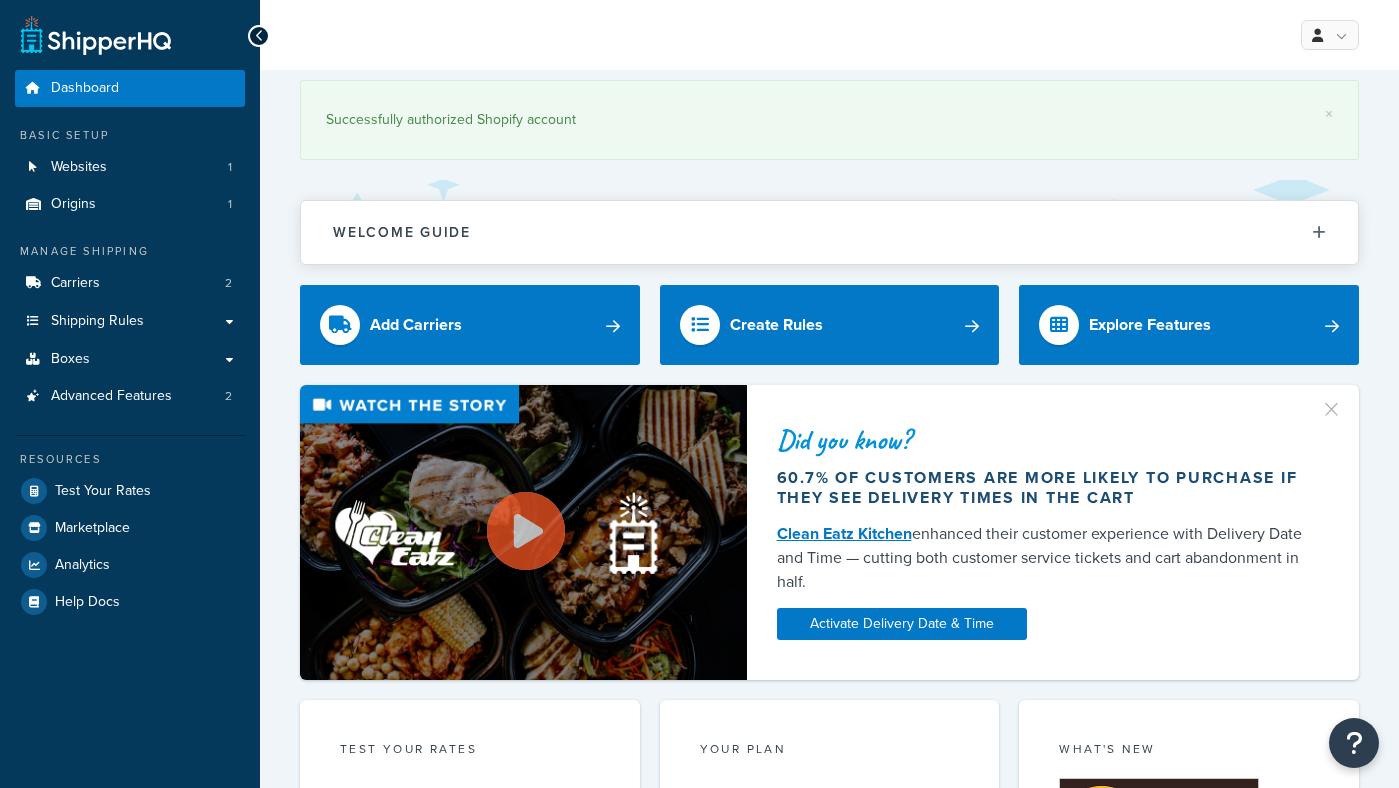scroll, scrollTop: 0, scrollLeft: 0, axis: both 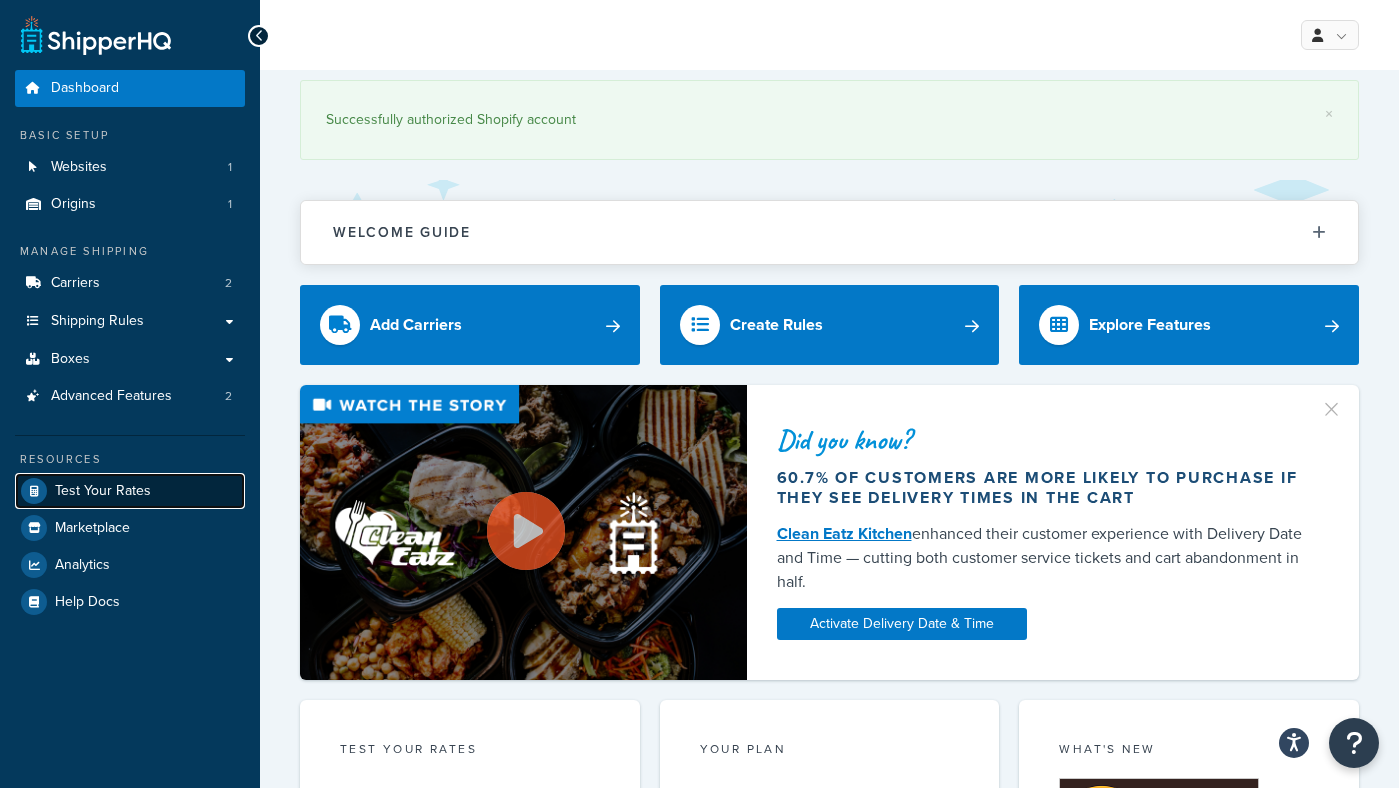 click on "Test Your Rates" at bounding box center [103, 491] 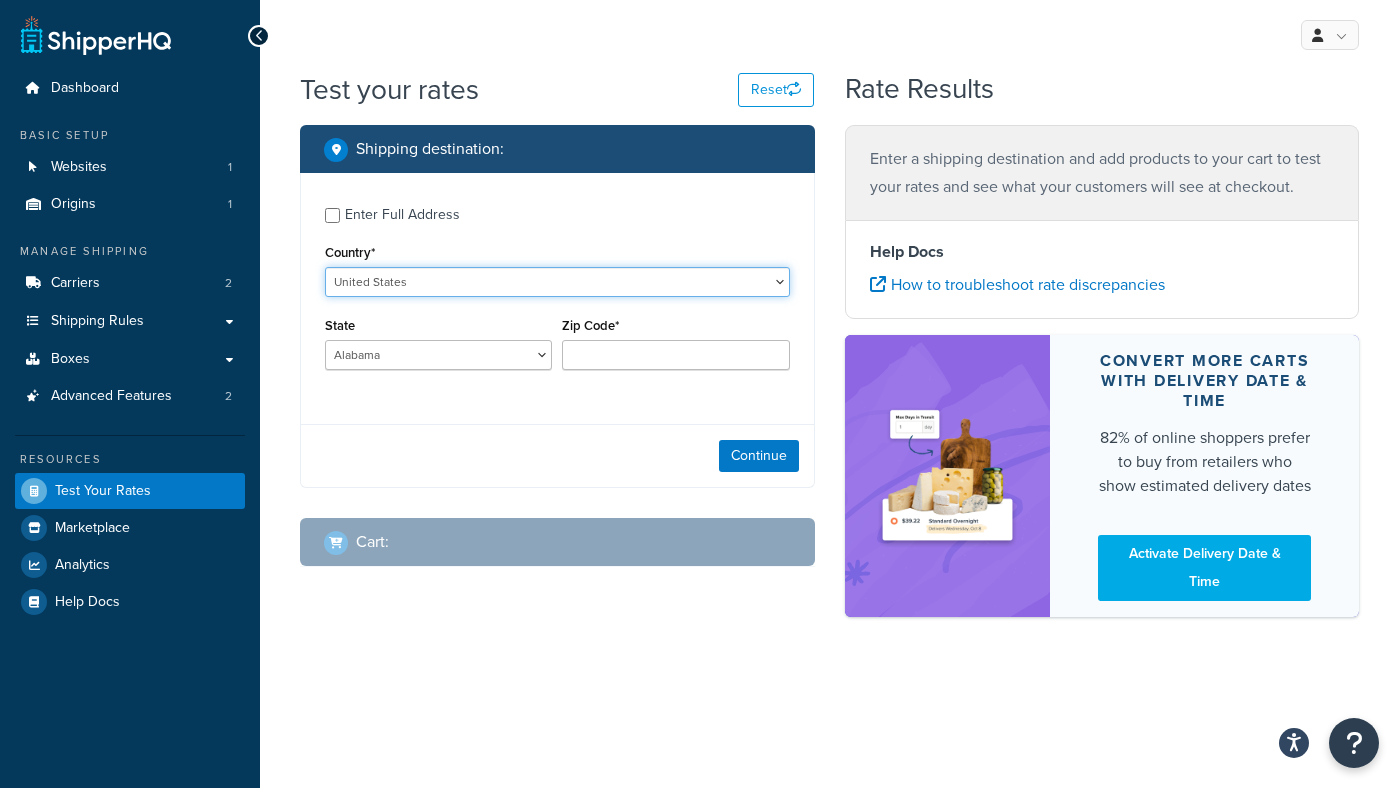 click on "United States  United Kingdom  Afghanistan  Åland Islands  Albania  Algeria  American Samoa  Andorra  Angola  Anguilla  Antarctica  Antigua and Barbuda  Argentina  Armenia  Aruba  Australia  Austria  Azerbaijan  Bahamas  Bahrain  Bangladesh  Barbados  Belarus  Belgium  Belize  Benin  Bermuda  Bhutan  Bolivia  Bonaire, Sint Eustatius and Saba  Bosnia and Herzegovina  Botswana  Bouvet Island  Brazil  British Indian Ocean Territory  Brunei Darussalam  Bulgaria  Burkina Faso  Burundi  Cambodia  Cameroon  Canada  Cape Verde  Cayman Islands  Central African Republic  Chad  Chile  China  Christmas Island  Cocos (Keeling) Islands  Colombia  Comoros  Congo  Congo, The Democratic Republic of the  Cook Islands  Costa Rica  Côte d'Ivoire  Croatia  Cuba  Curacao  Cyprus  Czech Republic  Denmark  Djibouti  Dominica  Dominican Republic  Ecuador  Egypt  El Salvador  Equatorial Guinea  Eritrea  Estonia  Ethiopia  Falkland Islands (Malvinas)  Faroe Islands  Fiji  Finland  France  French Guiana  French Polynesia  Gabon  Guam" at bounding box center (557, 282) 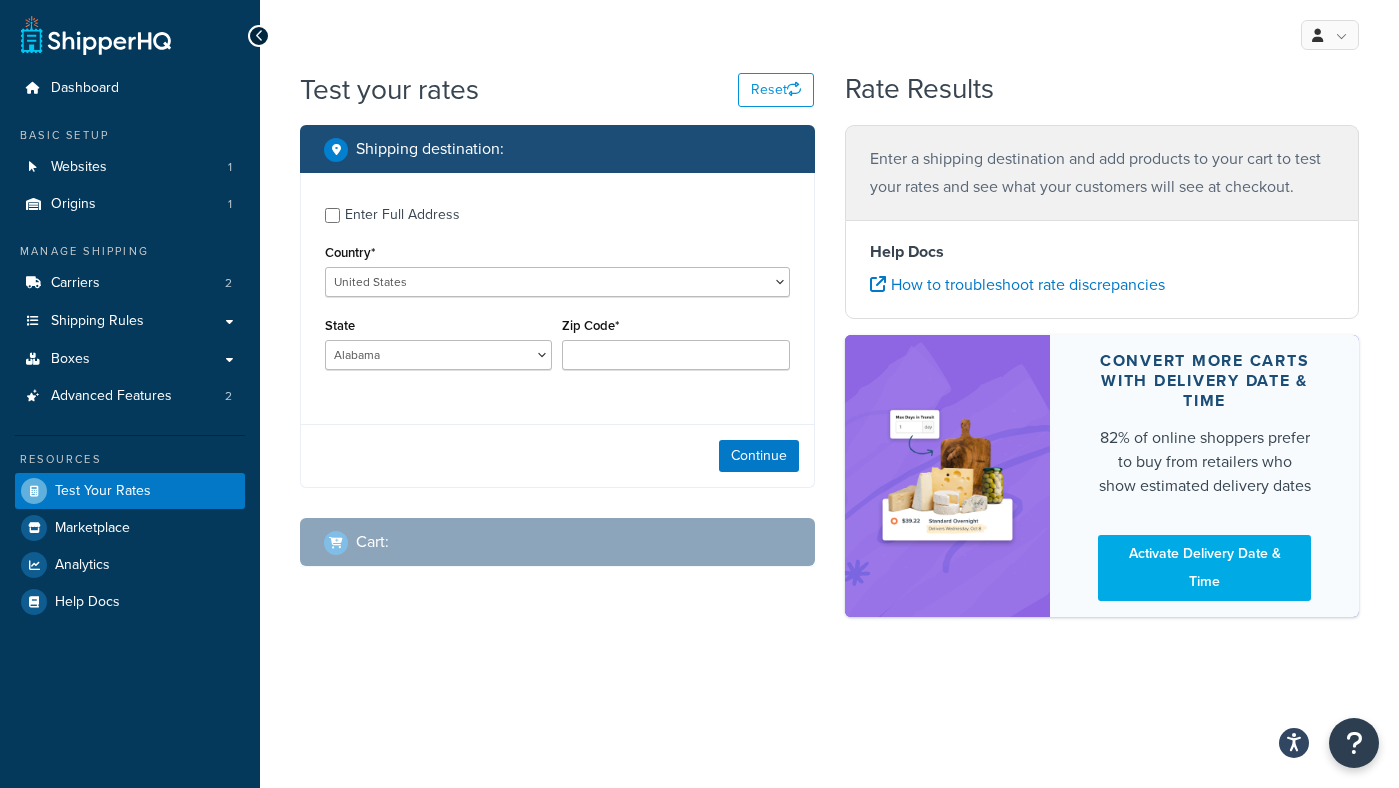 click on "Enter Full Address" at bounding box center (402, 215) 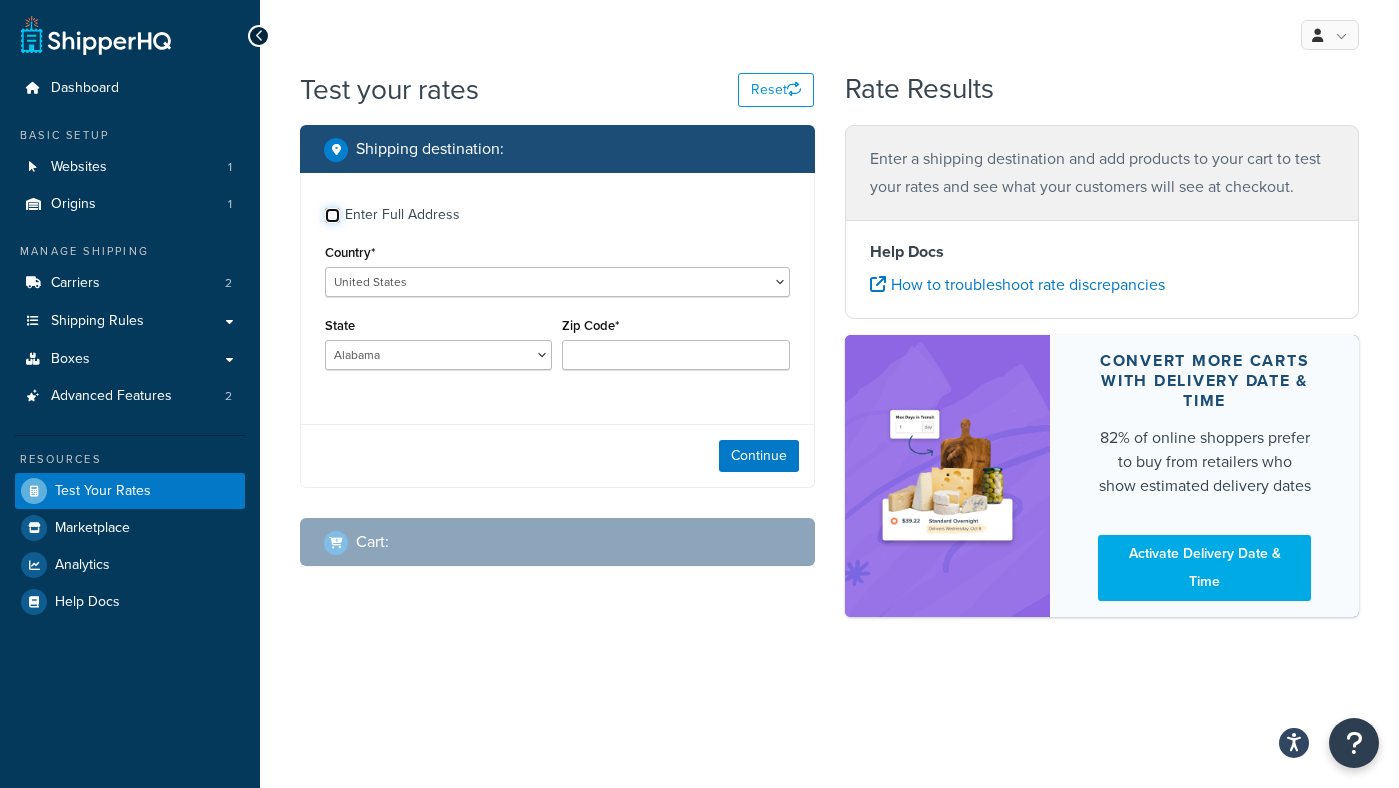 click on "Enter Full Address" at bounding box center [332, 215] 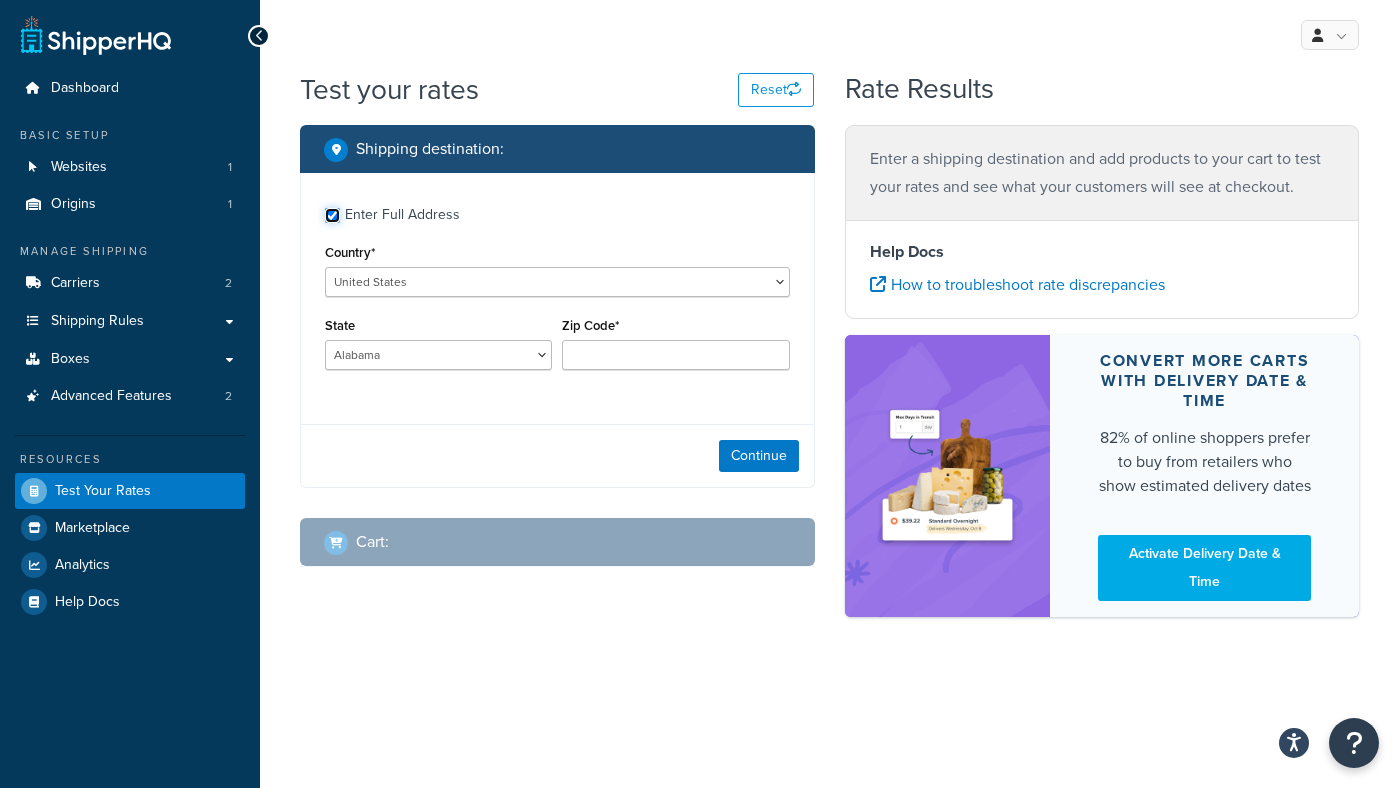 checkbox on "true" 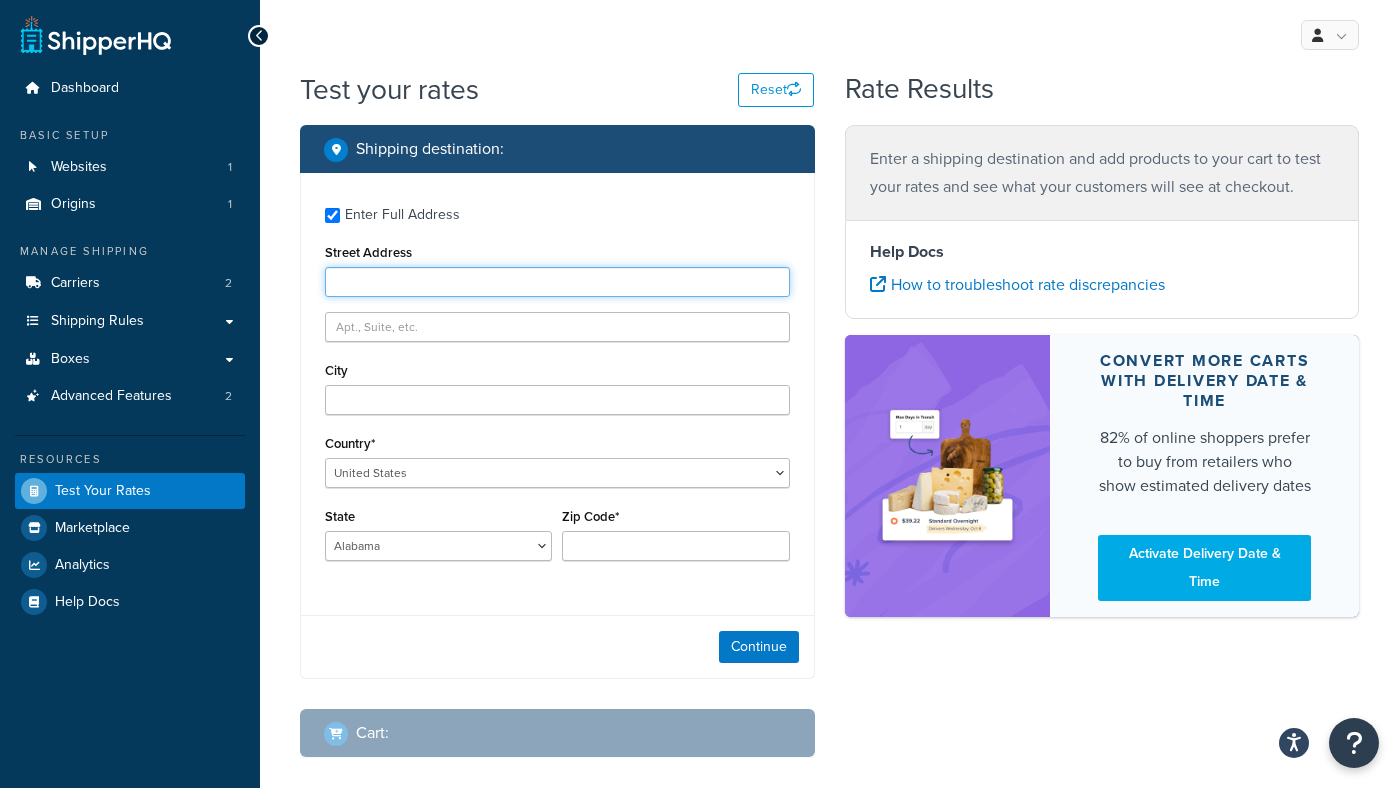 click on "Street Address" at bounding box center [557, 282] 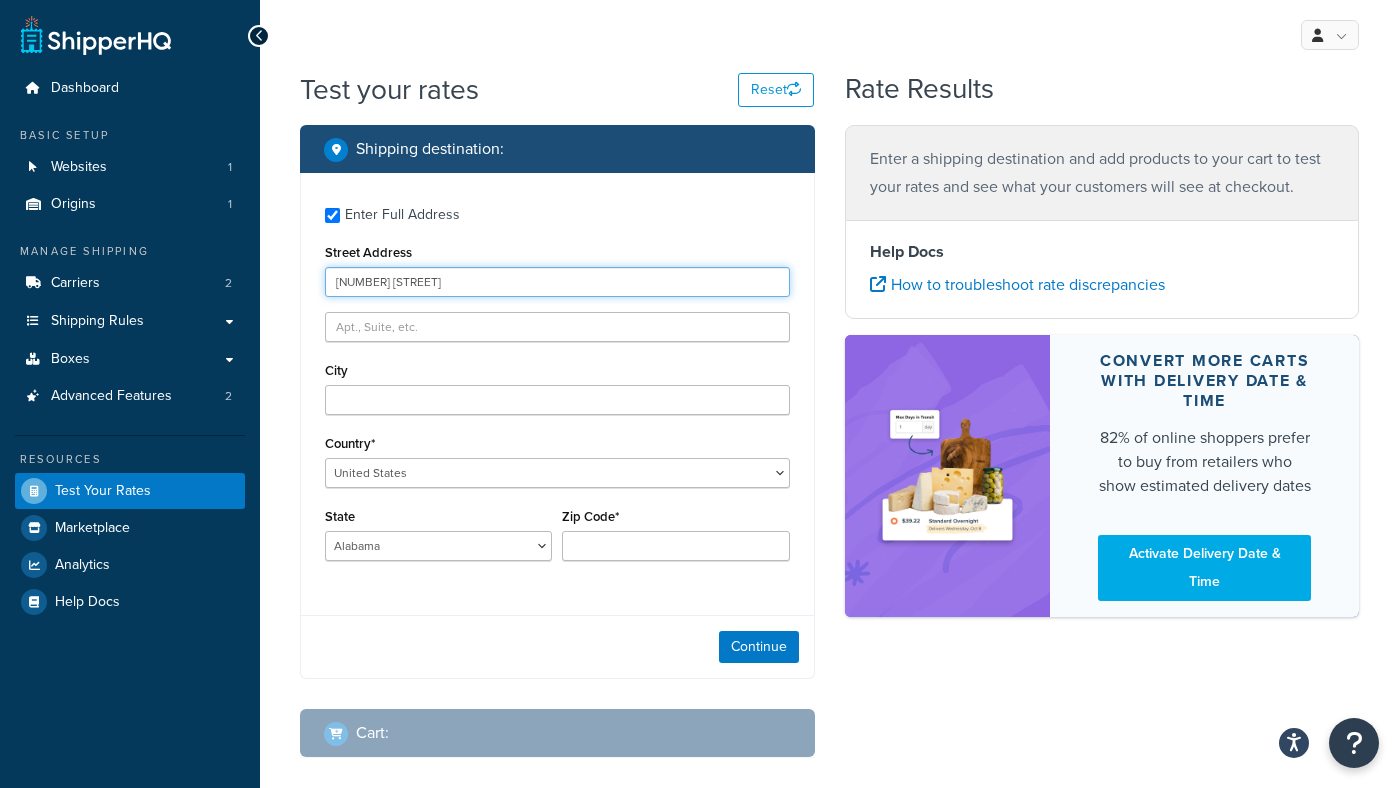 type on "[NUMBER] [STREET]" 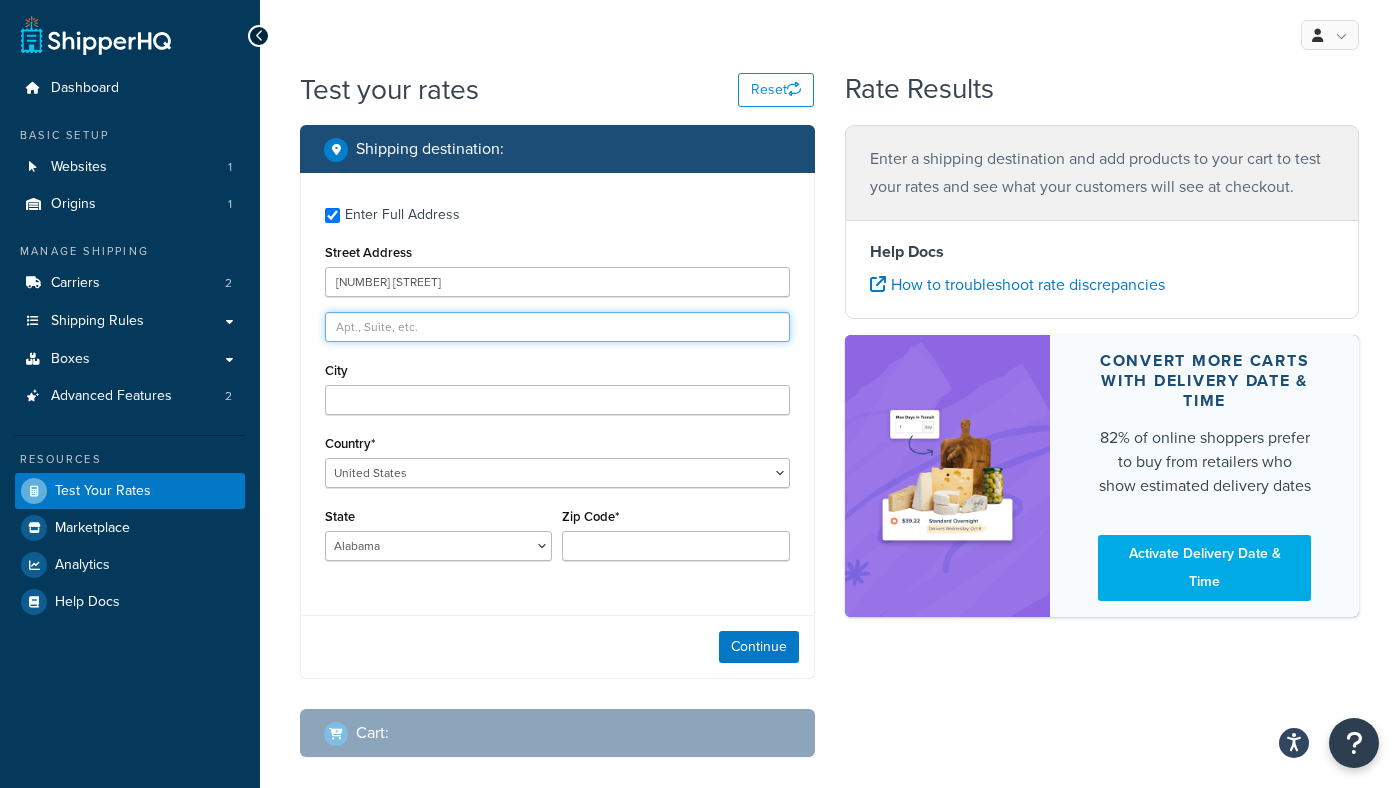 click at bounding box center [557, 327] 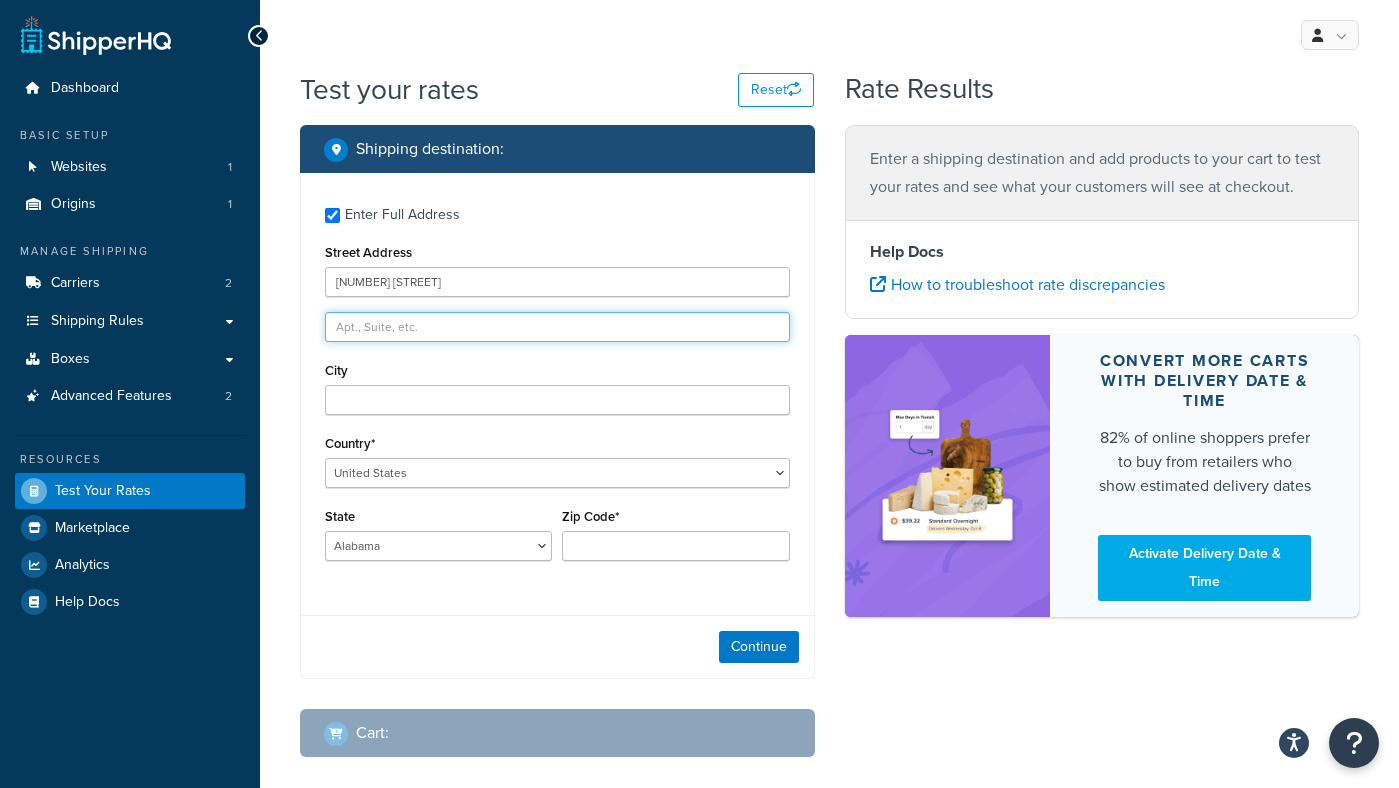 click at bounding box center (557, 327) 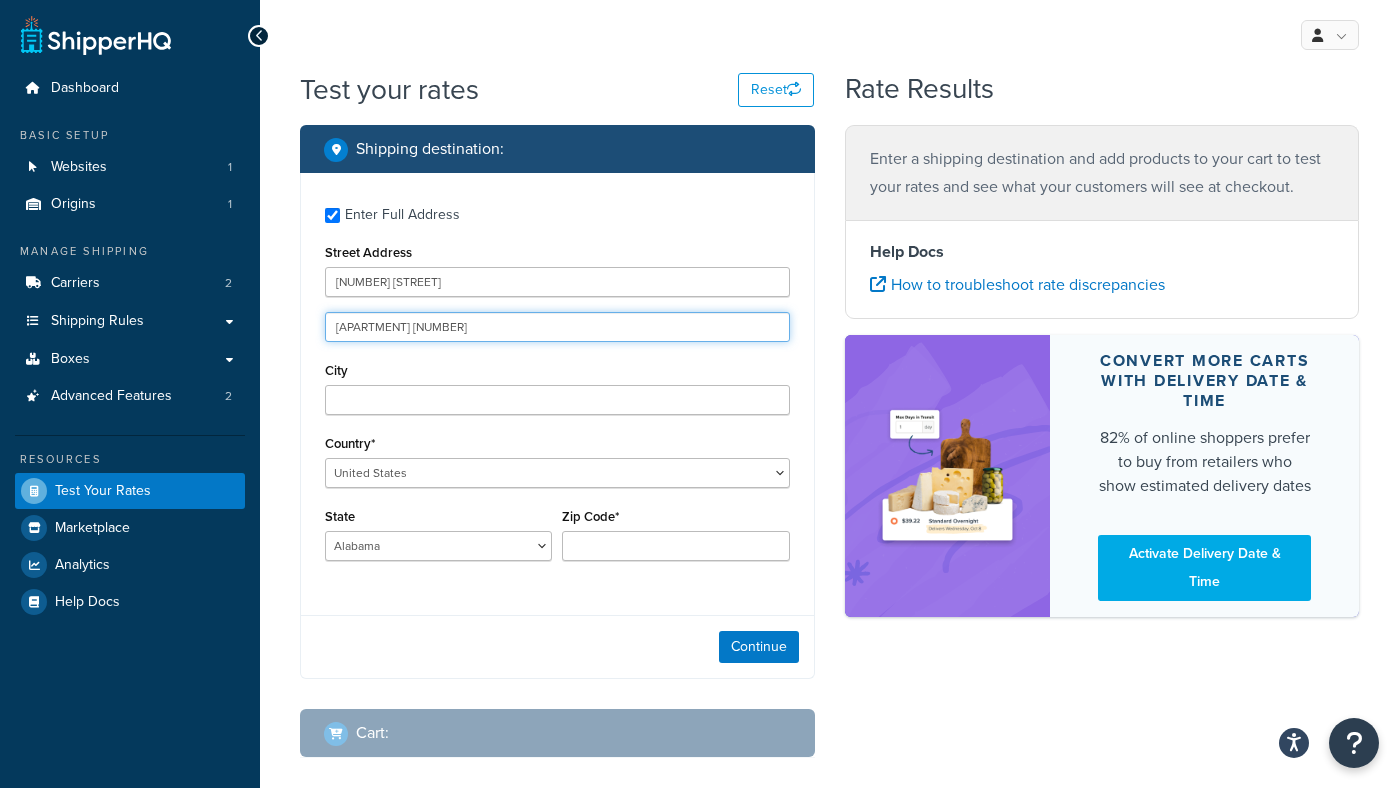 type on "[APARTMENT] [NUMBER]" 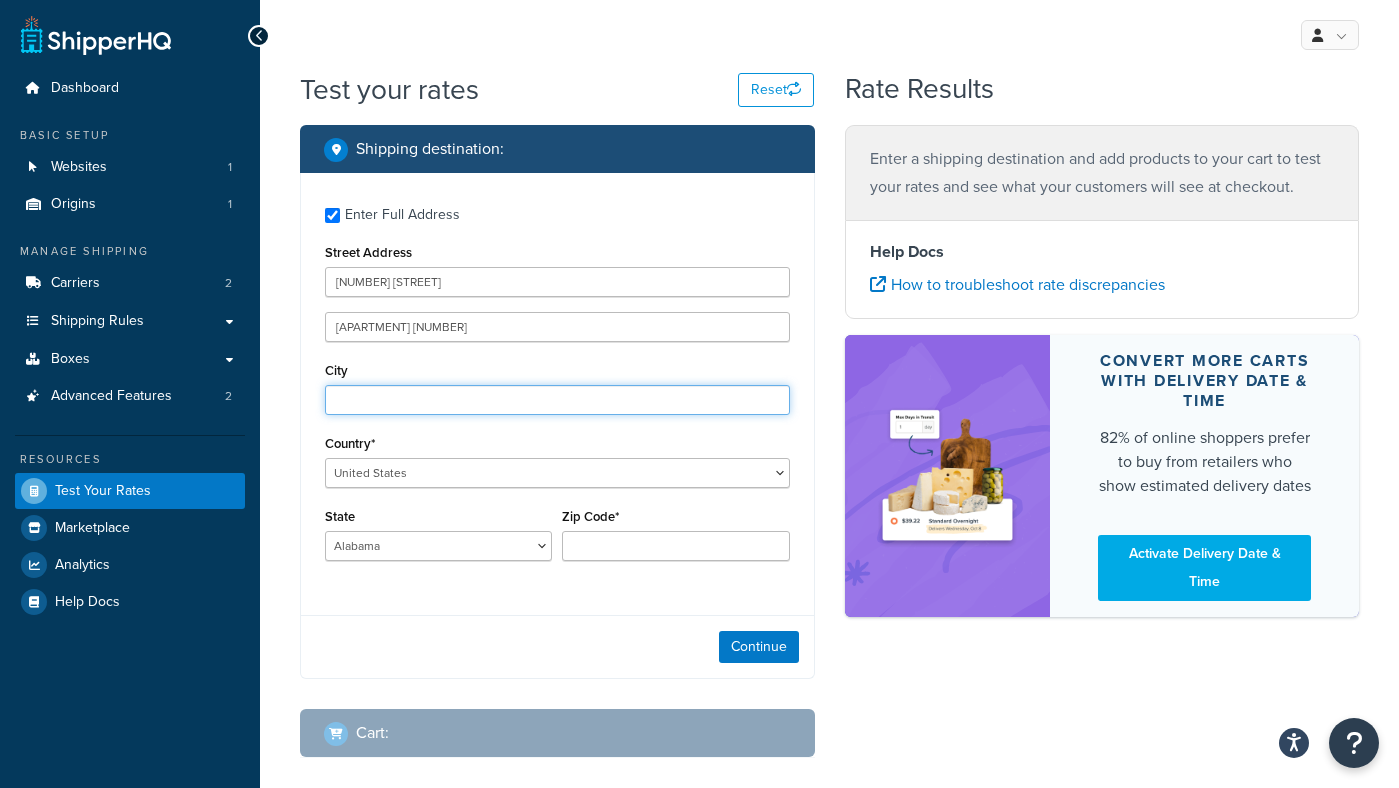 click on "City" at bounding box center (557, 400) 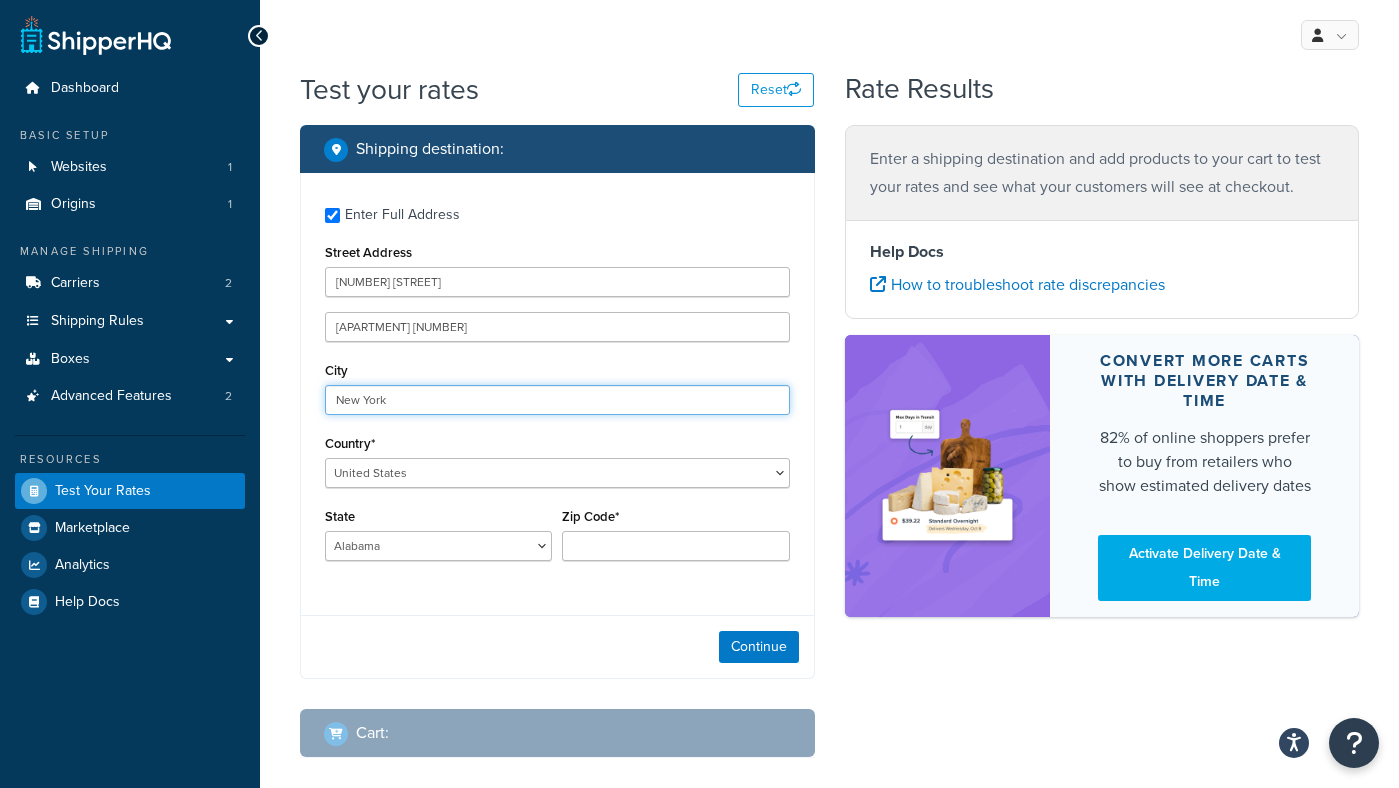 type on "New York" 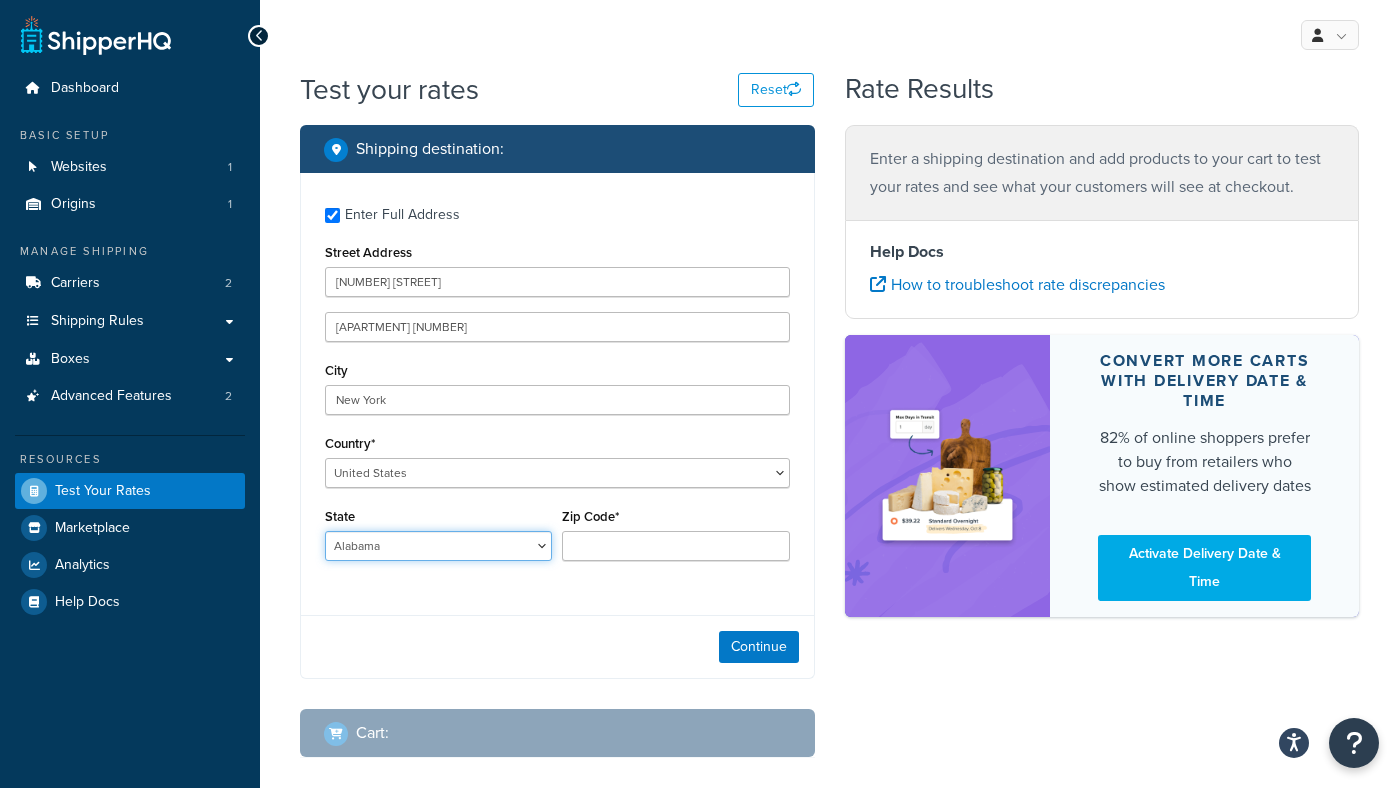 click on "Alabama  Alaska  American Samoa  Arizona  Arkansas  Armed Forces Americas  Armed Forces Europe, Middle East, Africa, Canada  Armed Forces Pacific  California  Colorado  Connecticut  Delaware  District of Columbia  Federated States of Micronesia  Florida  Georgia  Guam  Hawaii  Idaho  Illinois  Indiana  Iowa  Kansas  Kentucky  Louisiana  Maine  Marshall Islands  Maryland  Massachusetts  Michigan  Minnesota  Mississippi  Missouri  Montana  Nebraska  Nevada  New Hampshire  New Jersey  New Mexico  New York  North Carolina  North Dakota  Northern Mariana Islands  Ohio  Oklahoma  Oregon  Palau  Pennsylvania  Puerto Rico  Rhode Island  South Carolina  South Dakota  Tennessee  Texas  United States Minor Outlying Islands  Utah  Vermont  Virgin Islands  Virginia  Washington  West Virginia  Wisconsin  Wyoming" at bounding box center [438, 546] 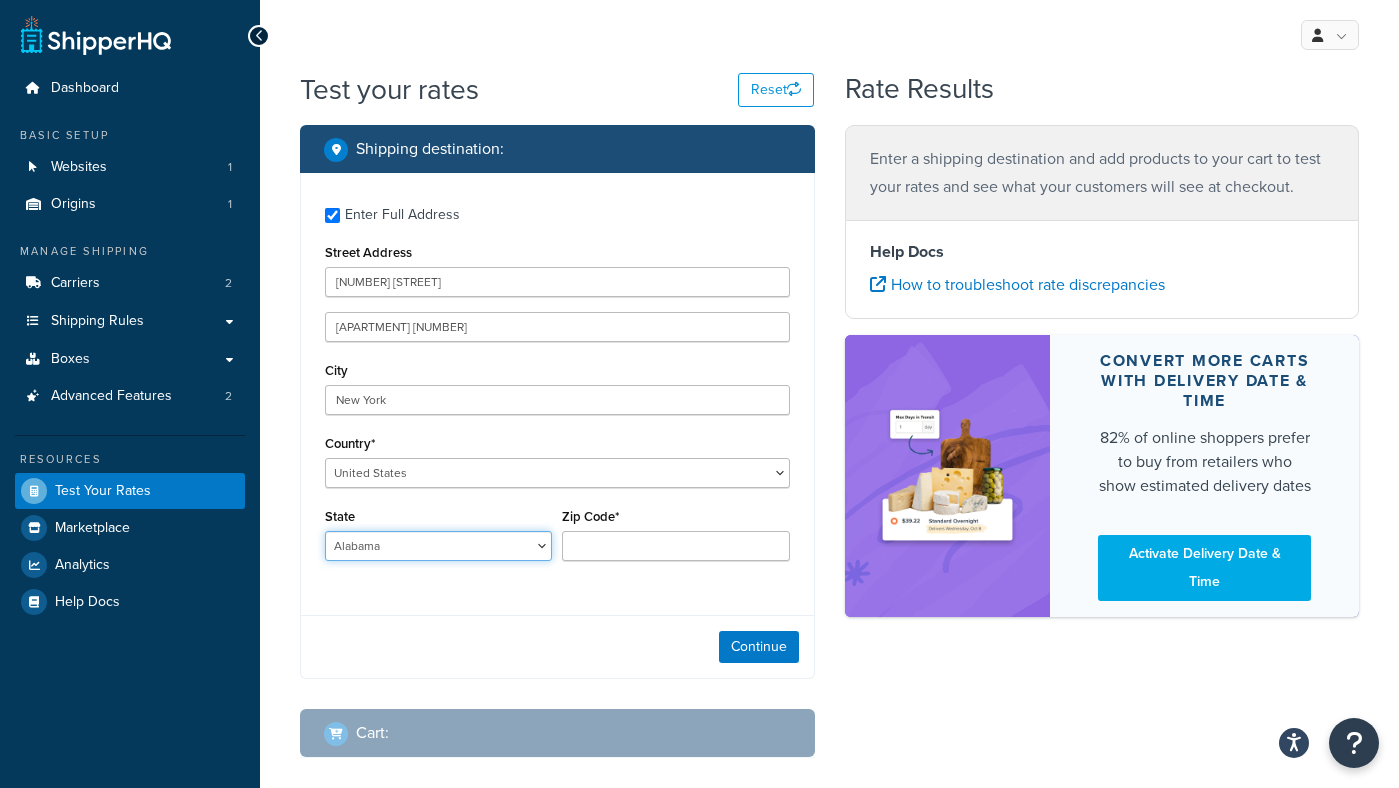 select on "NY" 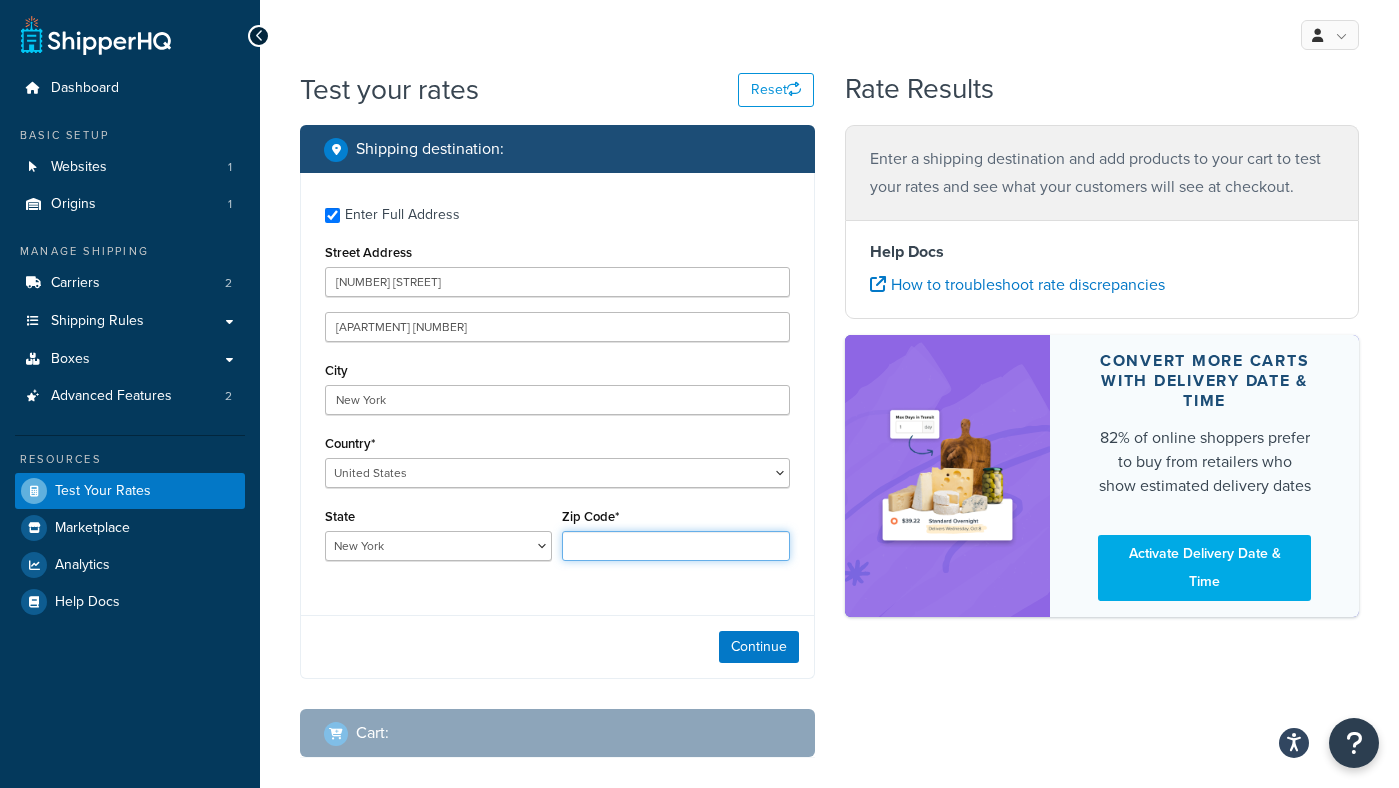click on "Zip Code*" at bounding box center (675, 546) 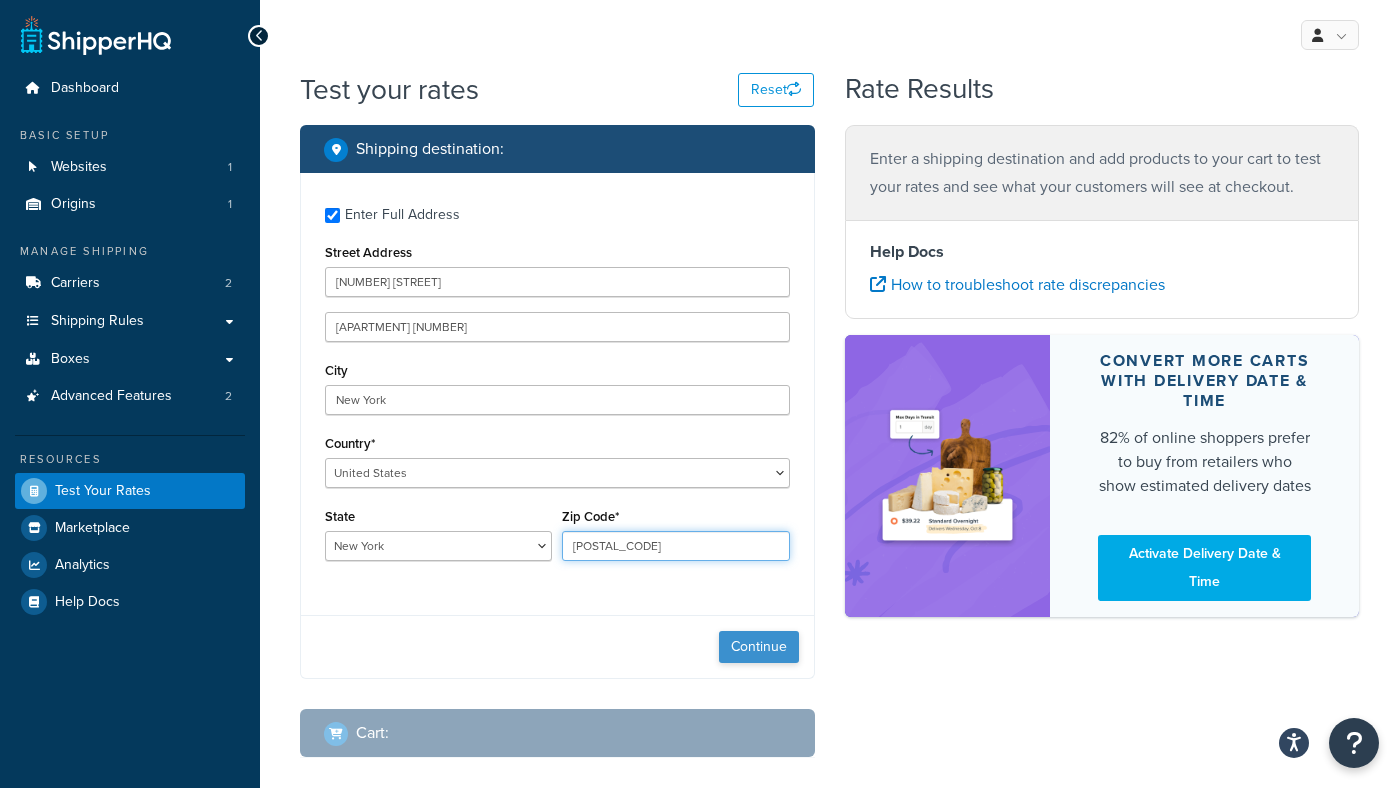 type on "[POSTAL_CODE]" 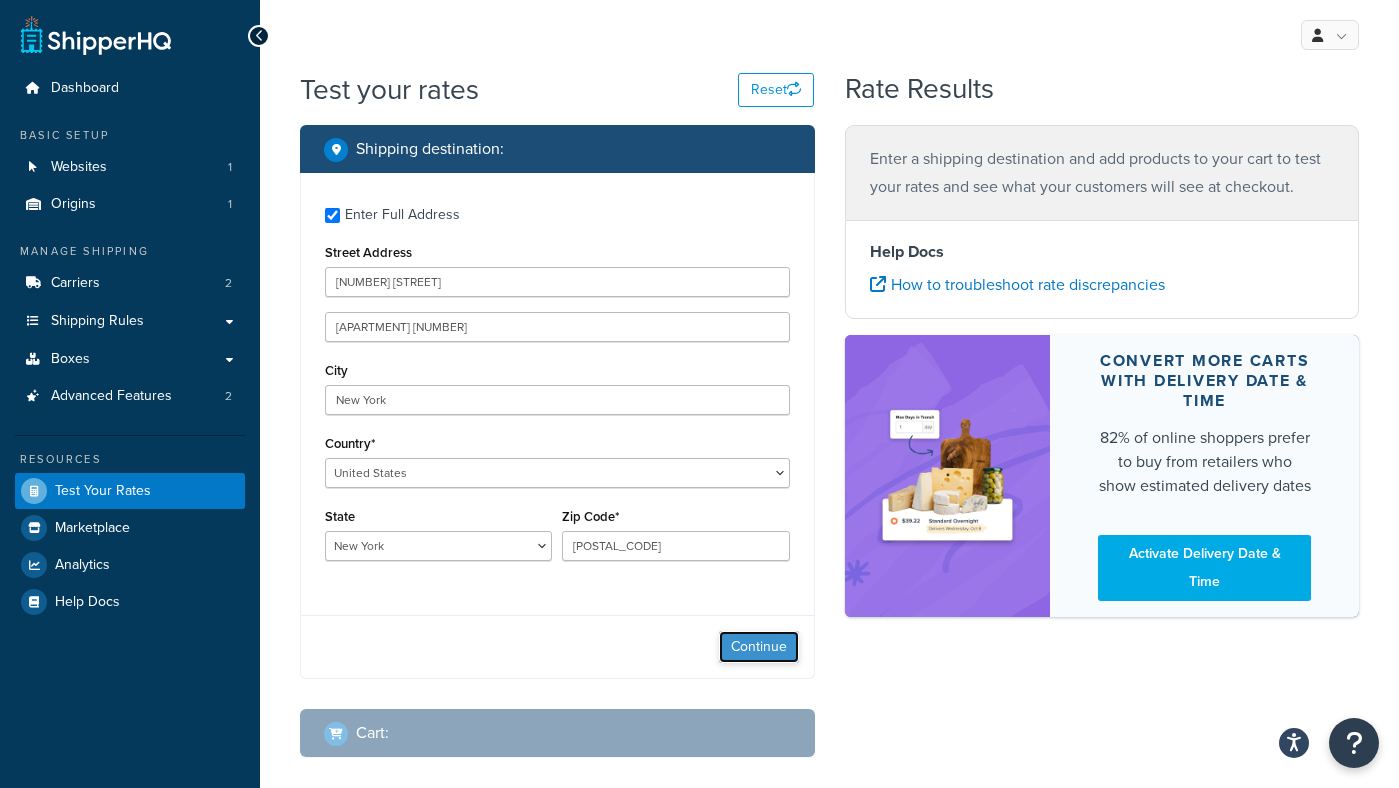 click on "Continue" at bounding box center [759, 647] 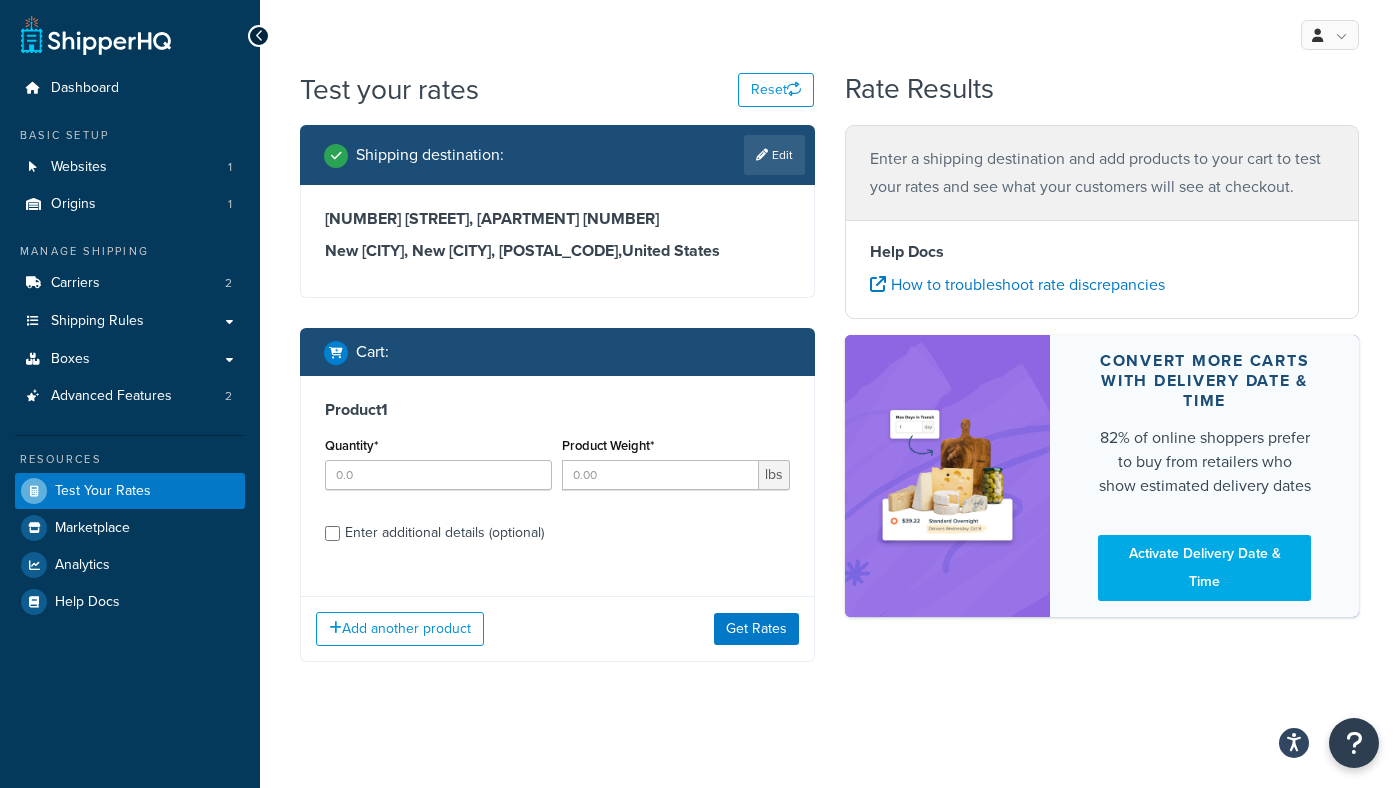 scroll, scrollTop: 4, scrollLeft: 0, axis: vertical 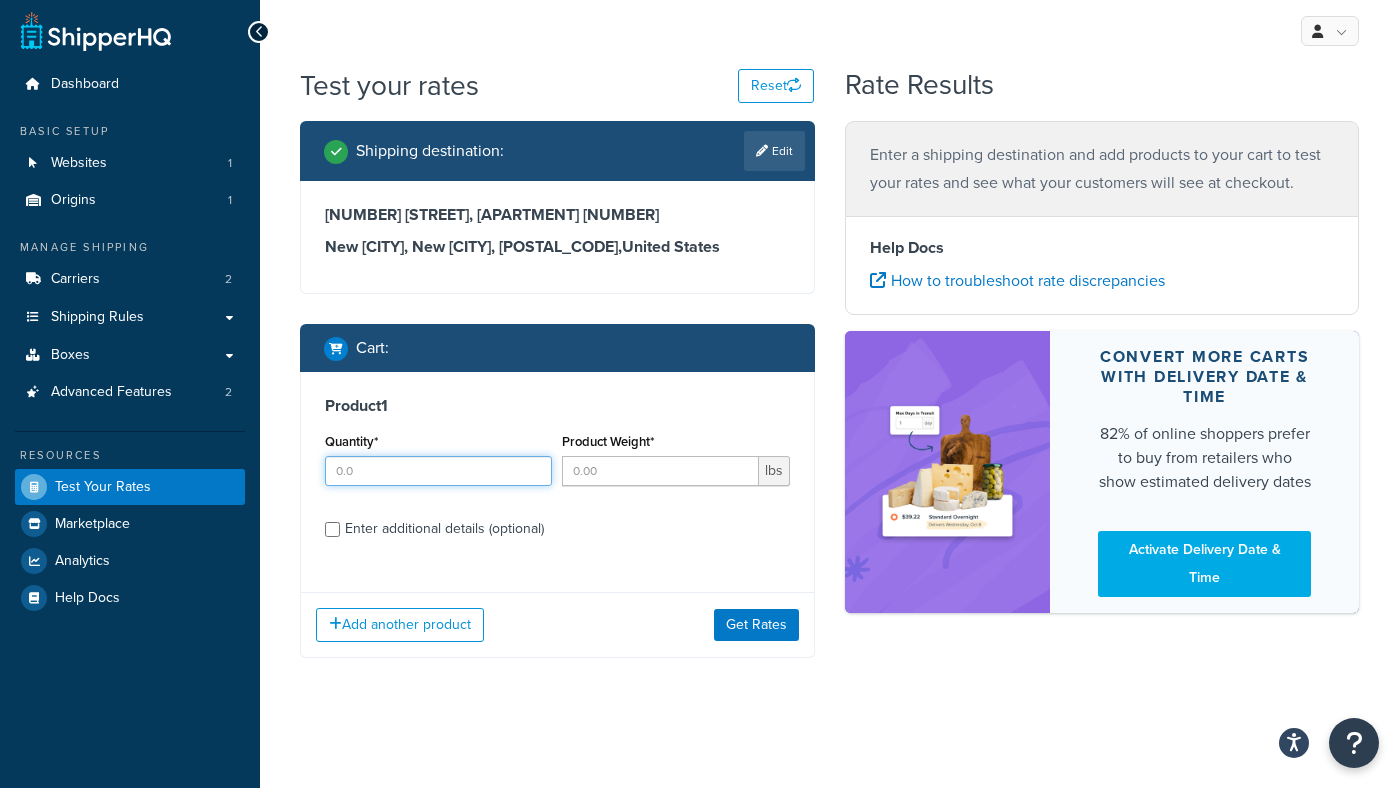 click on "Quantity*" at bounding box center [438, 471] 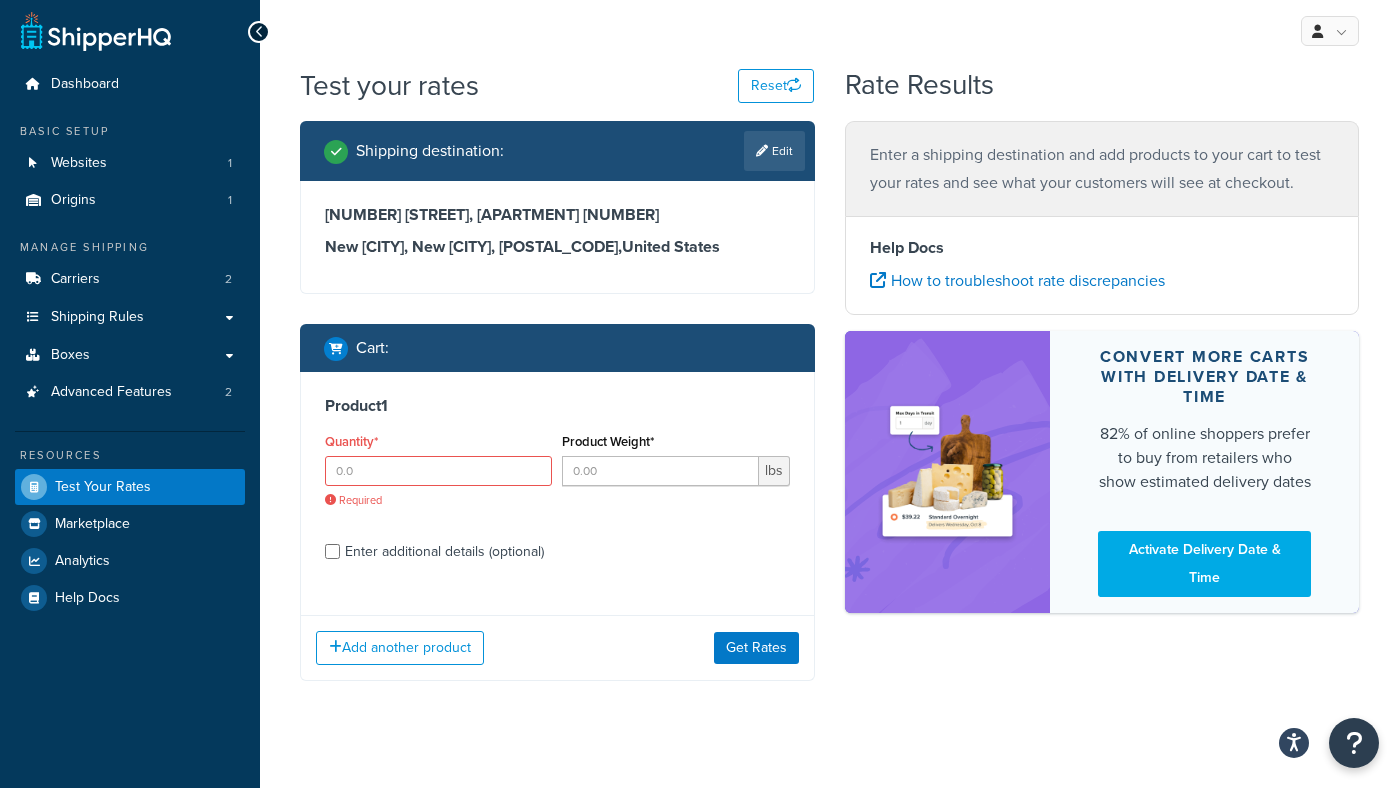 click on "Product  1" at bounding box center (557, 406) 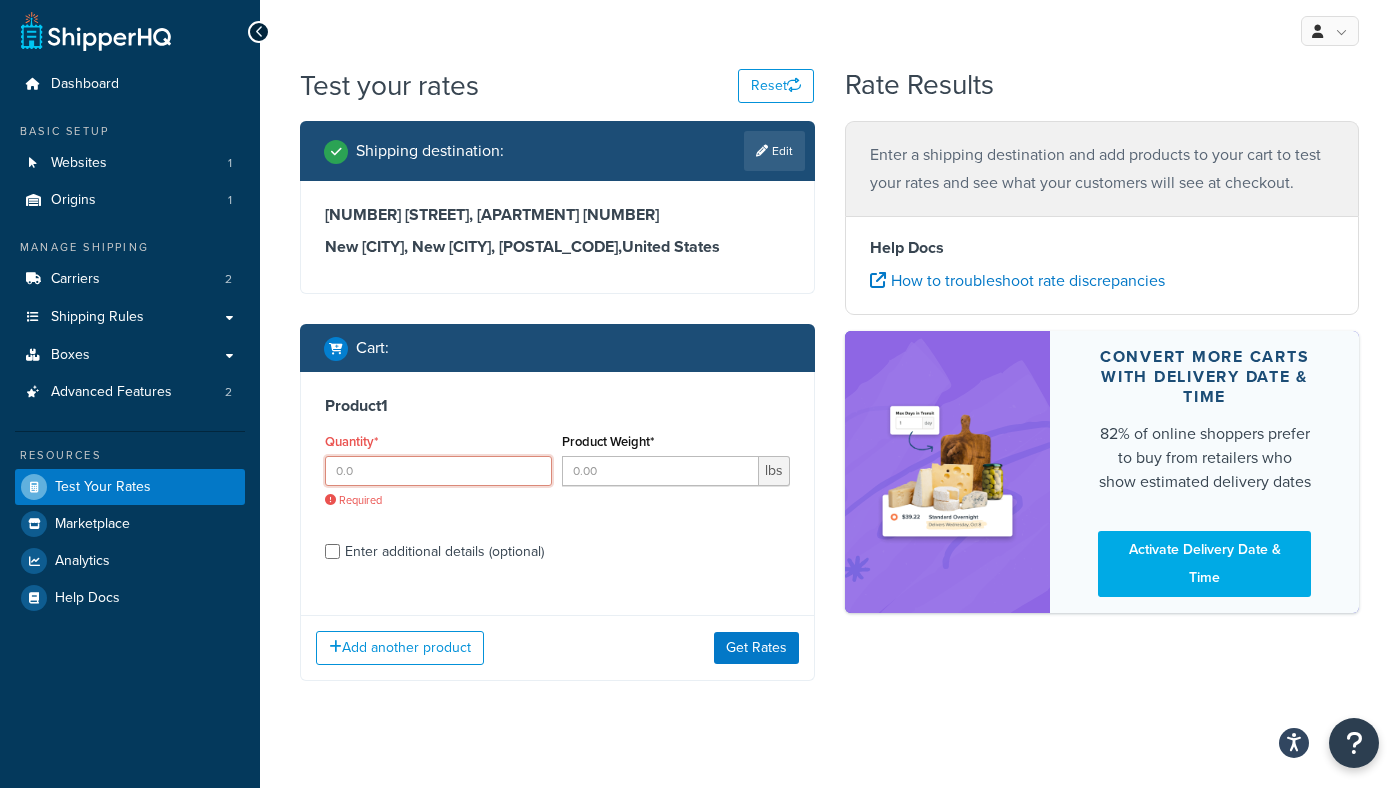 click on "Quantity*" at bounding box center [438, 471] 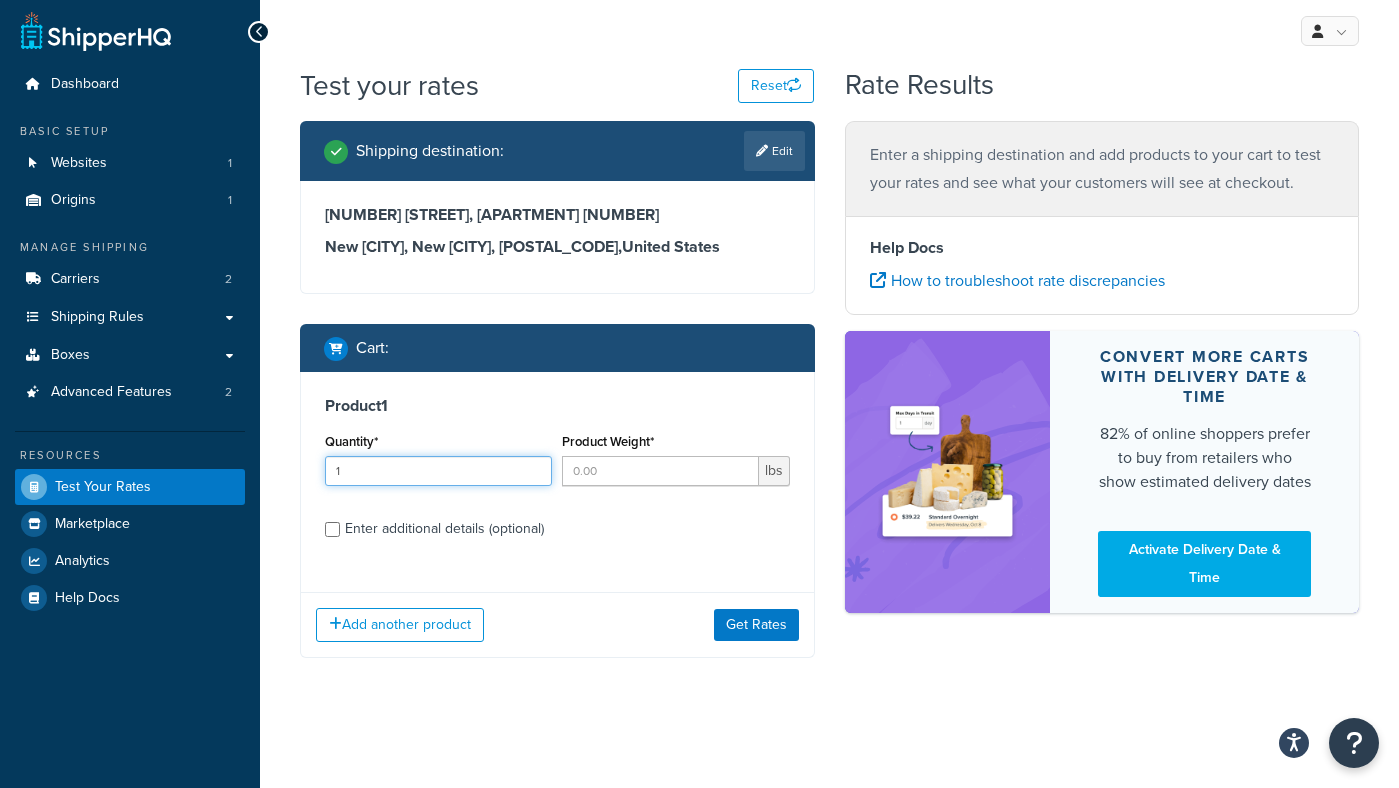type on "1" 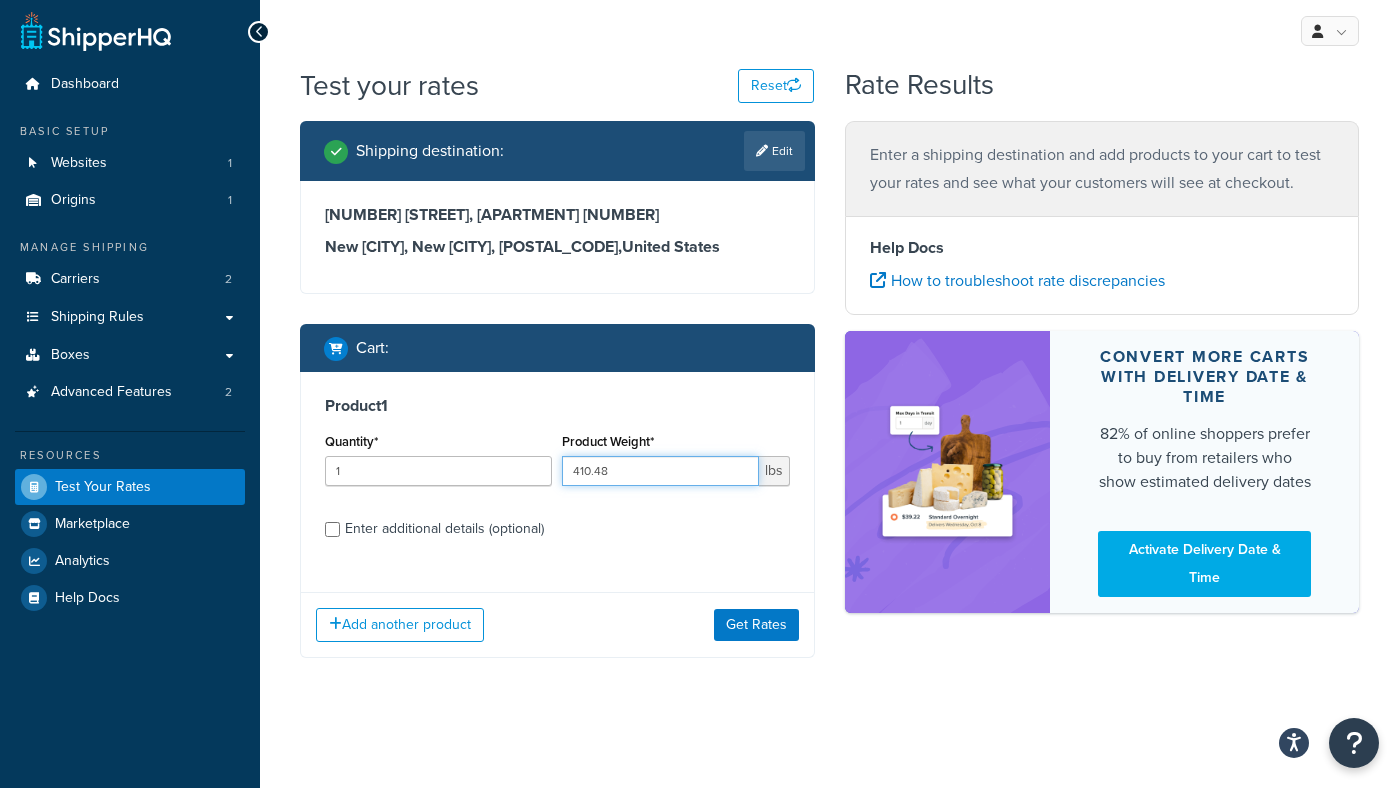type on "410.48" 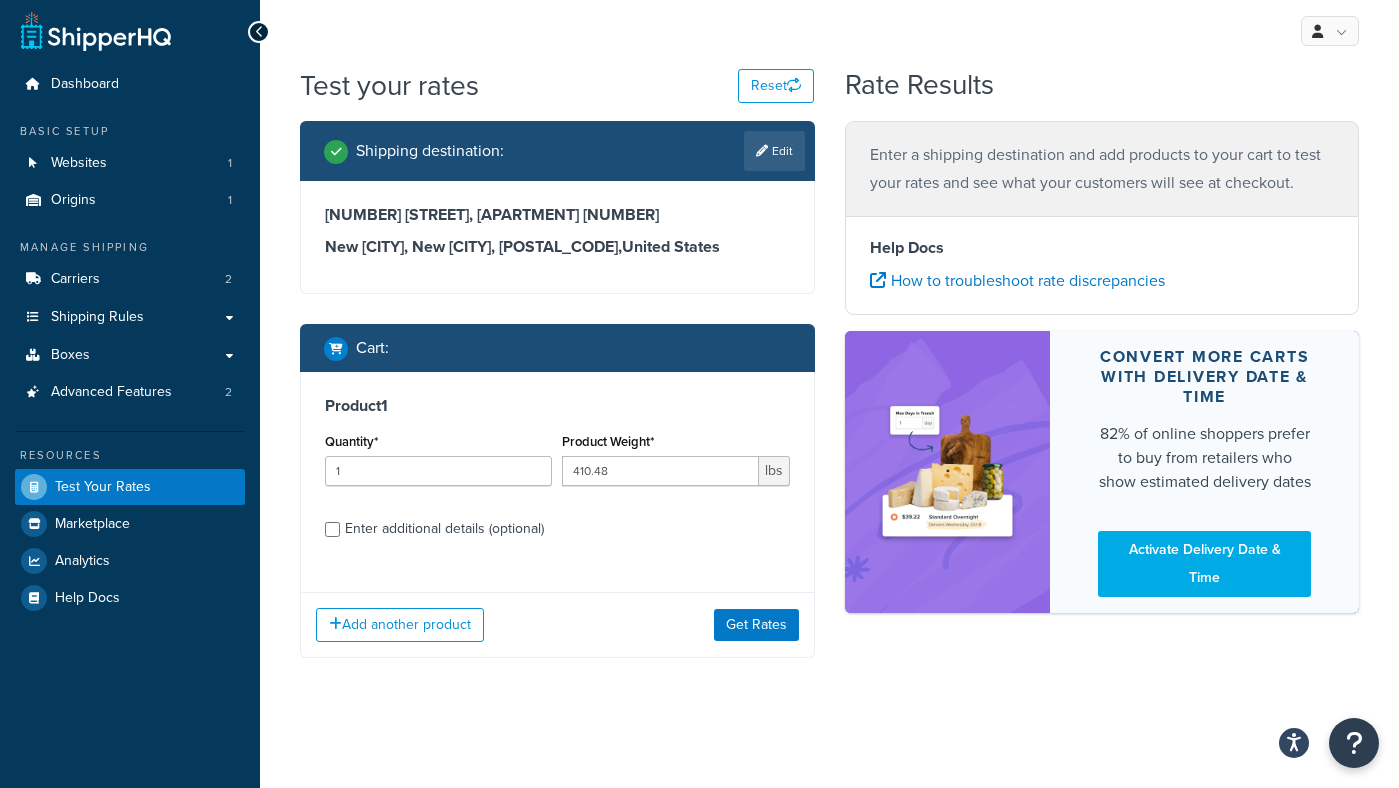 click on "Product  1 Quantity*   1 Product Weight*   410.48 lbs   Enter additional details (optional)  Add another product Get Rates" at bounding box center (557, 515) 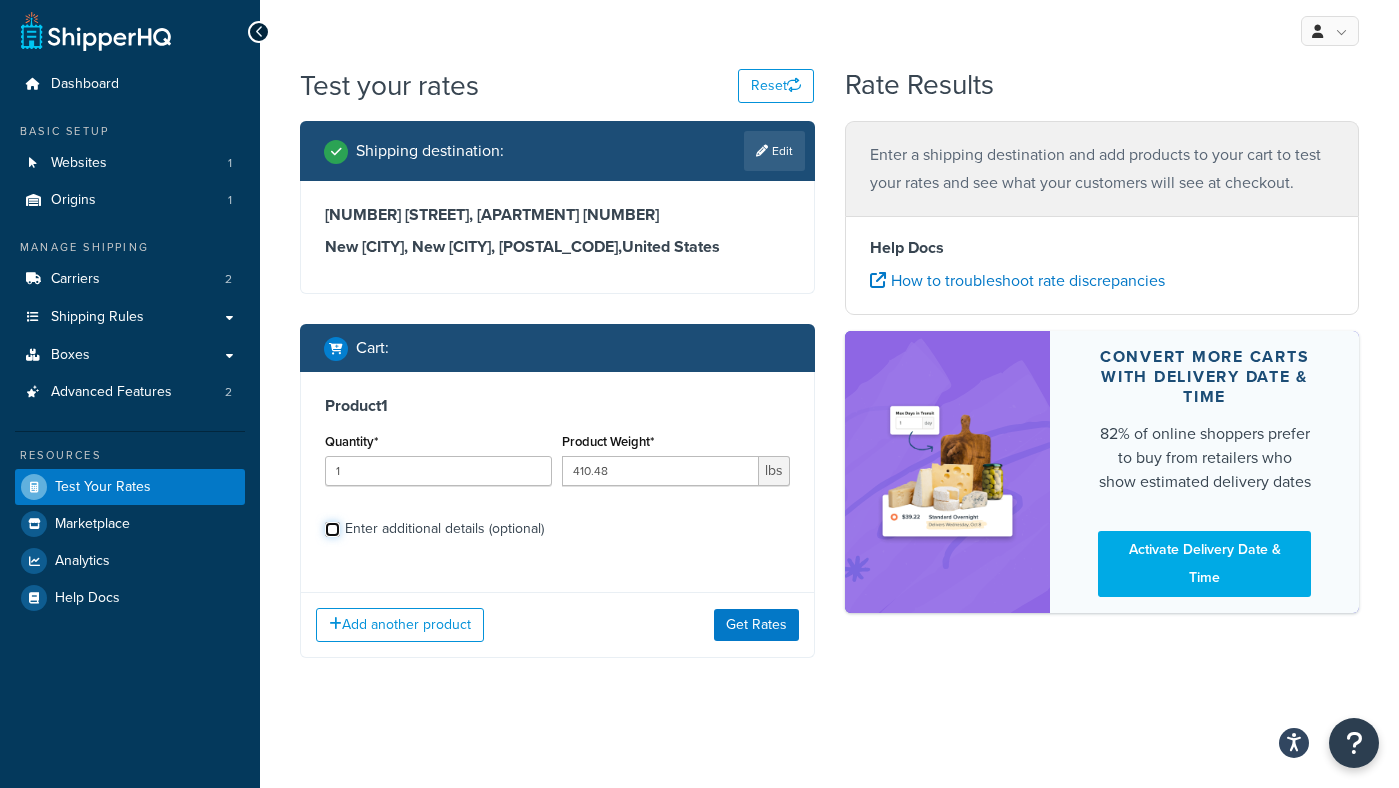 click on "Enter additional details (optional)" at bounding box center (332, 529) 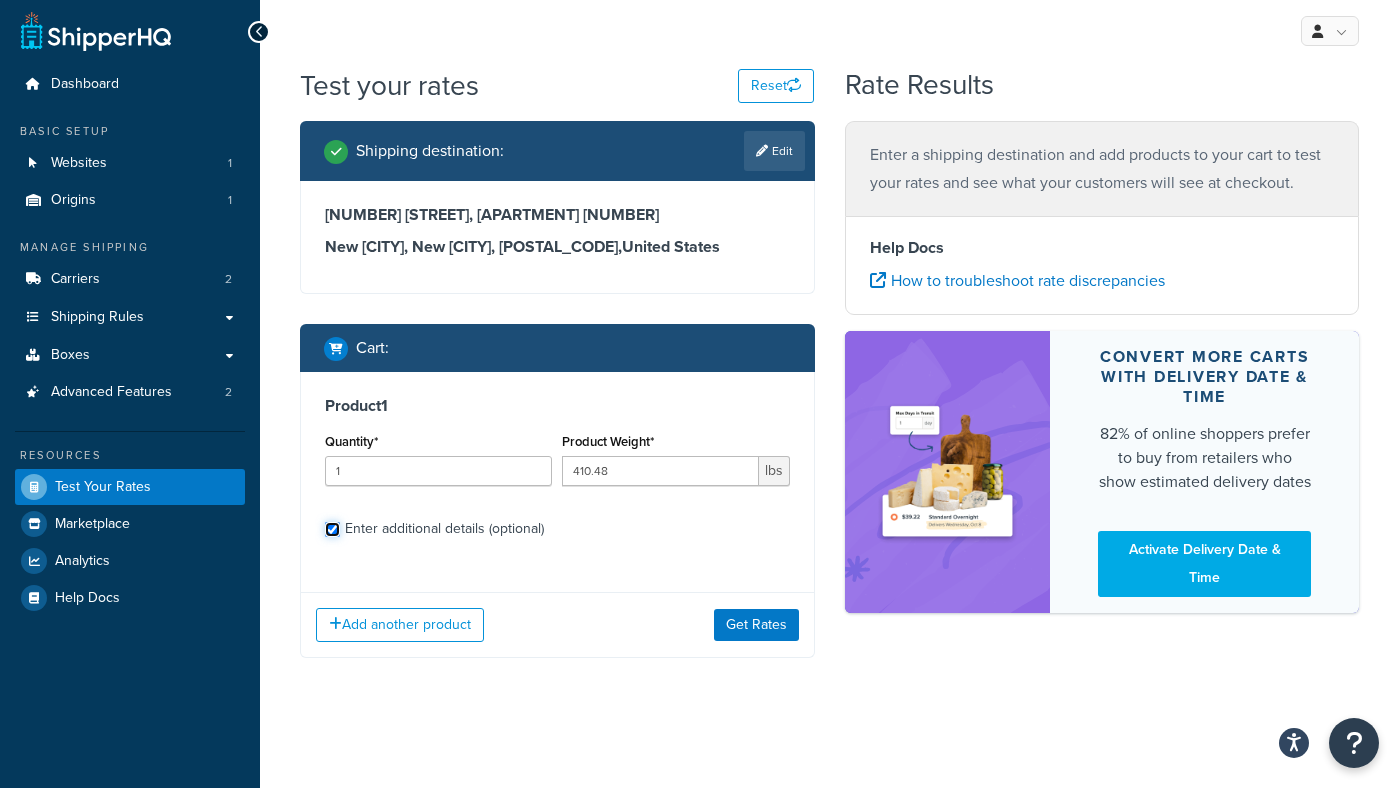 checkbox on "true" 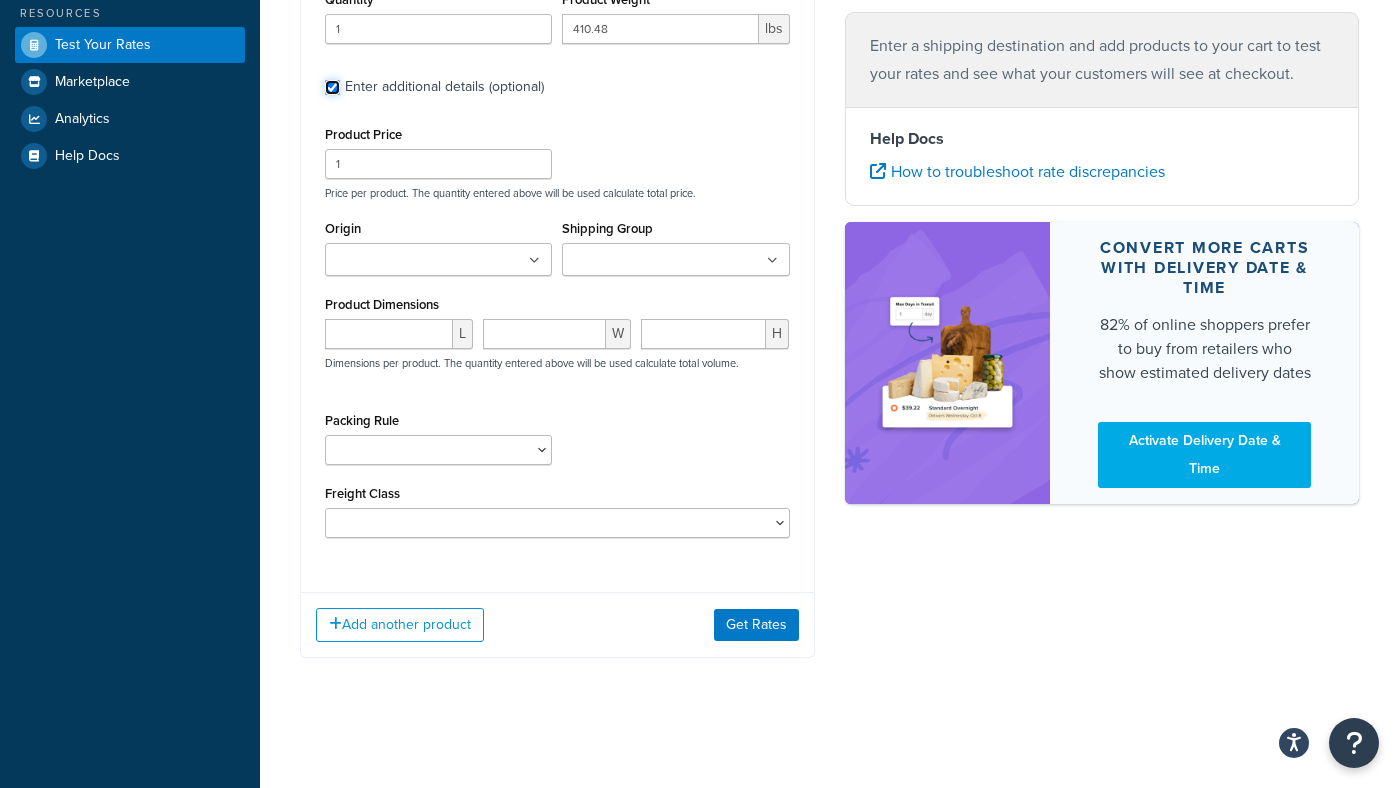 scroll, scrollTop: 424, scrollLeft: 0, axis: vertical 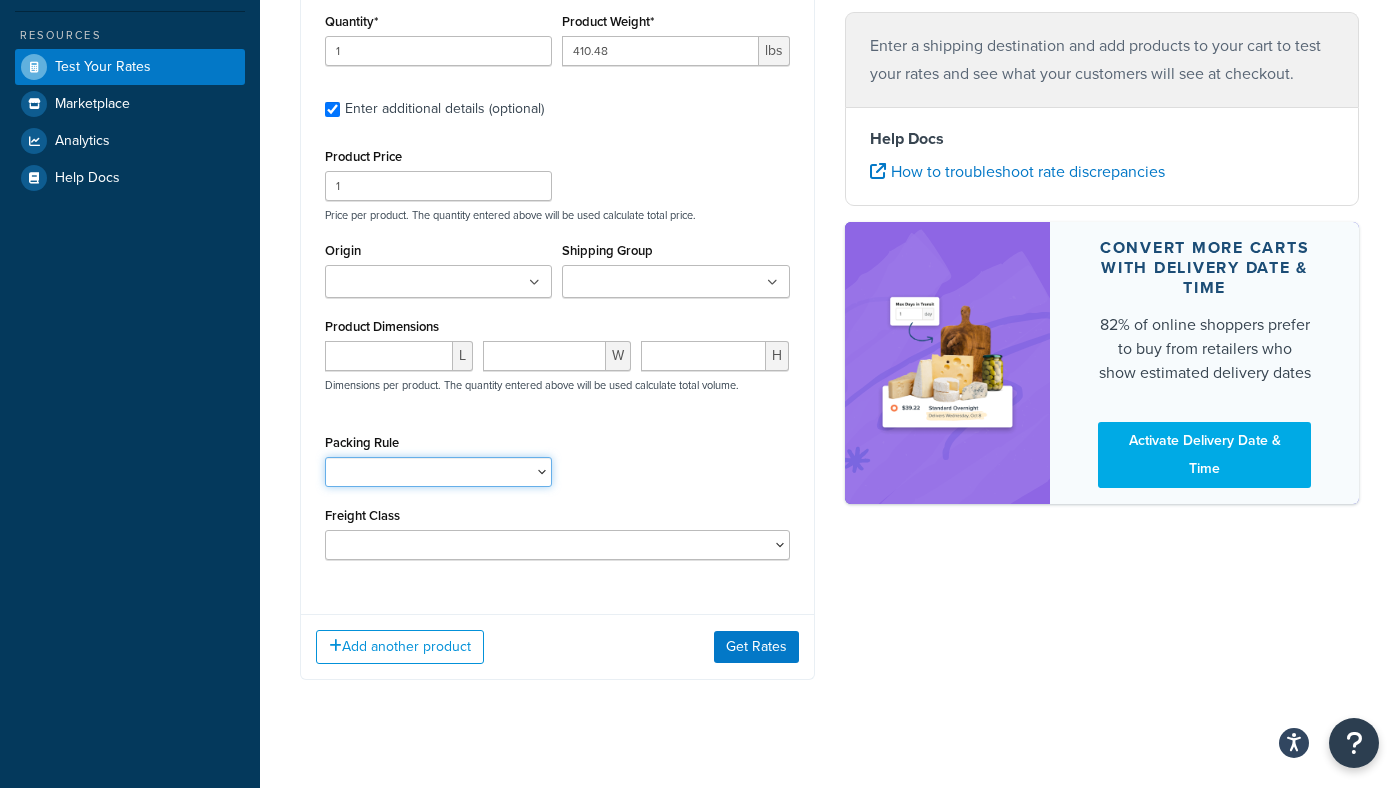 click on "Packing Rule" at bounding box center (438, 472) 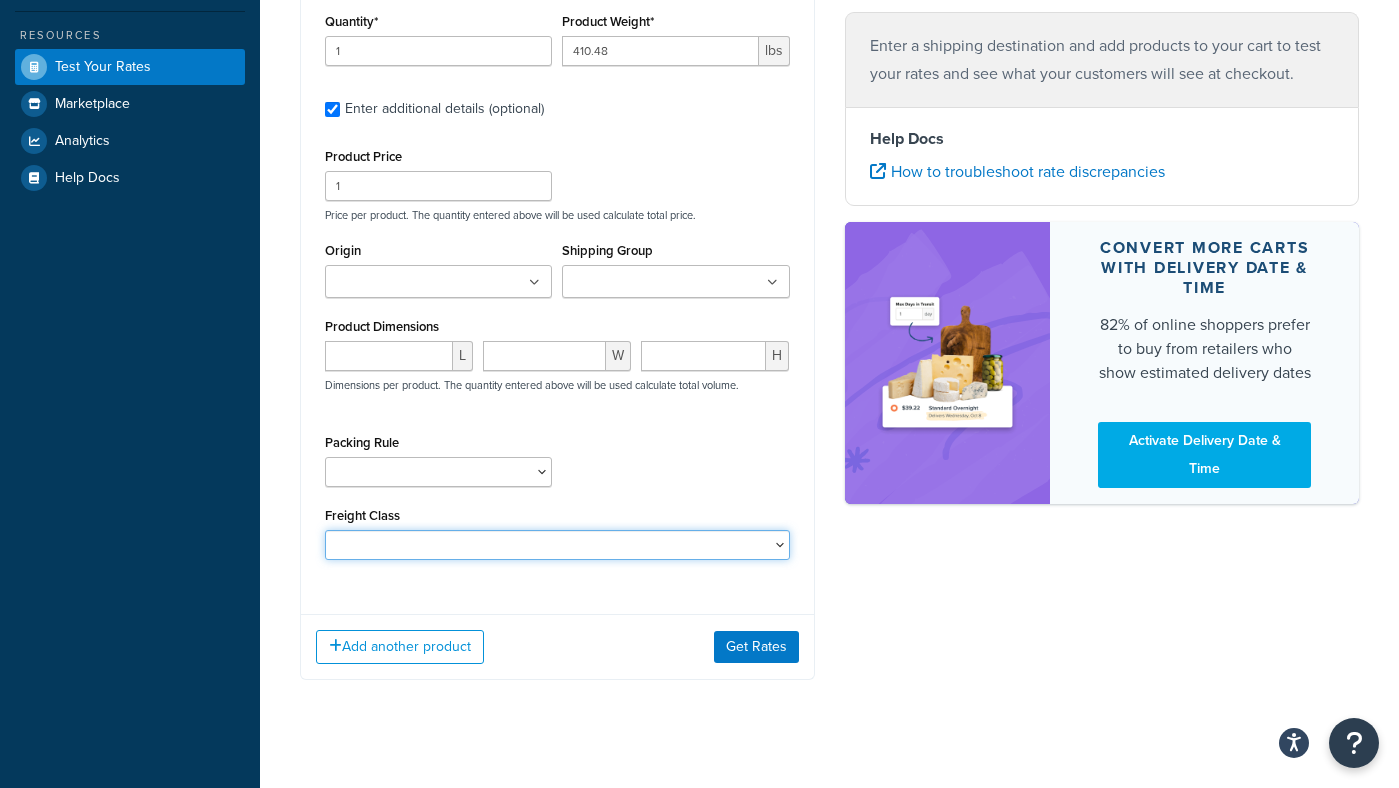 click on "50  55  60  65  70  77.5  85  92.5  100  110  125  150  175  200  250  300  400  500" at bounding box center (557, 545) 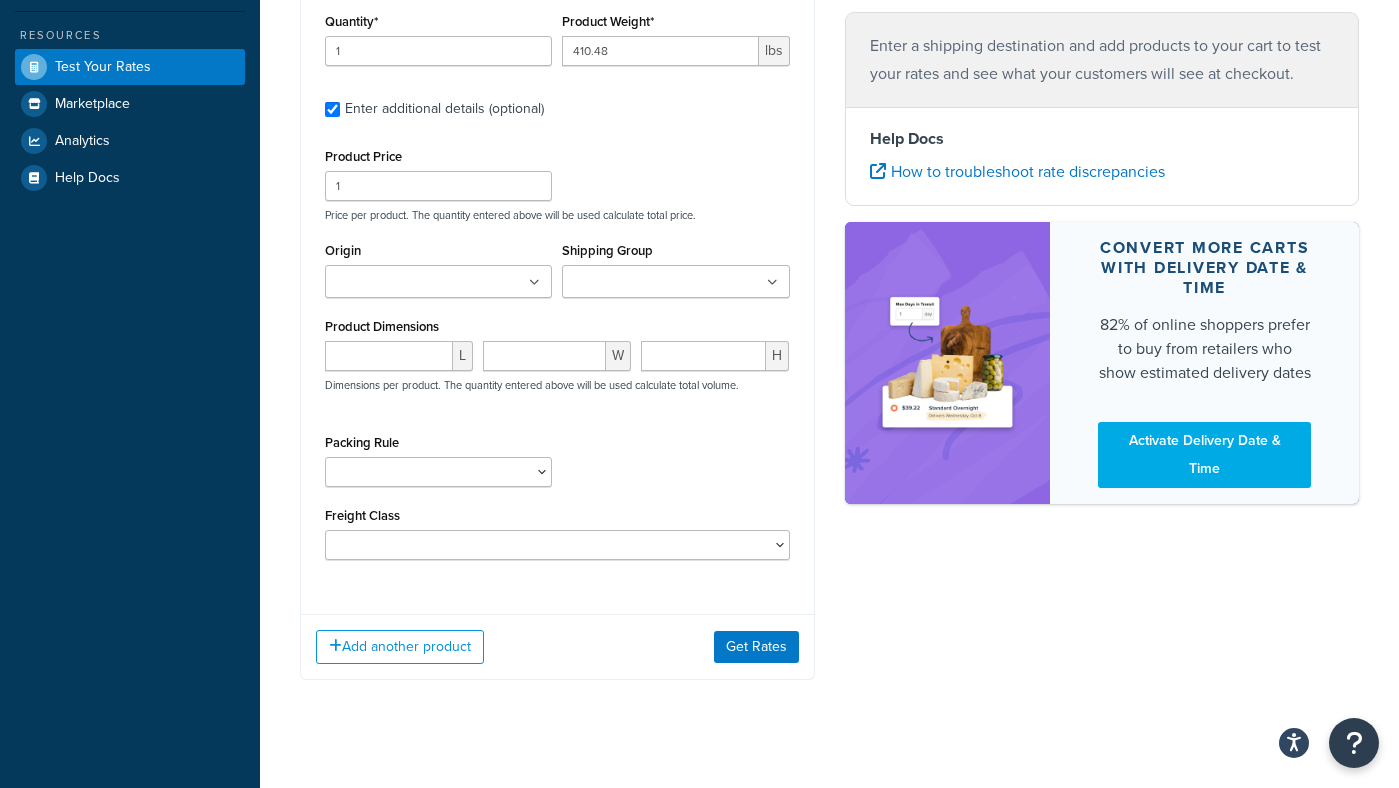 click on "Origin" at bounding box center [419, 283] 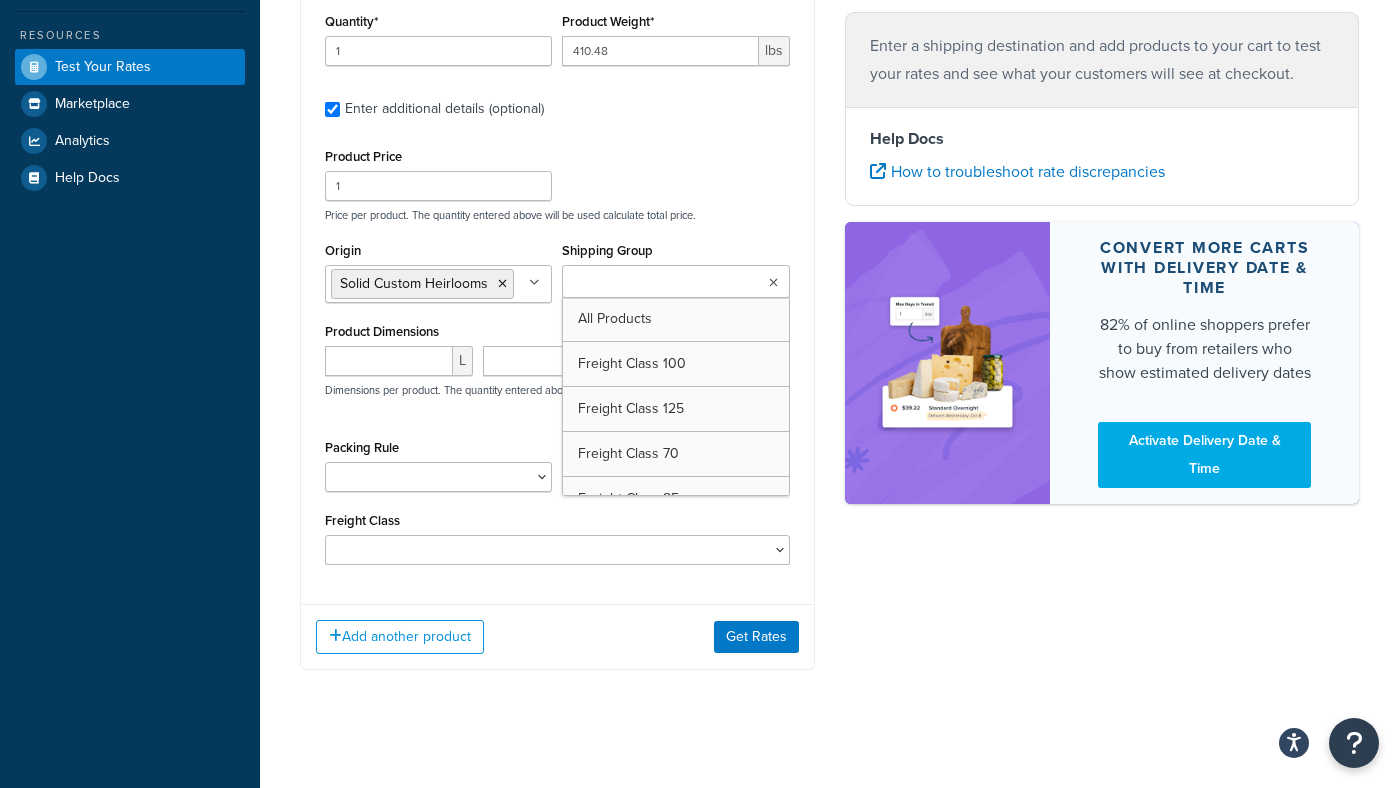 click on "Shipping Group" at bounding box center [656, 283] 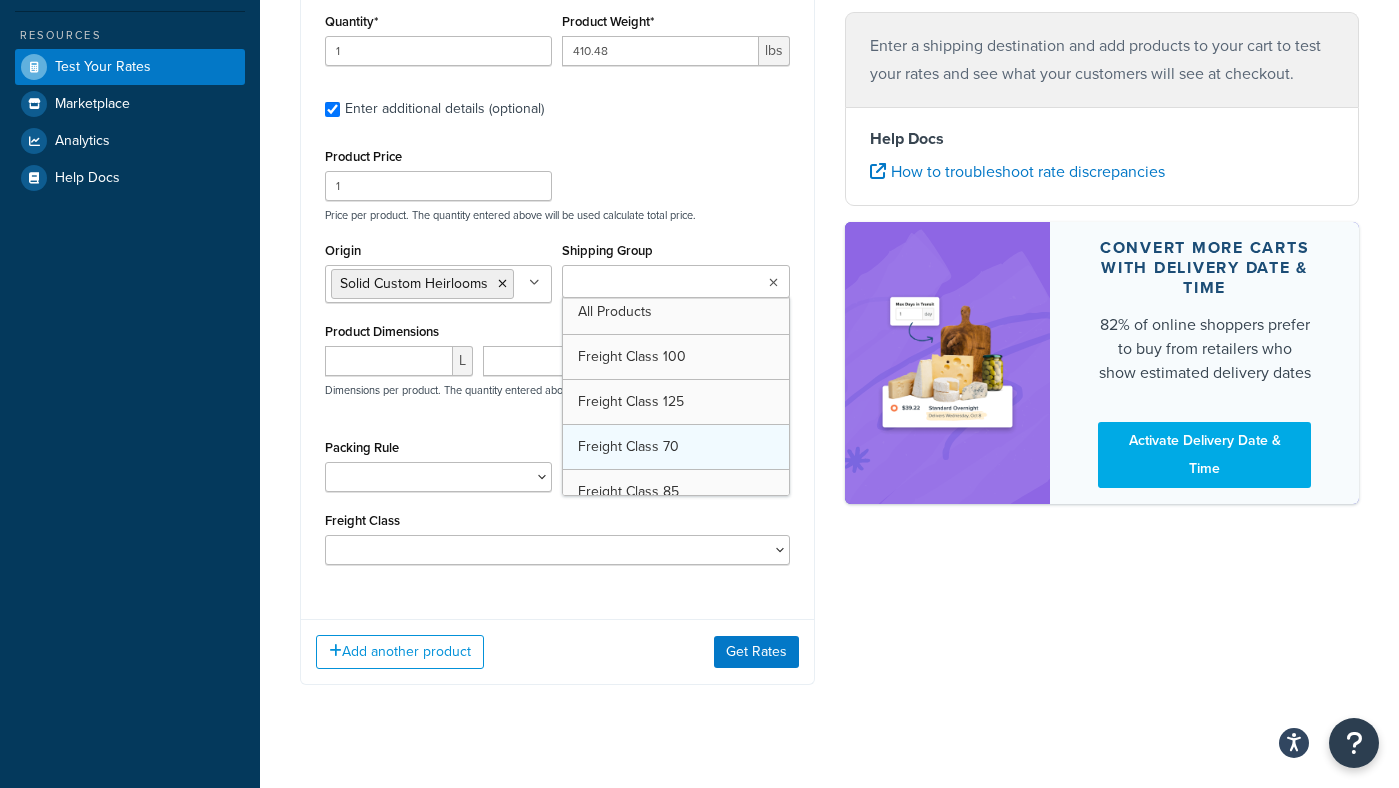 scroll, scrollTop: 5, scrollLeft: 0, axis: vertical 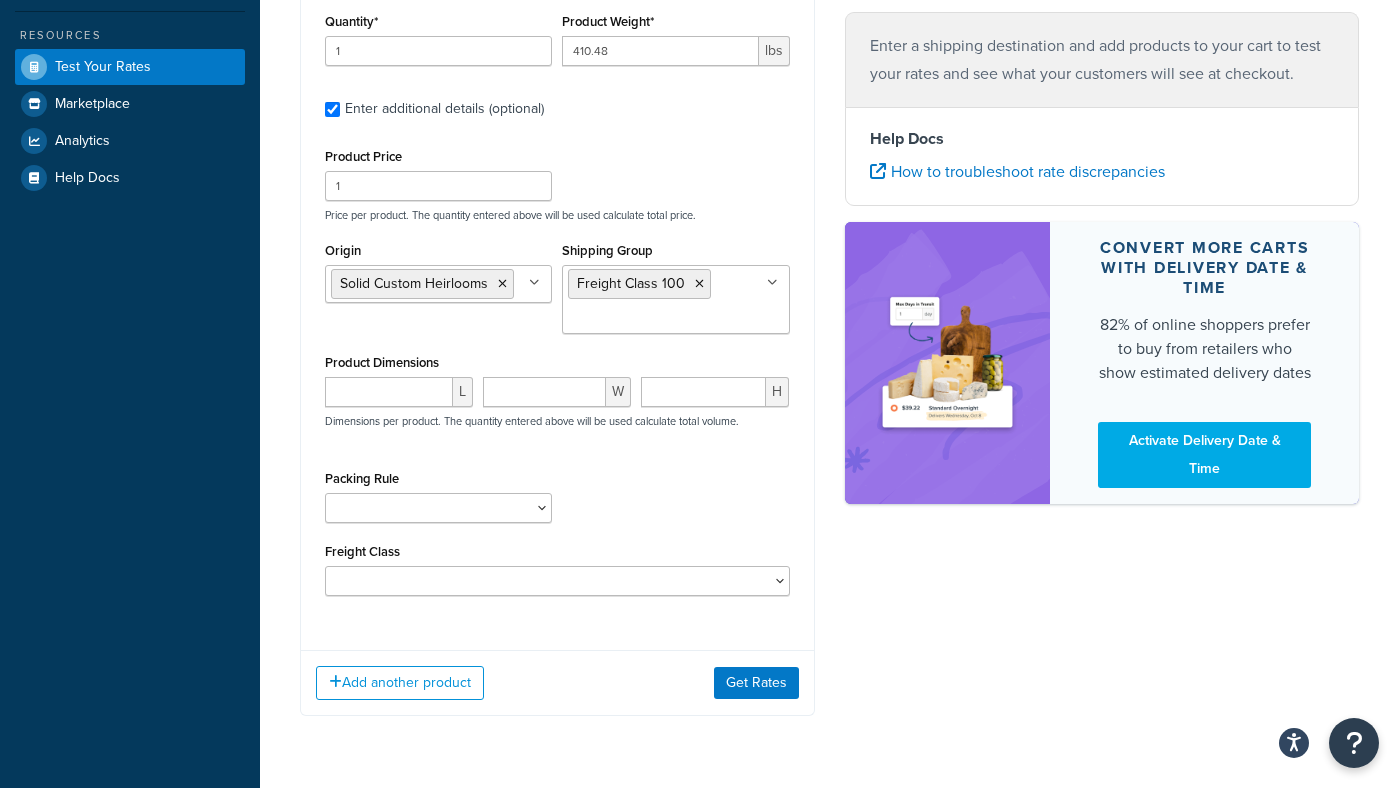 click on "Origin   Solid Custom Heirlooms   No results found Shipping Group   Freight Class 100   All Products Freight Class 125 Freight Class 70 Freight Class 85 Freight Class 92.5 Large Medium NIGHTSTANDS Small" at bounding box center [557, 293] 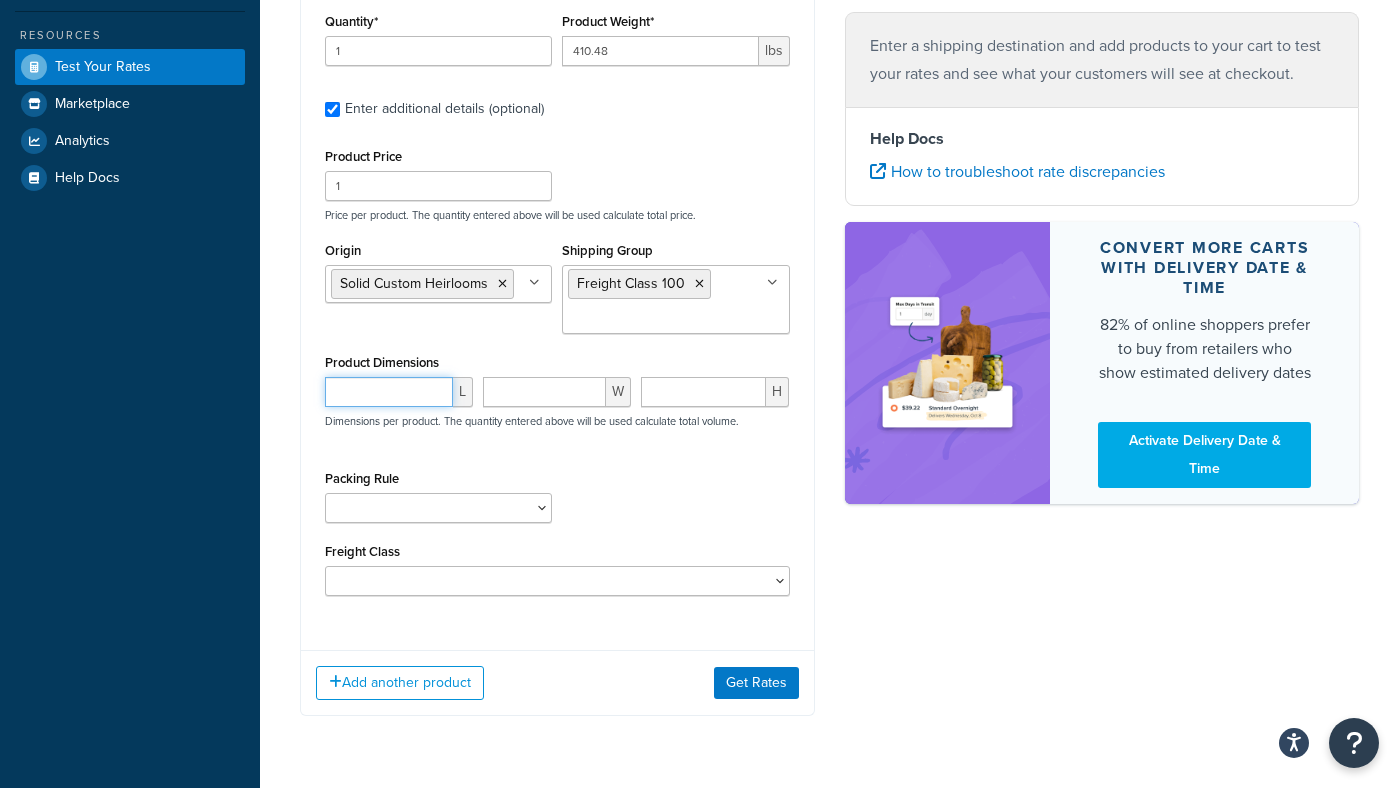 click at bounding box center (389, 392) 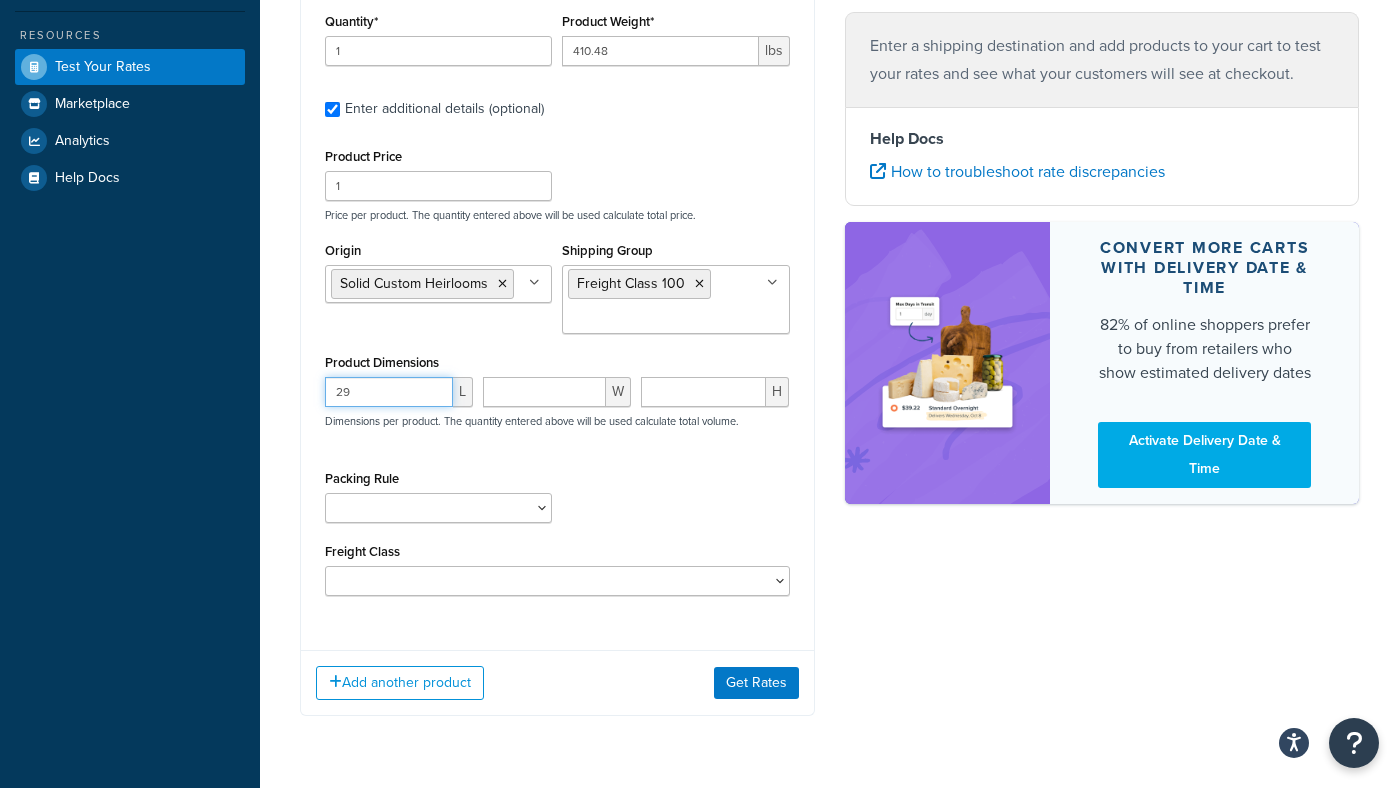 type on "29" 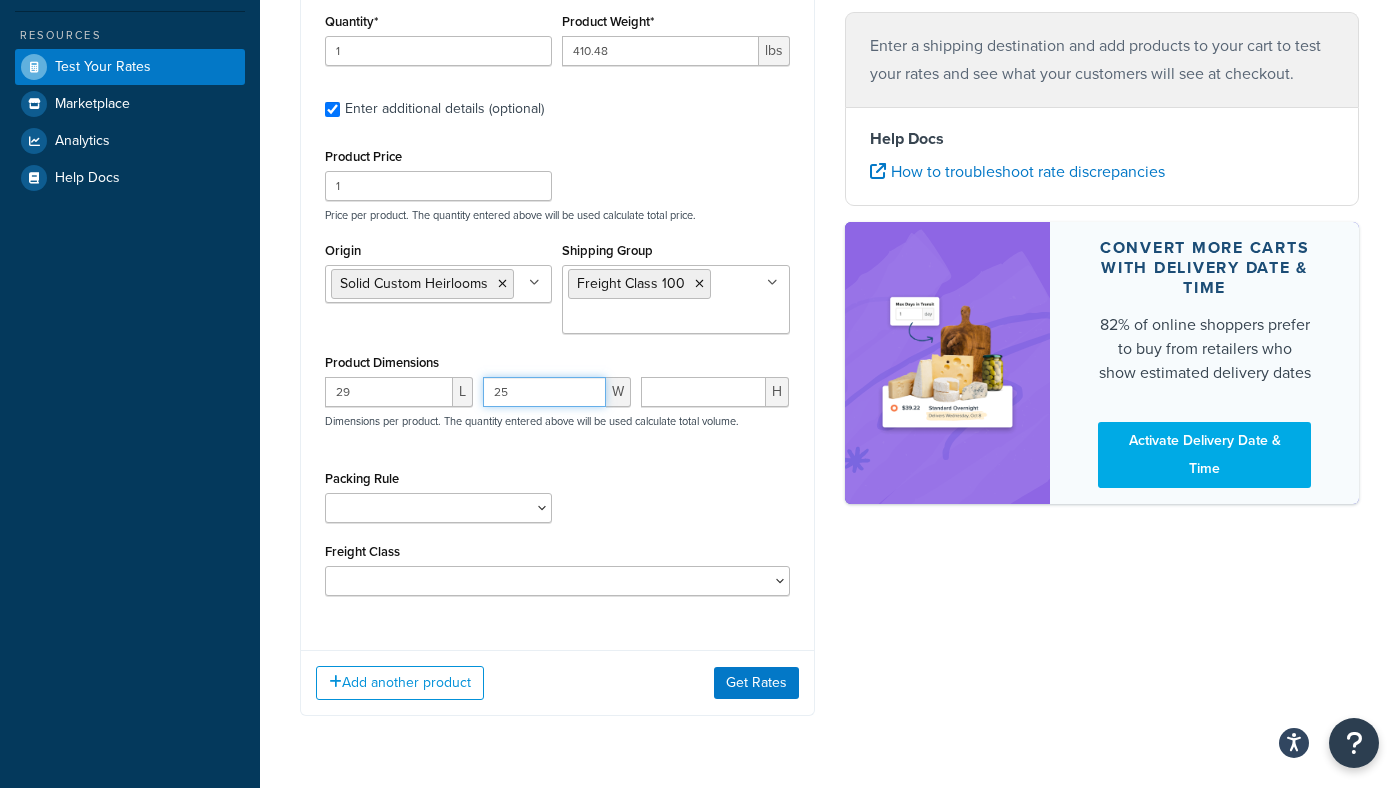 type on "25" 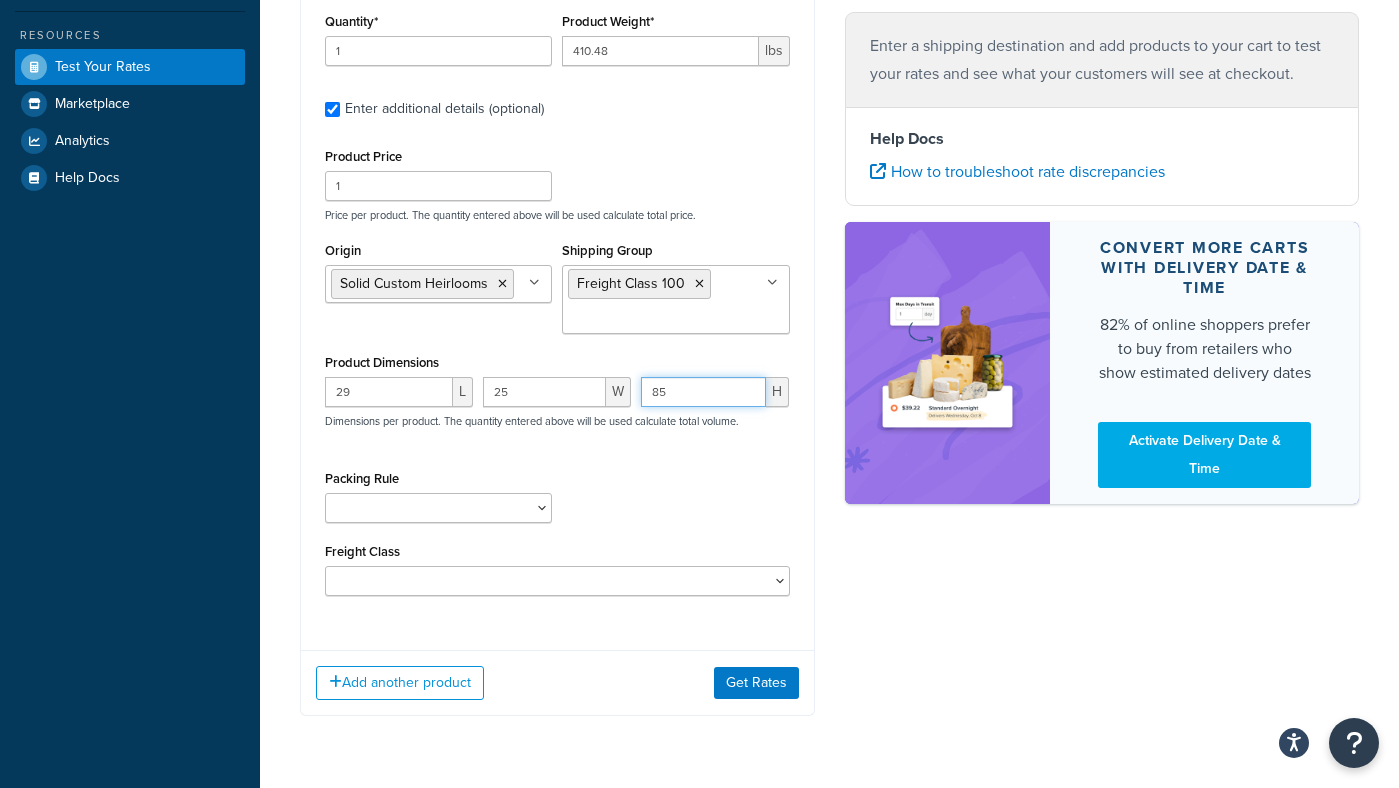 type on "85" 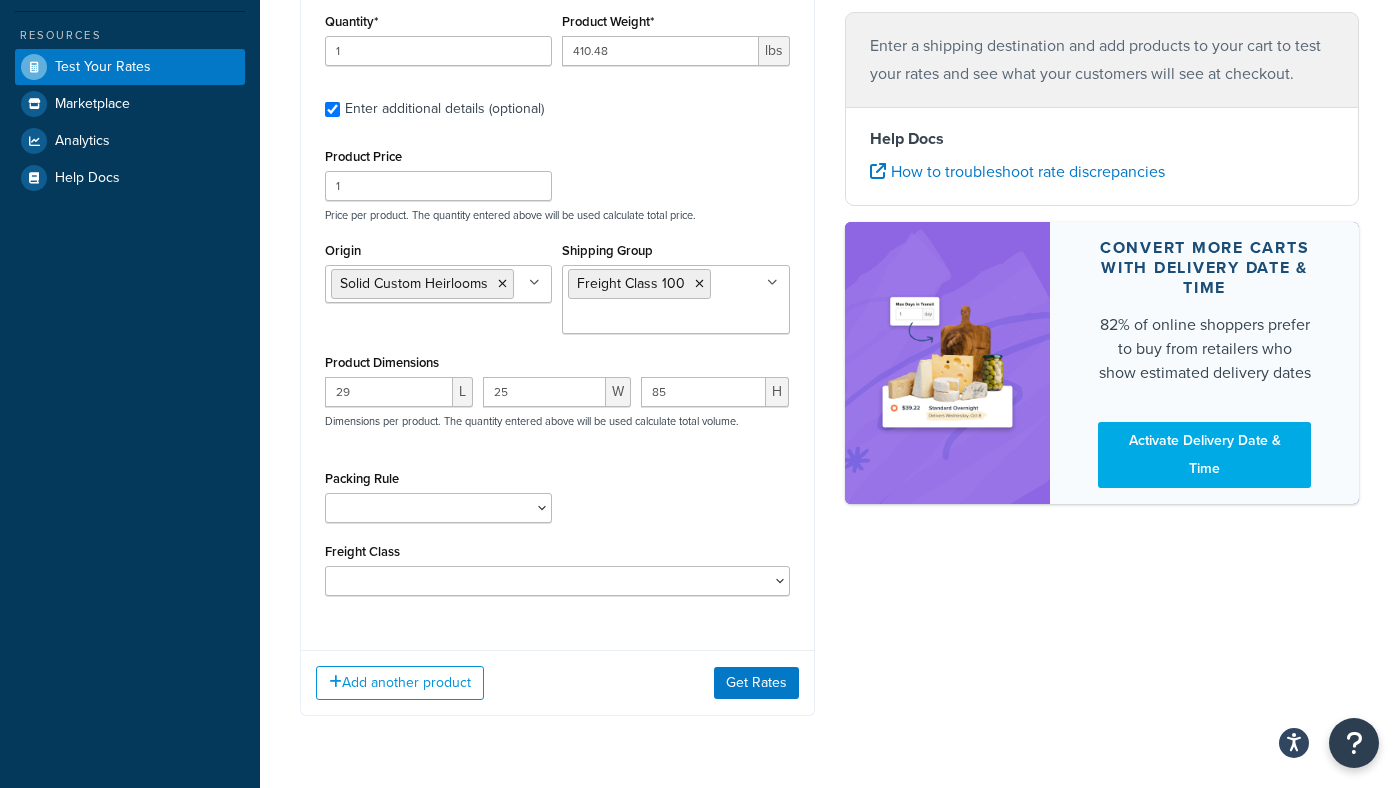 click on "Freight Class" at bounding box center (362, 551) 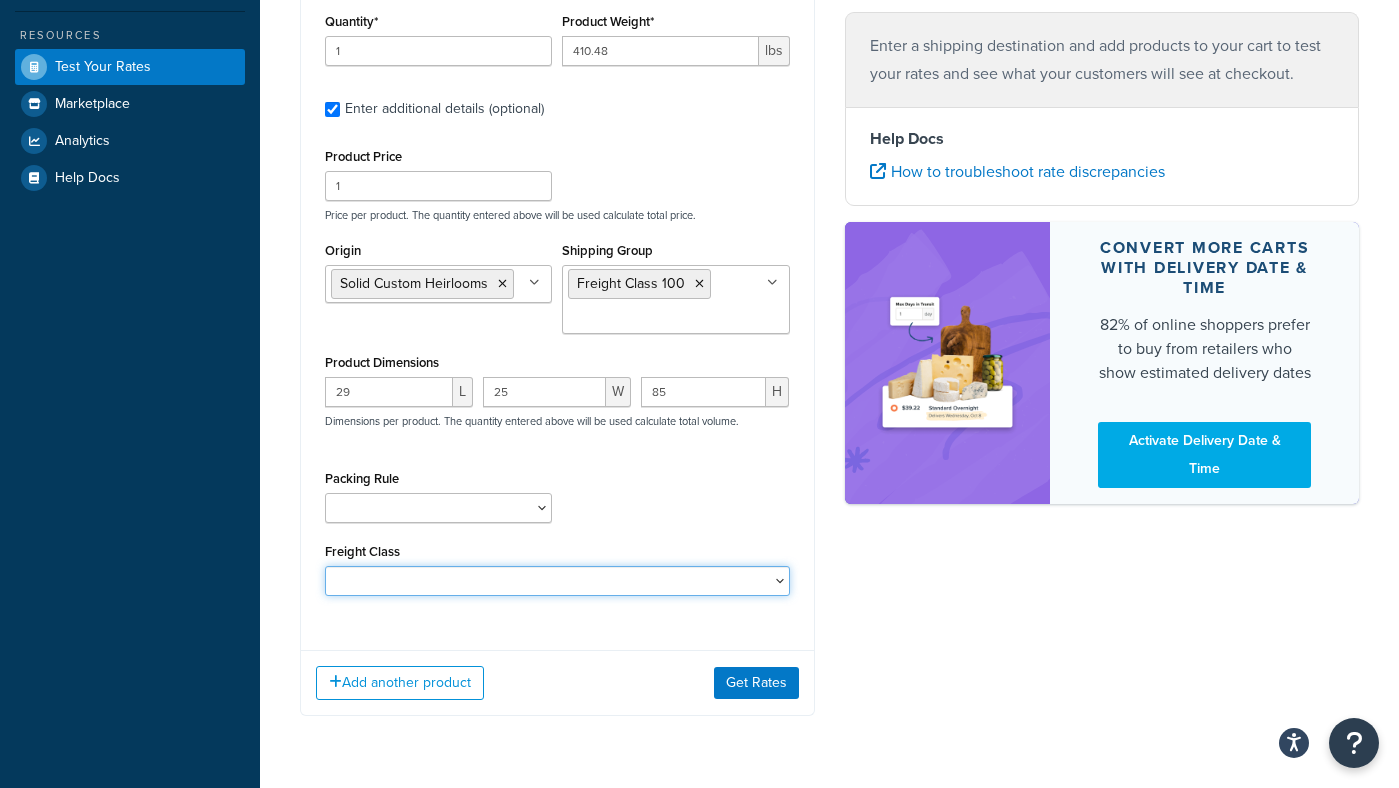 click on "50  55  60  65  70  77.5  85  92.5  100  110  125  150  175  200  250  300  400  500" at bounding box center (557, 581) 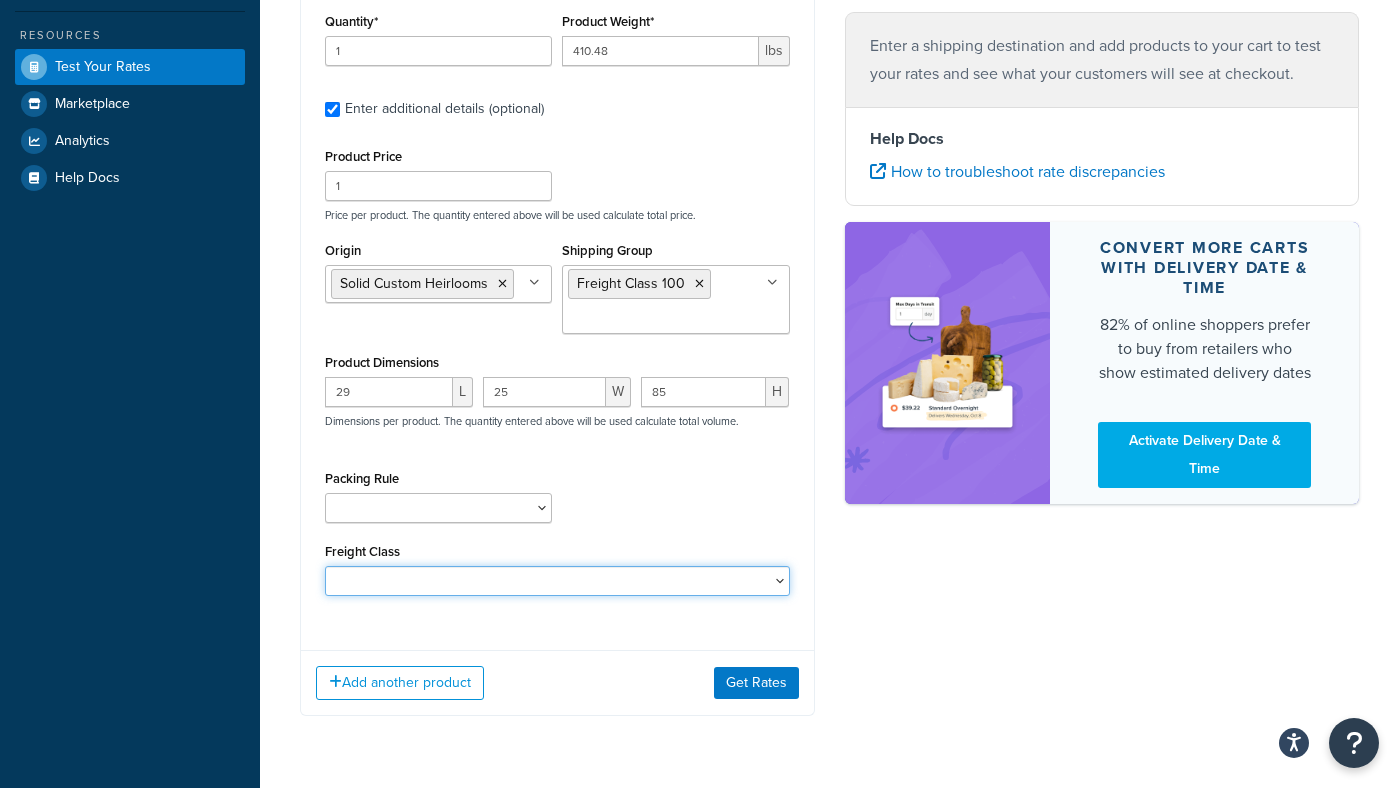 click on "50  55  60  65  70  77.5  85  92.5  100  110  125  150  175  200  250  300  400  500" at bounding box center (557, 581) 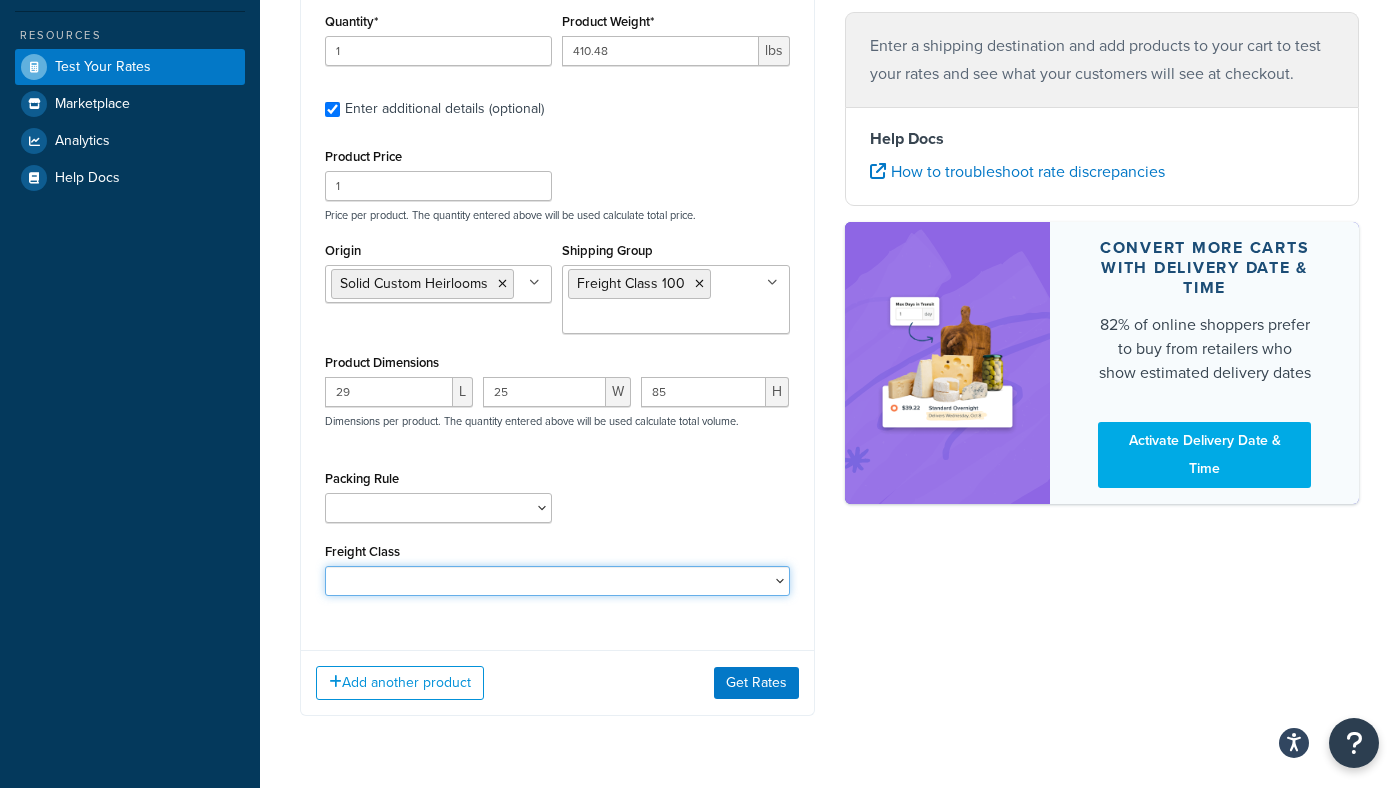 select on "100" 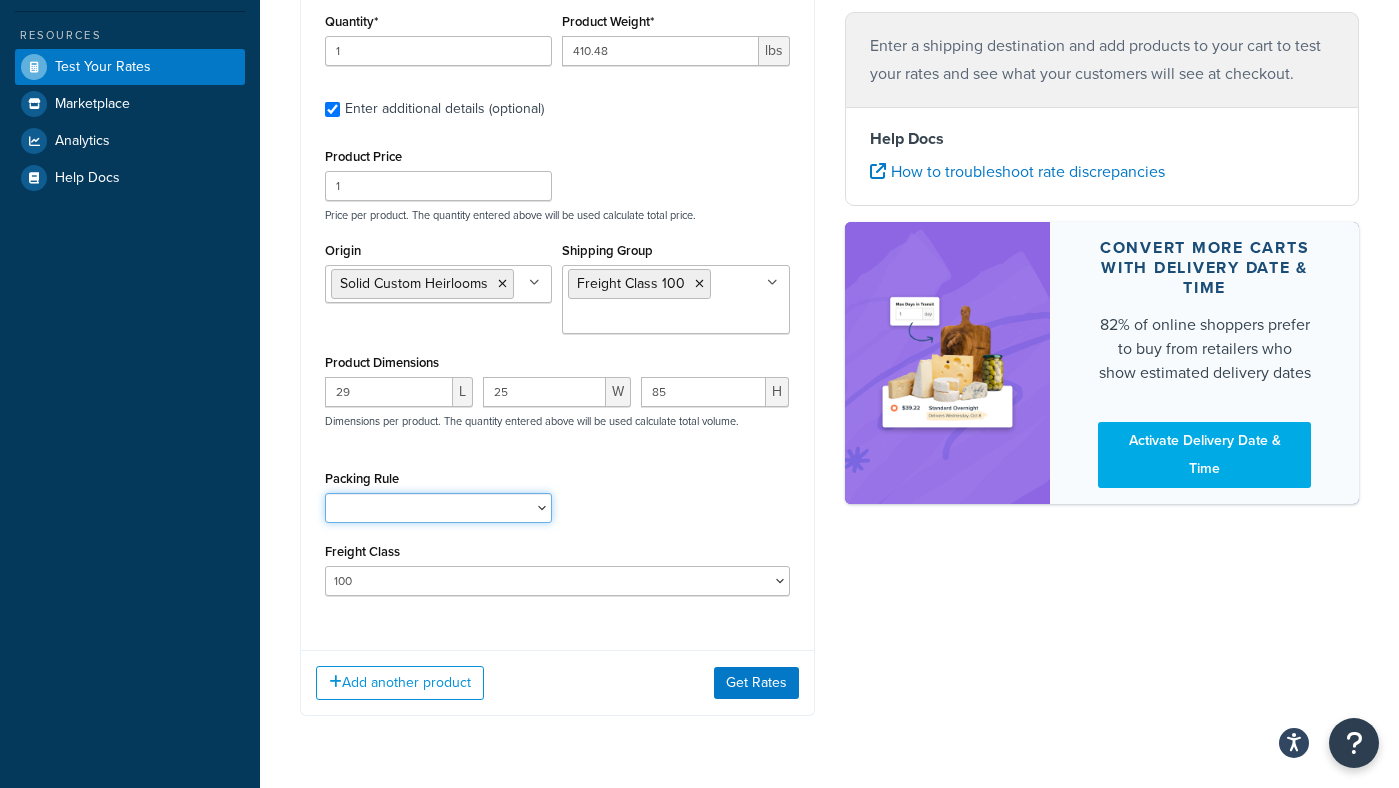 click on "Packing Rule" at bounding box center (438, 508) 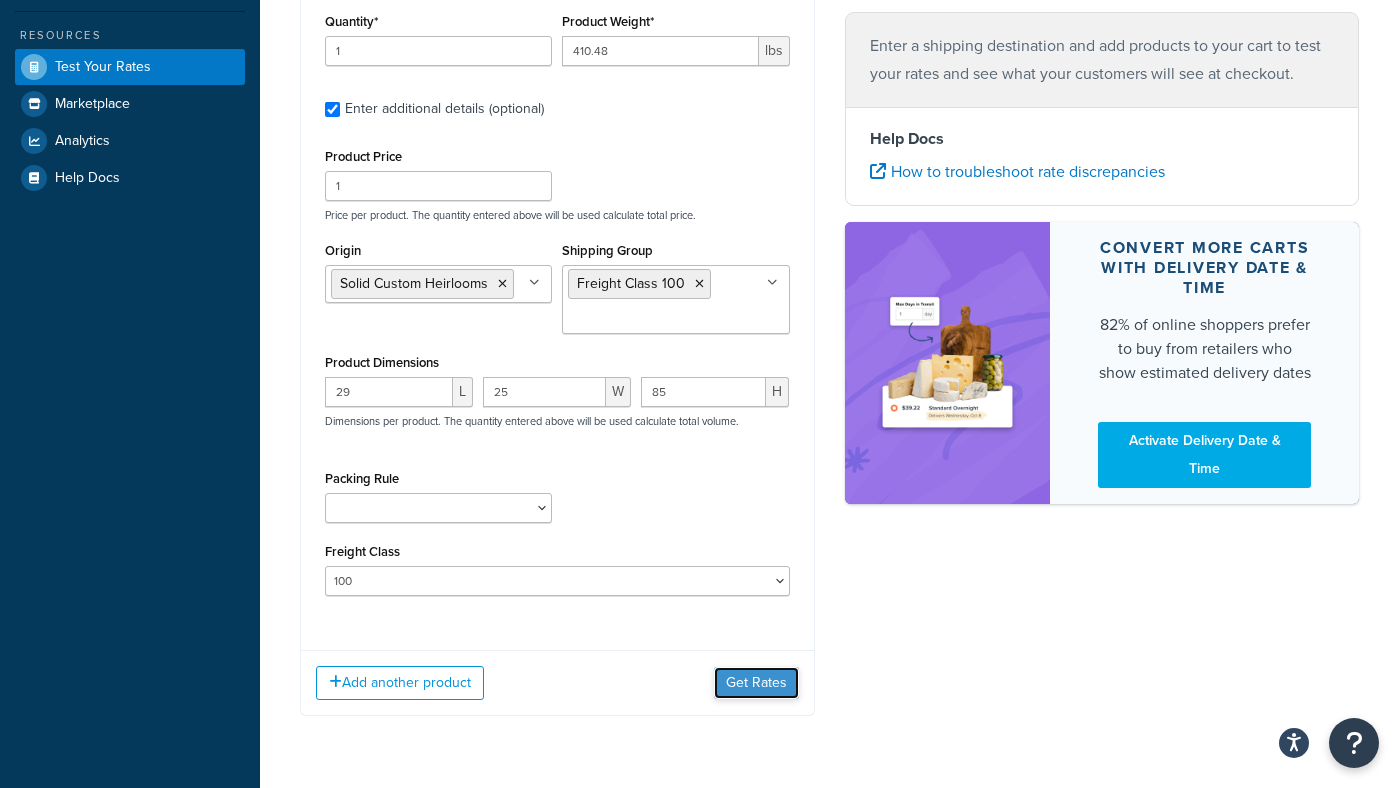 click on "Get Rates" at bounding box center (756, 683) 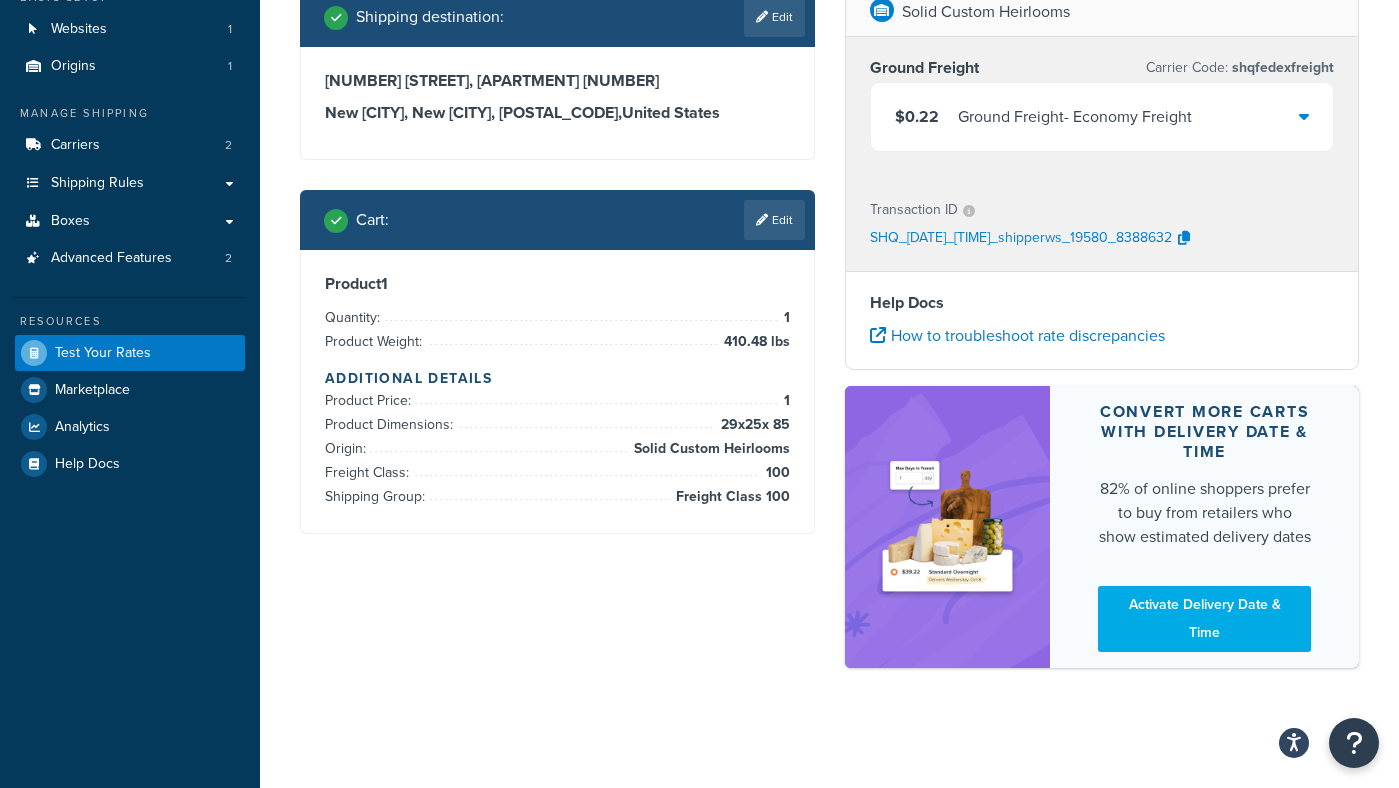 scroll, scrollTop: 0, scrollLeft: 0, axis: both 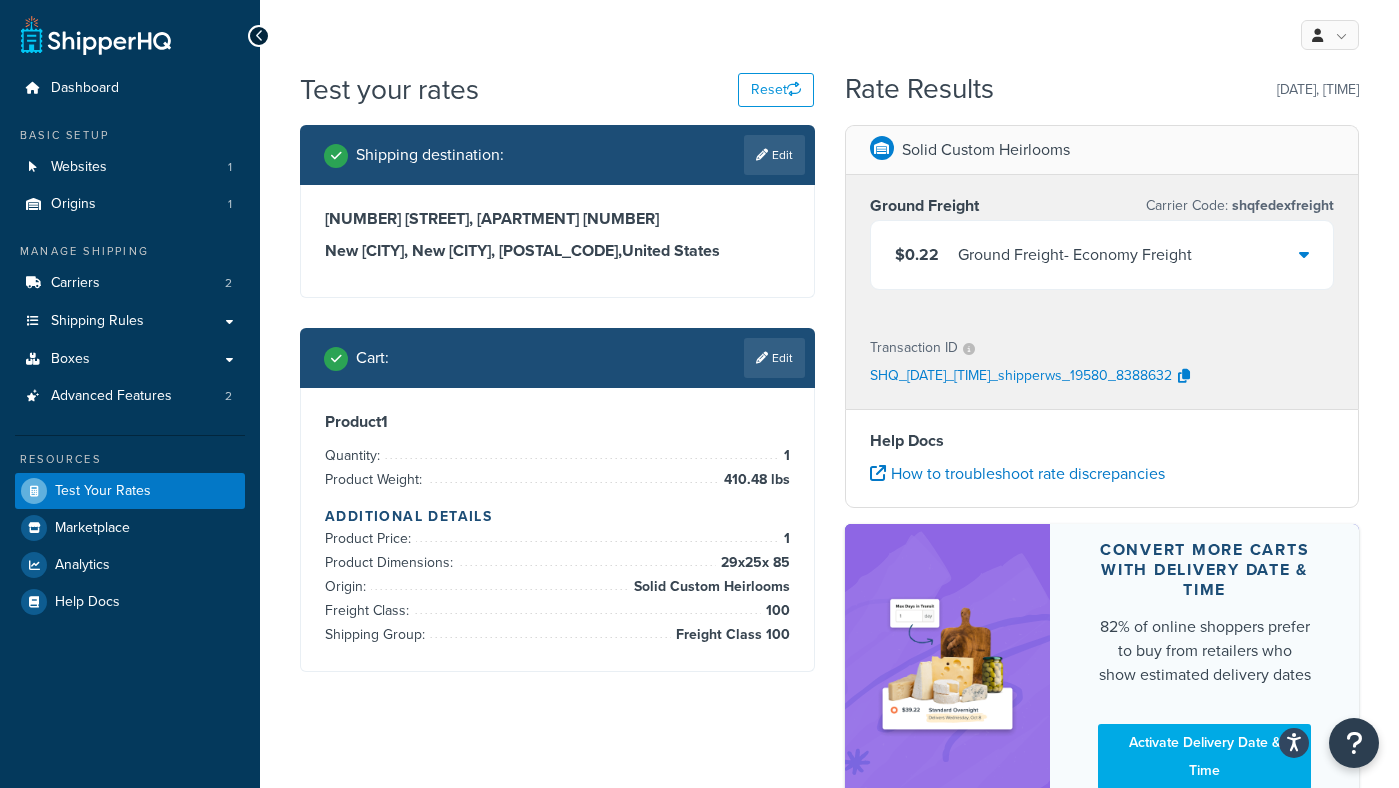click at bounding box center (1304, 254) 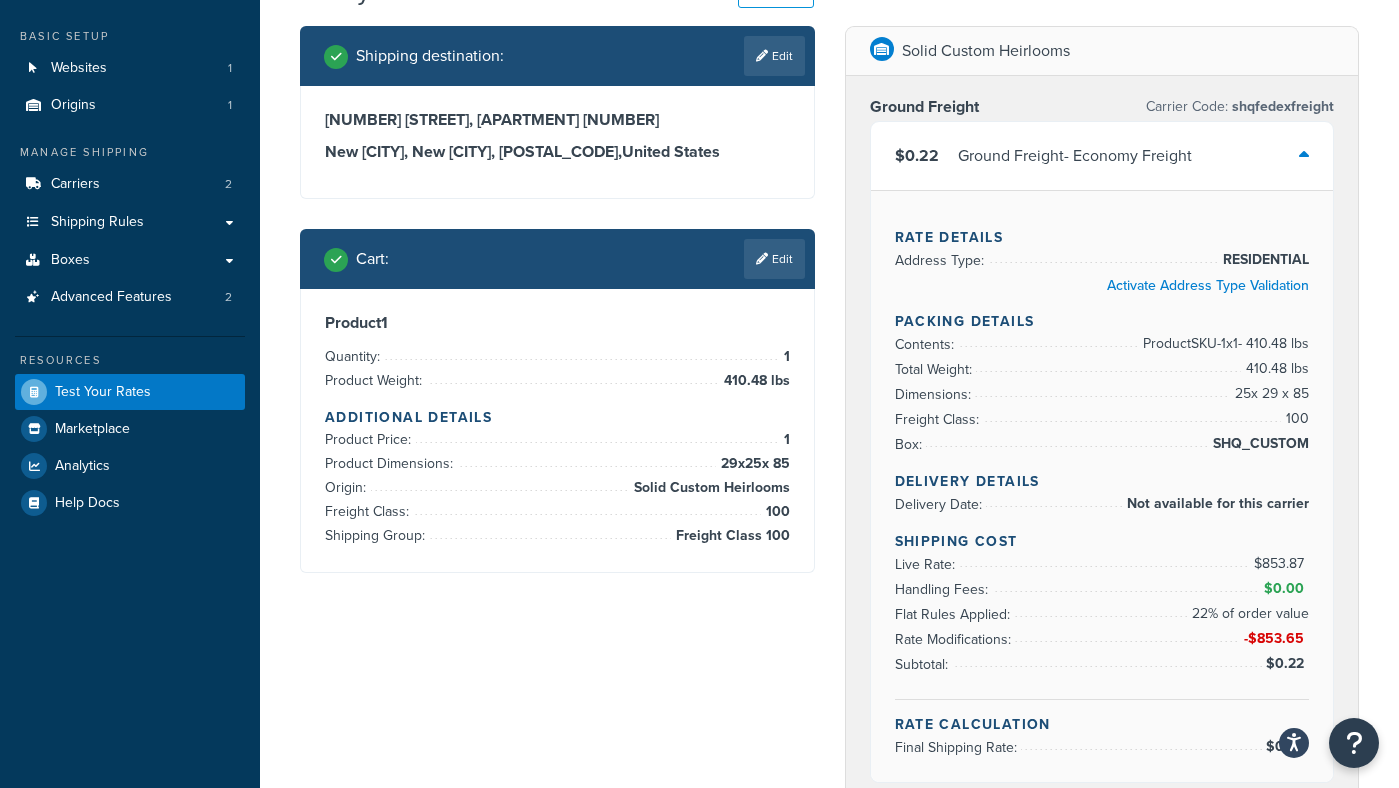 scroll, scrollTop: 104, scrollLeft: 0, axis: vertical 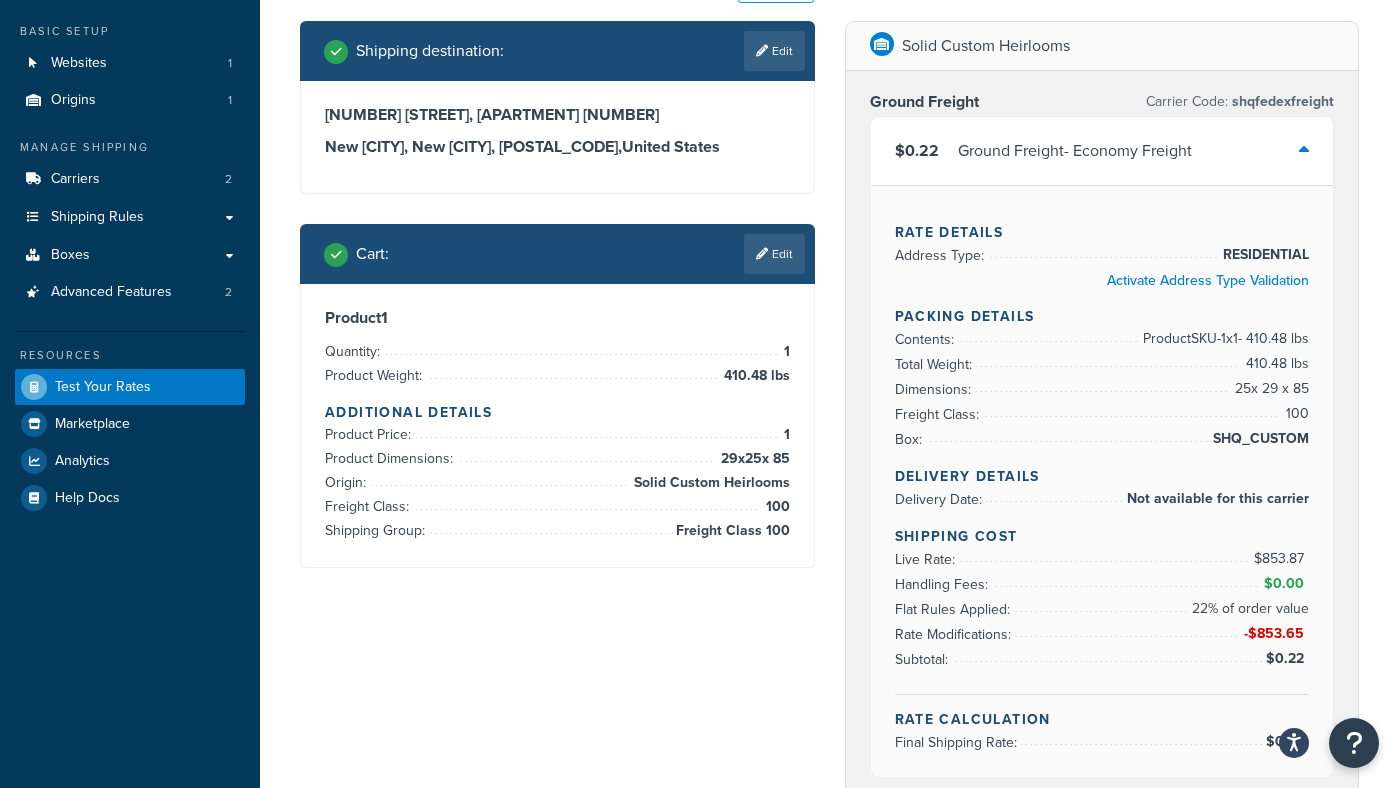 click on "-$853.65" at bounding box center (1276, 633) 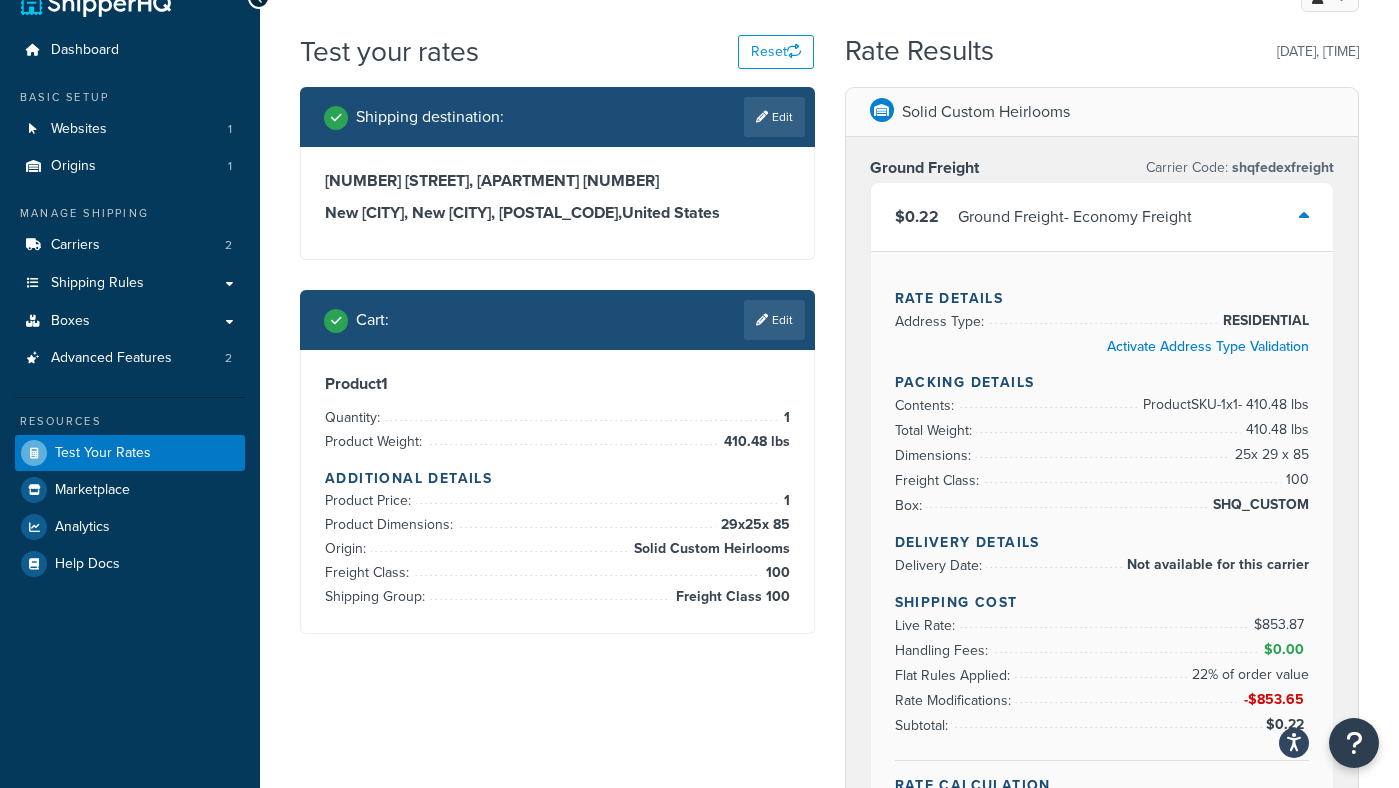 scroll, scrollTop: 14, scrollLeft: 0, axis: vertical 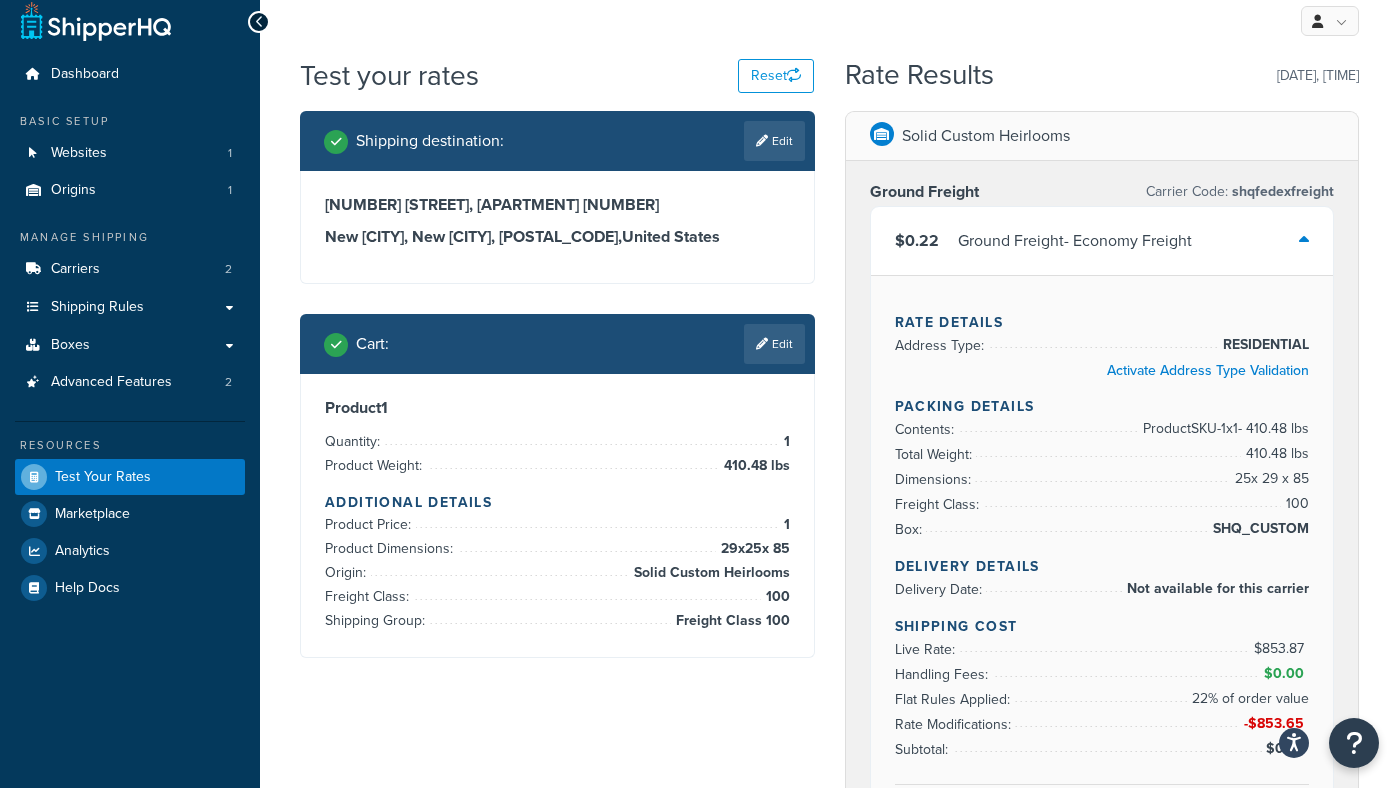 click on "$0.22 Ground Freight  -   Economy Freight" at bounding box center (1102, 241) 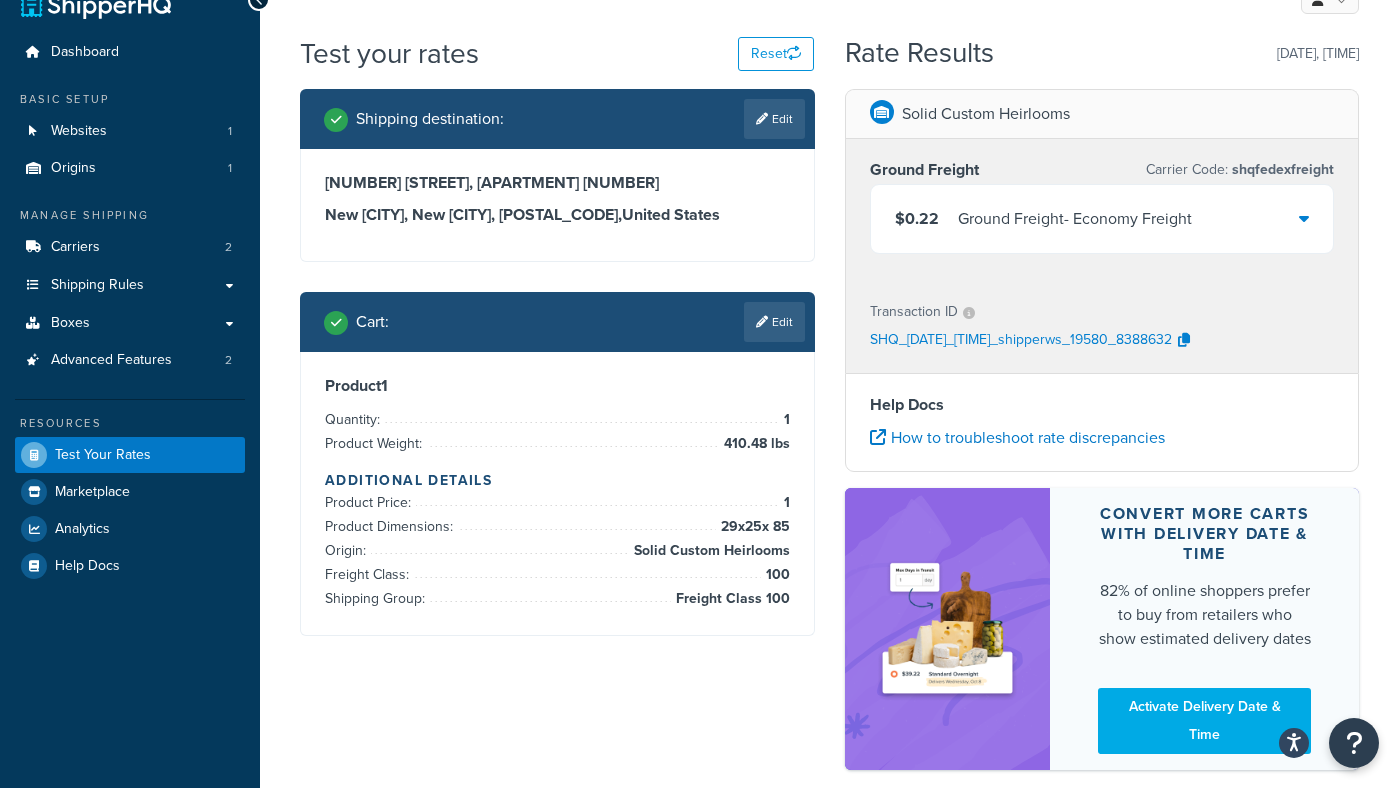 scroll, scrollTop: 0, scrollLeft: 0, axis: both 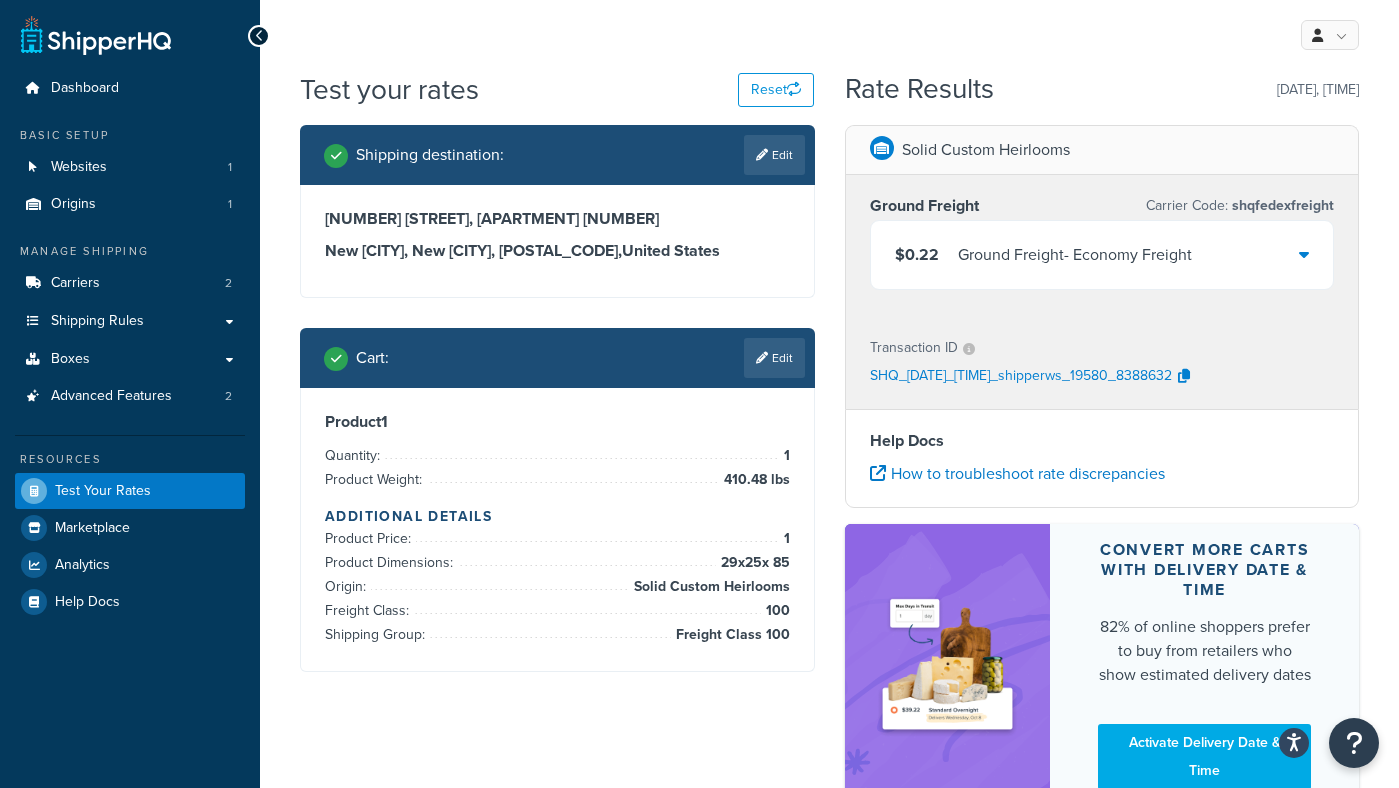 click at bounding box center (1304, 254) 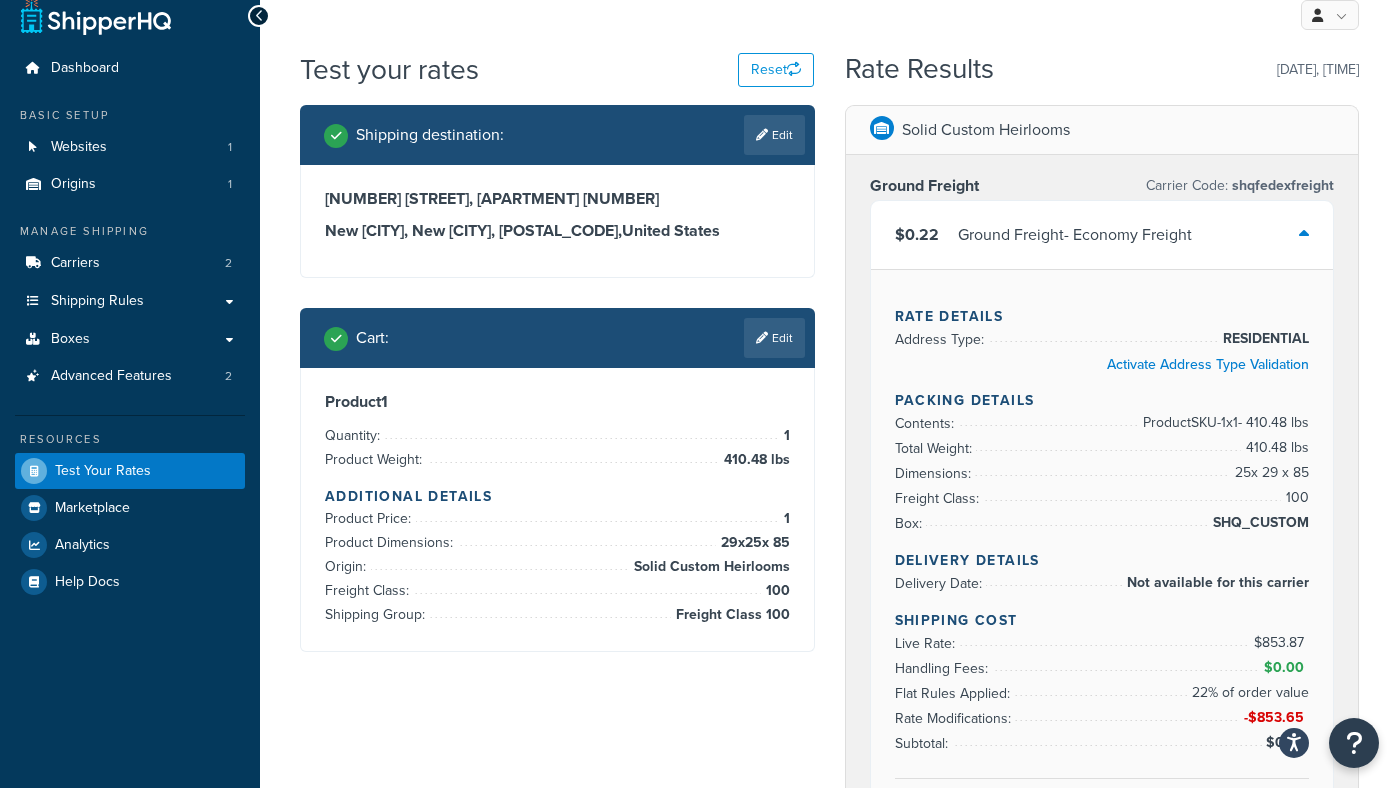 scroll, scrollTop: 0, scrollLeft: 0, axis: both 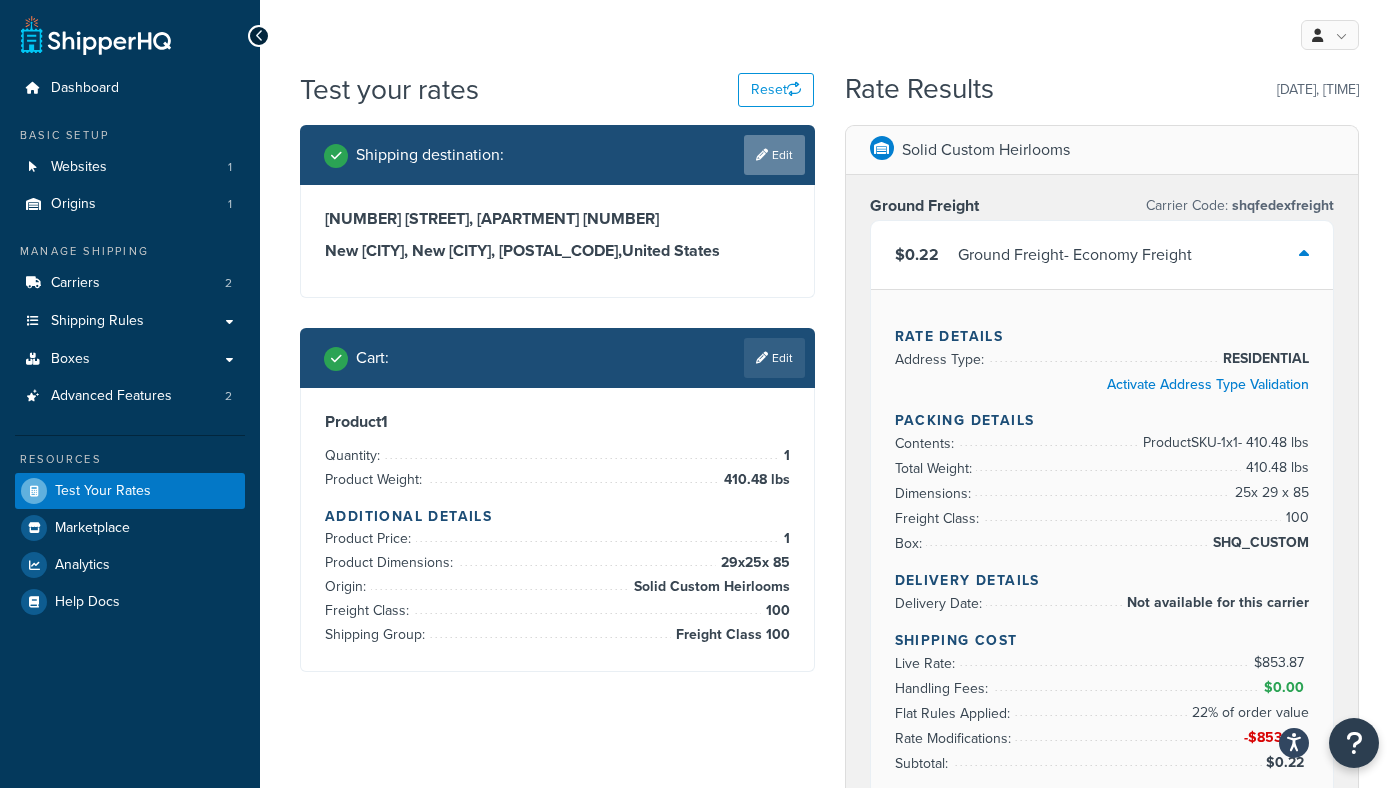 click on "Edit" at bounding box center (774, 155) 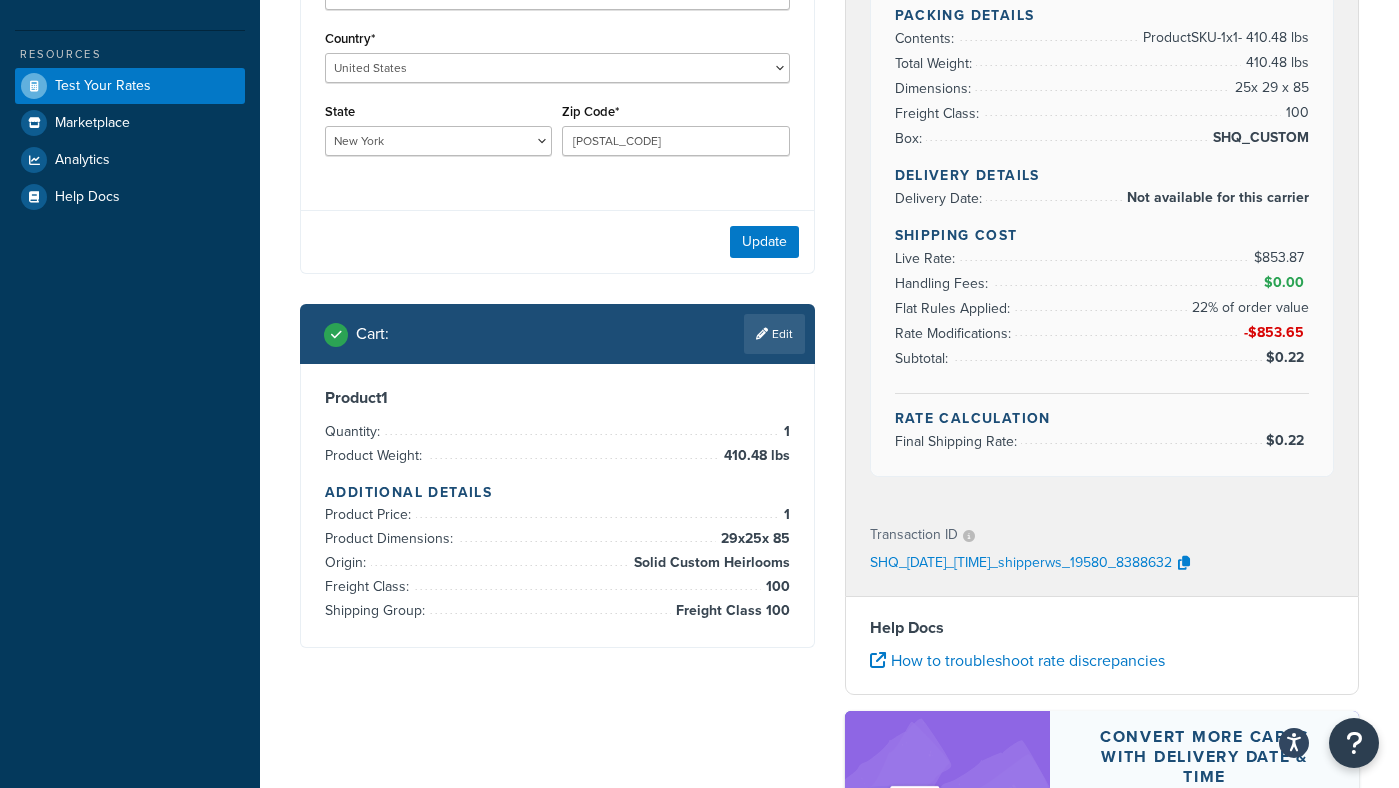 scroll, scrollTop: 411, scrollLeft: 0, axis: vertical 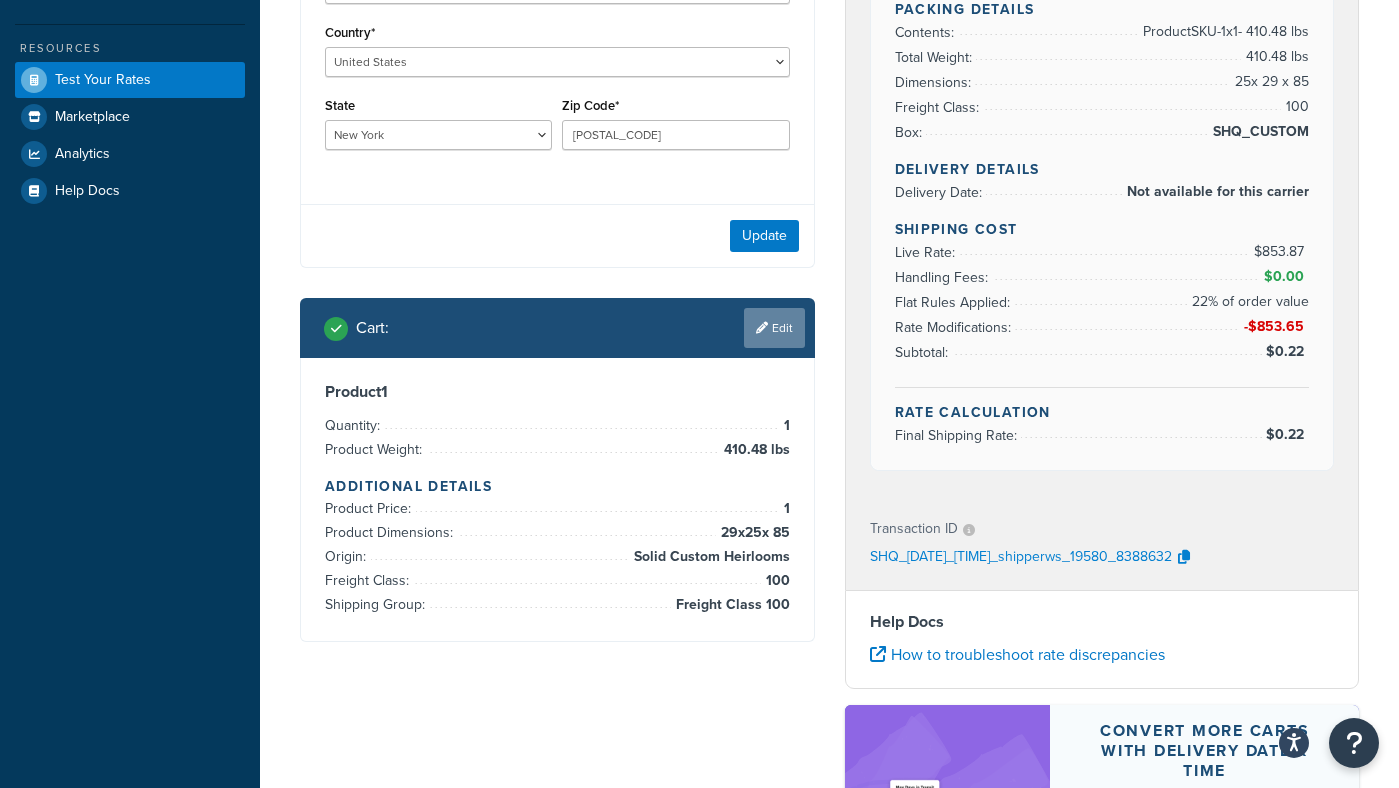 click on "Edit" at bounding box center (774, 328) 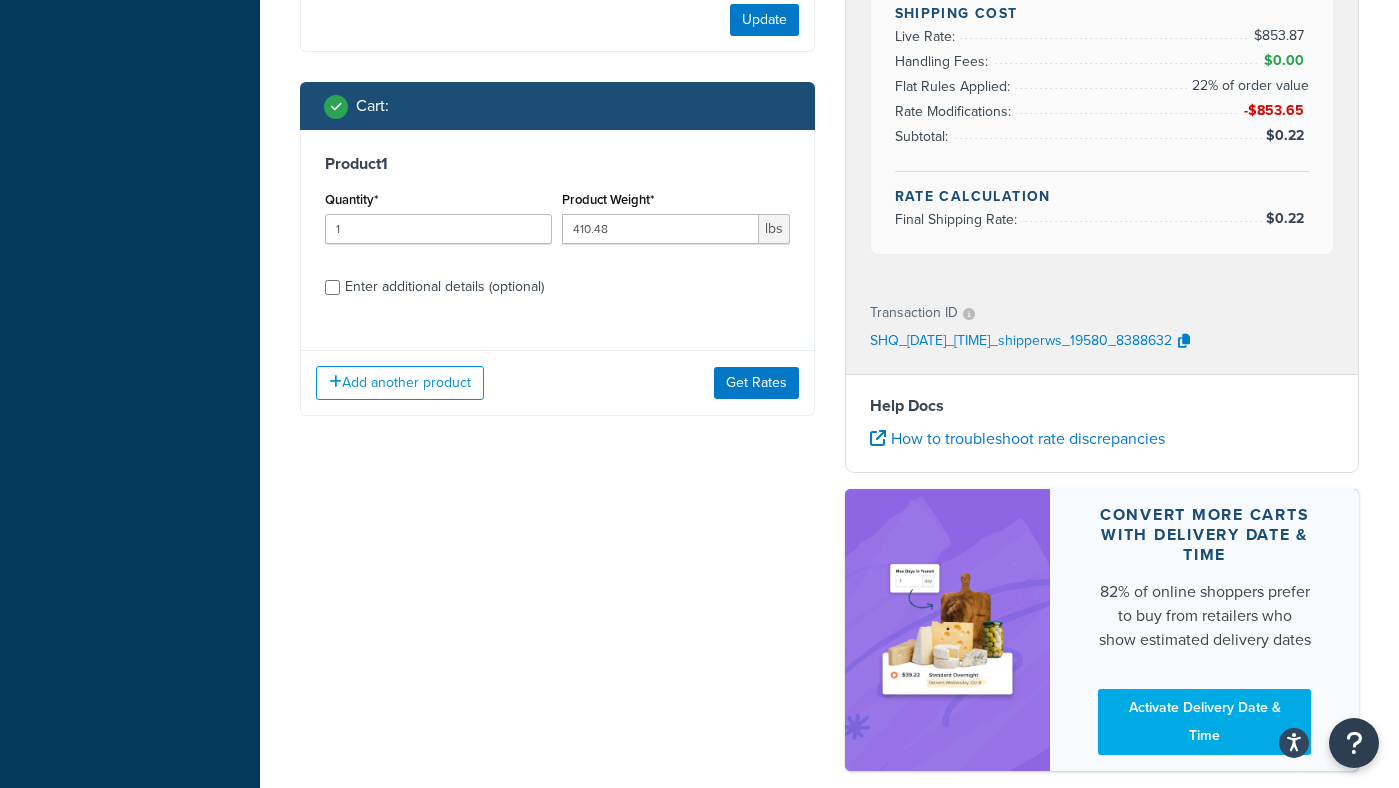 scroll, scrollTop: 625, scrollLeft: 0, axis: vertical 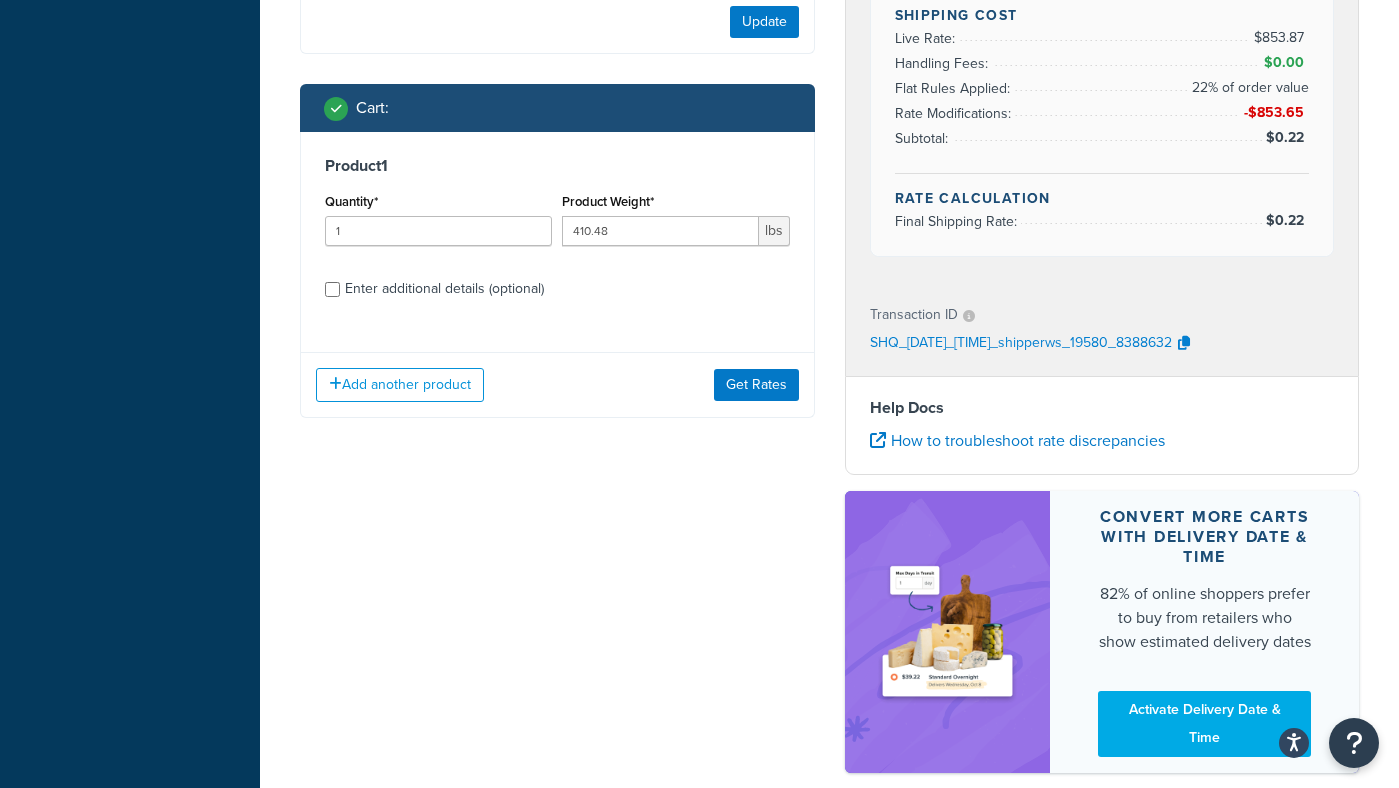 click on "Enter additional details (optional)" at bounding box center (444, 289) 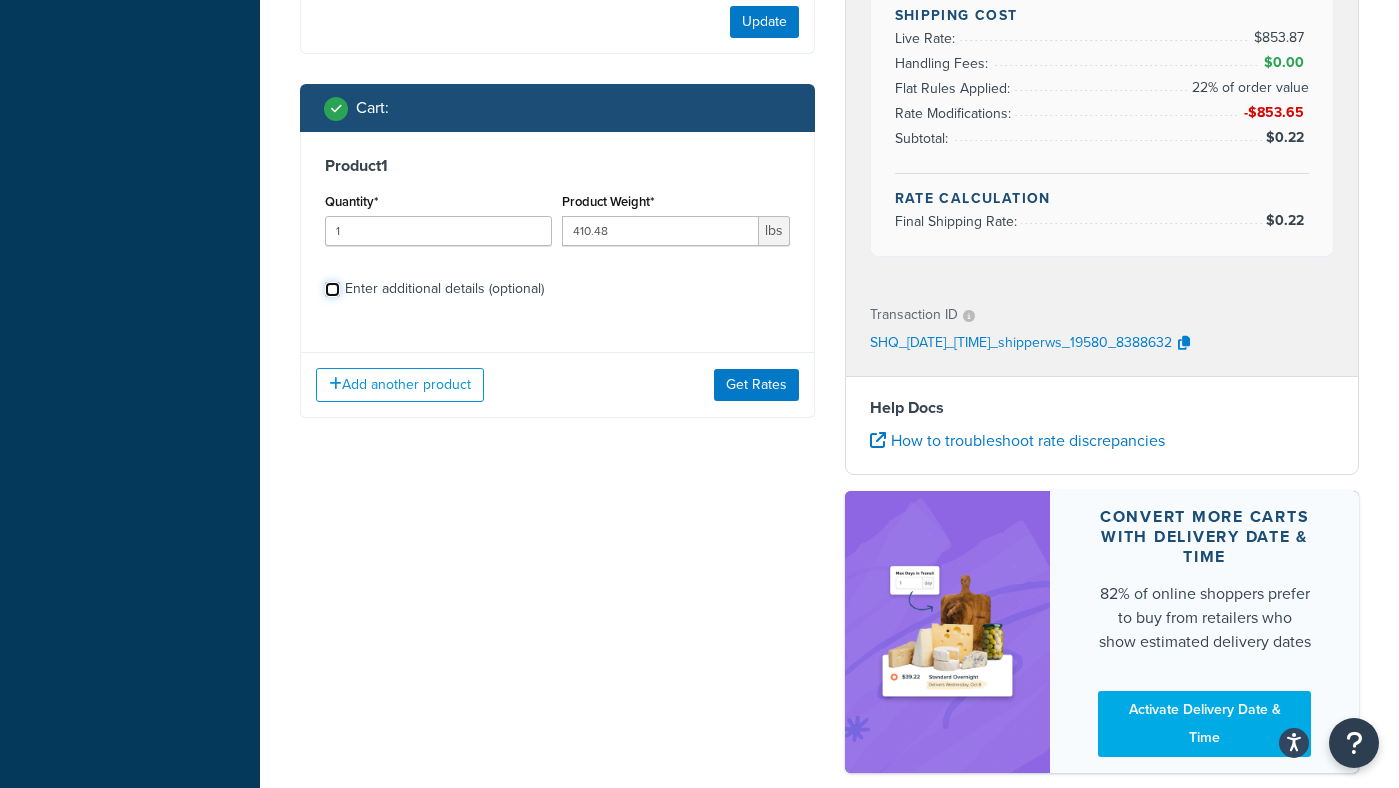 click on "Enter additional details (optional)" at bounding box center (332, 289) 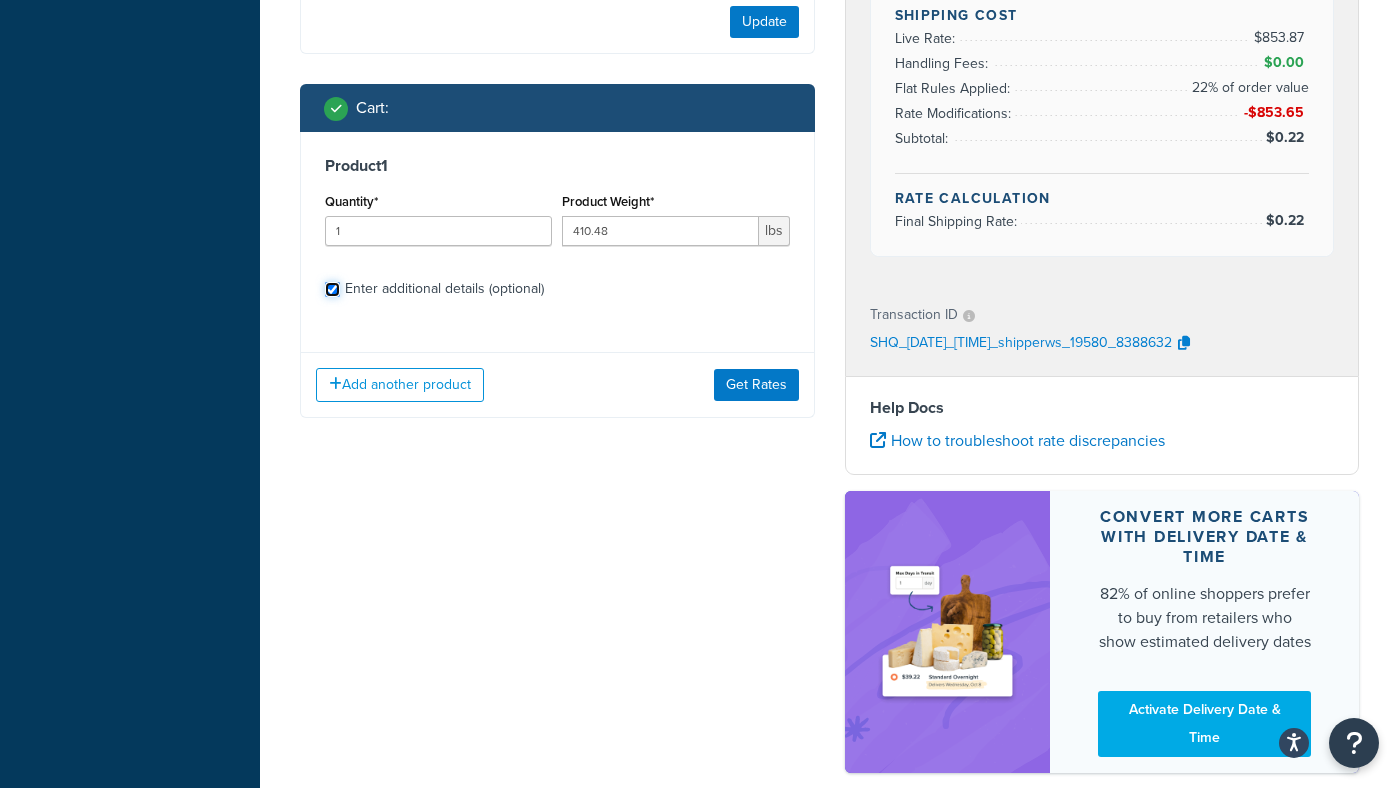 checkbox on "true" 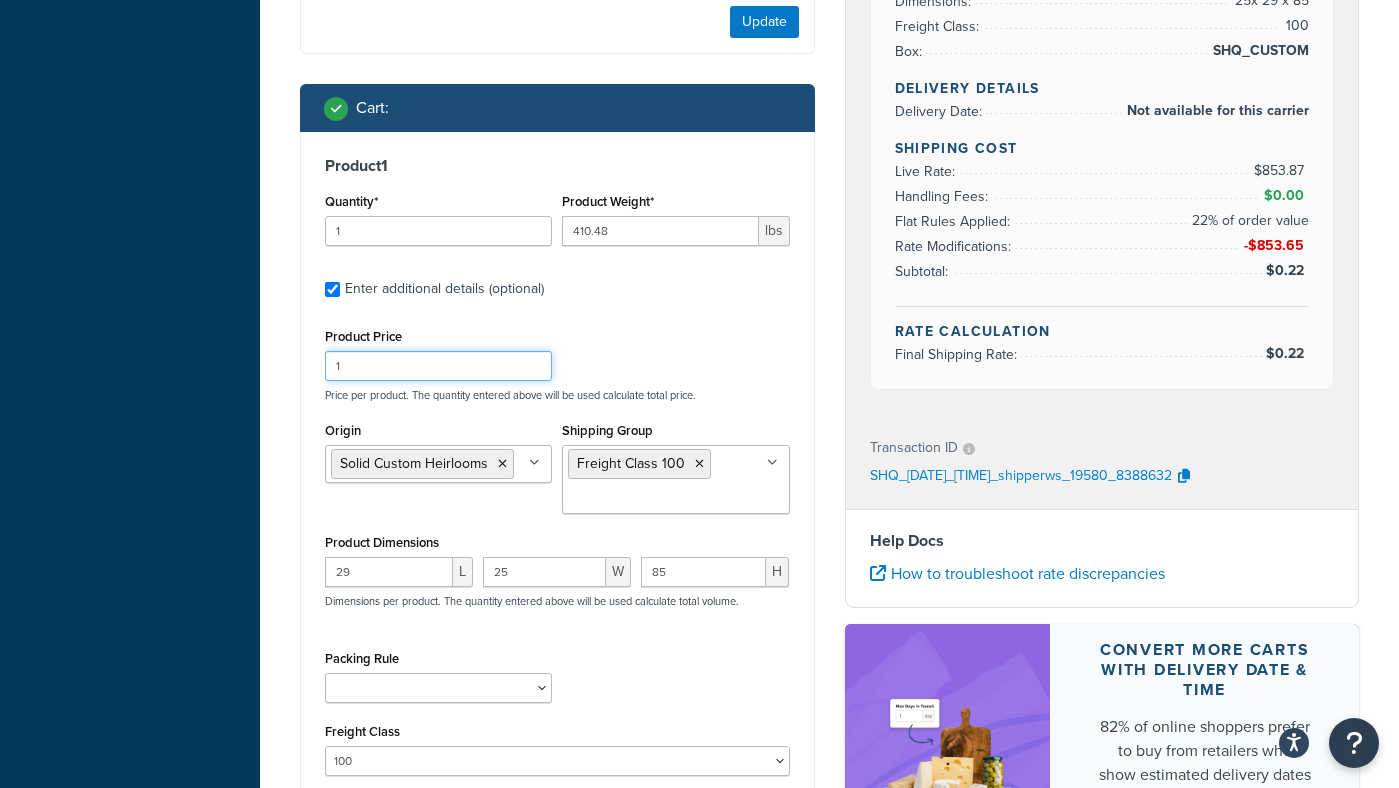 click on "1" at bounding box center [438, 366] 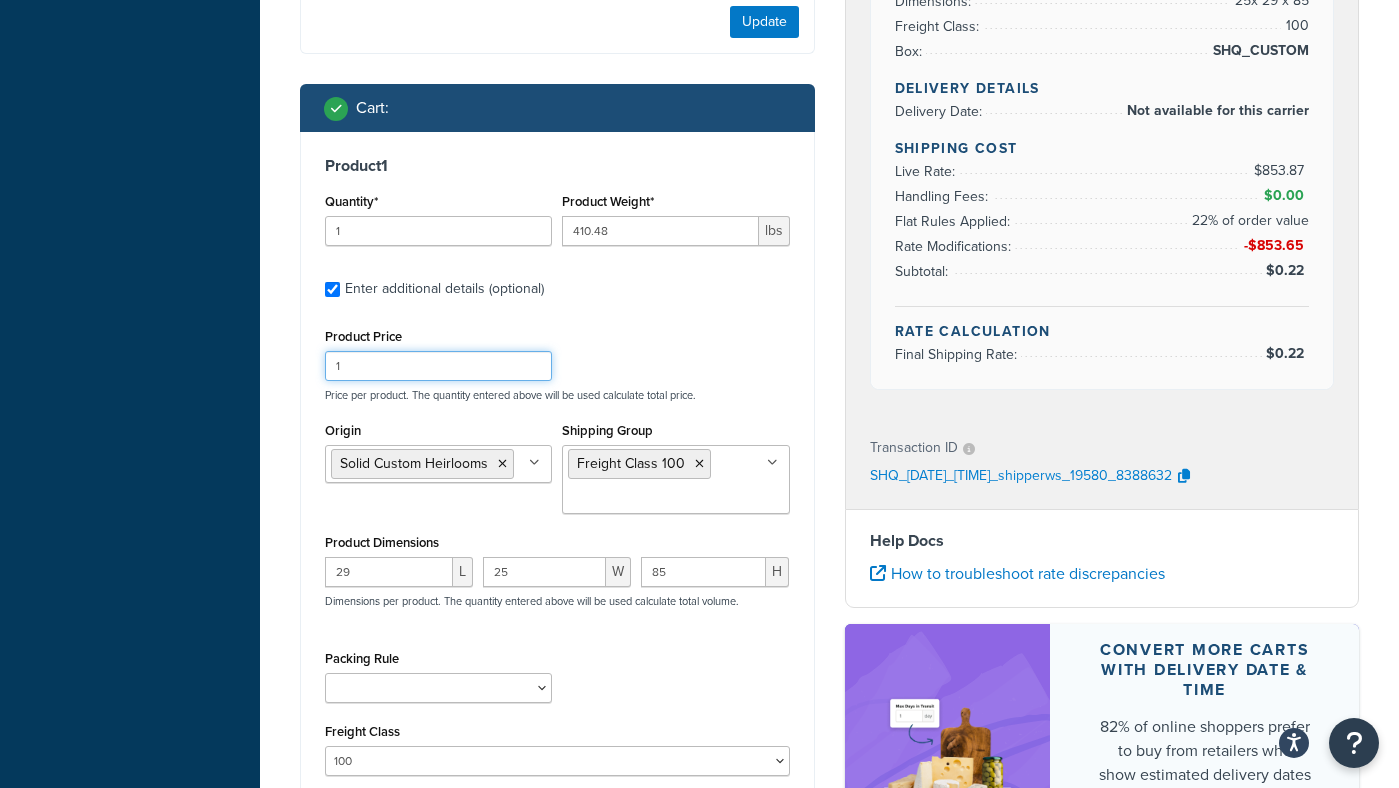 click on "1" at bounding box center (438, 366) 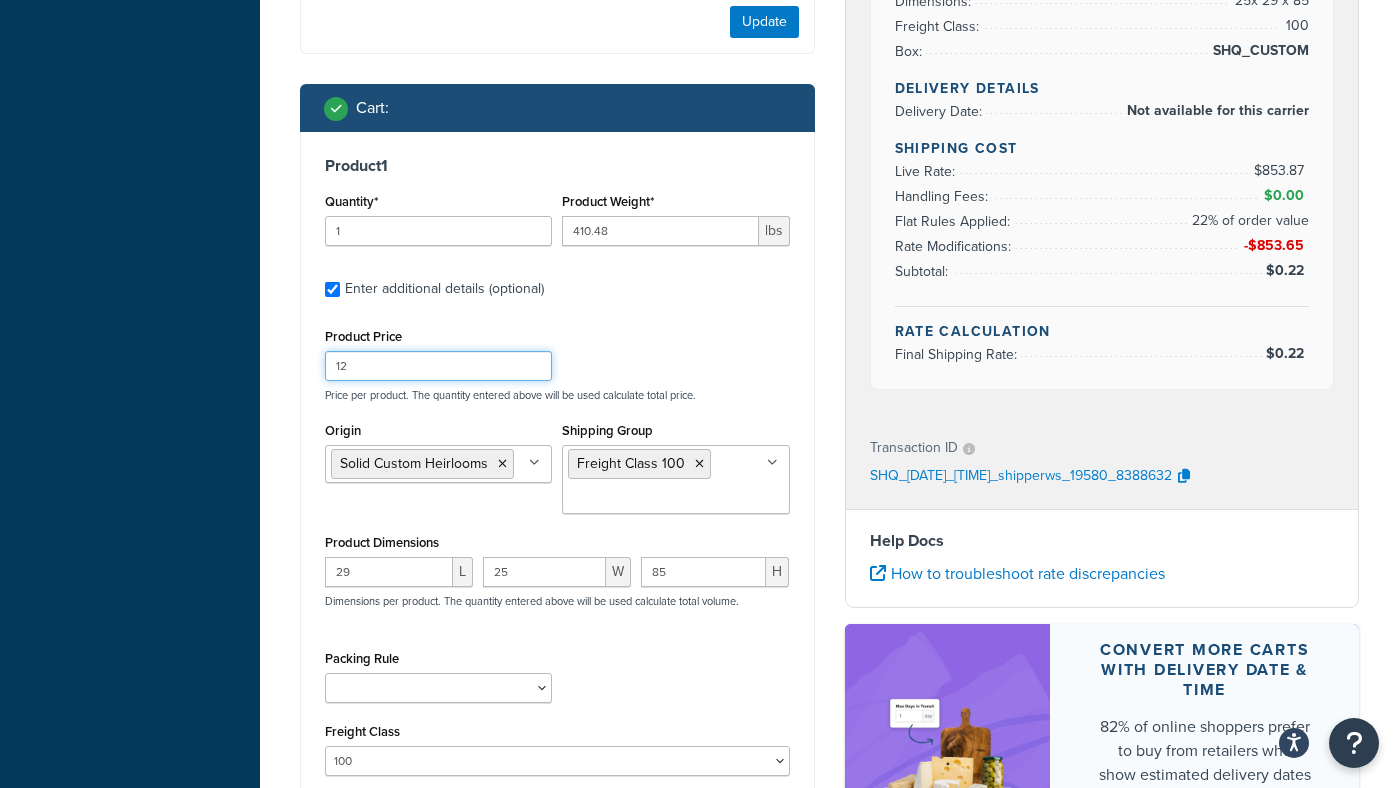 type on "1" 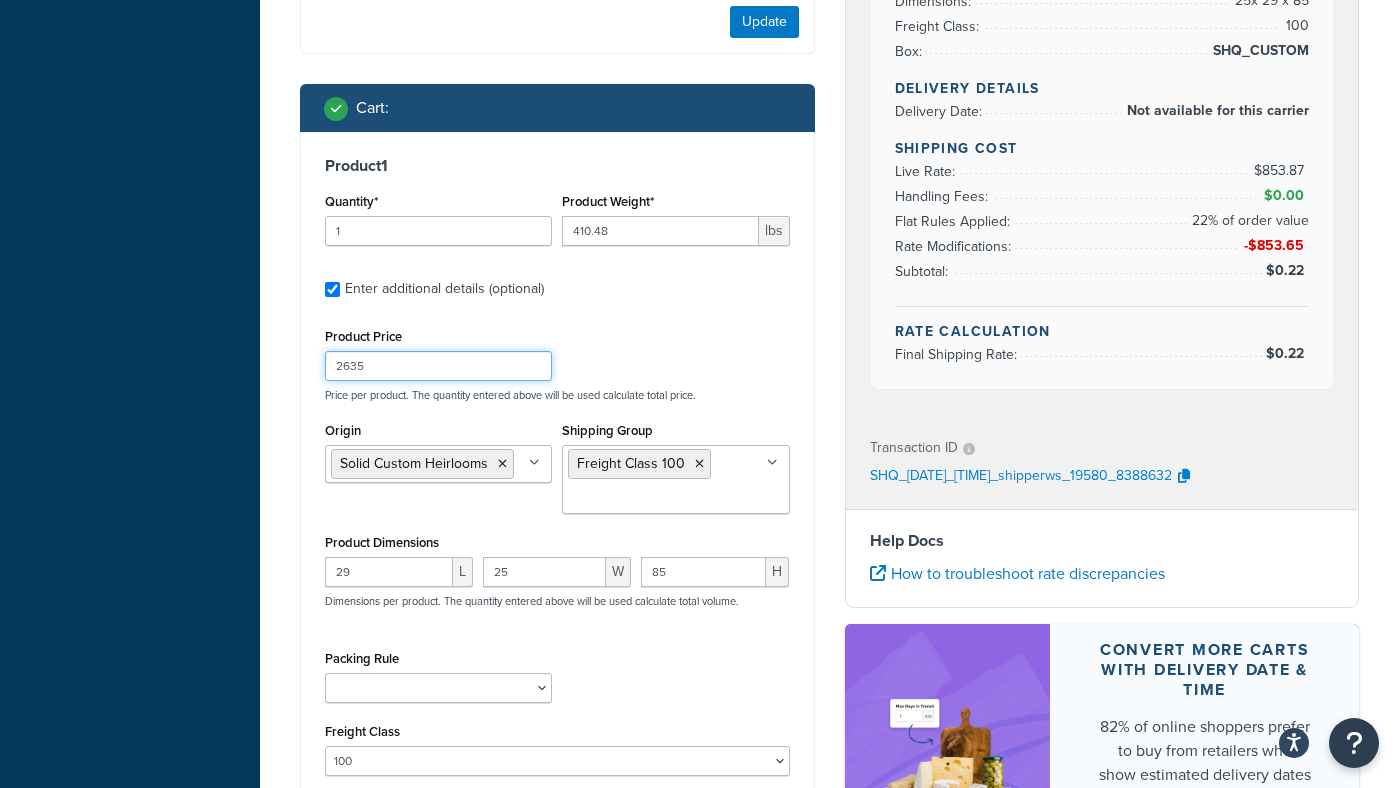 type on "2635" 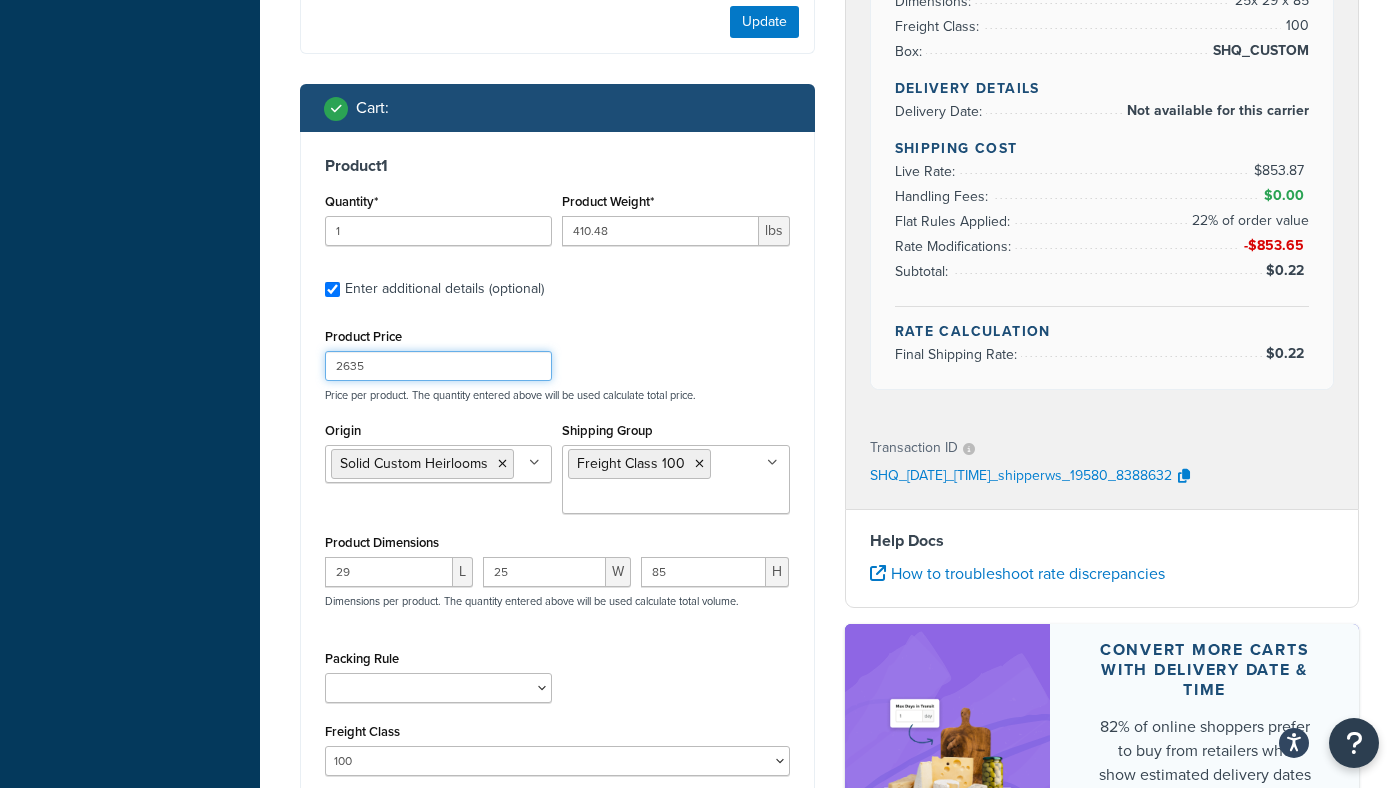 click on "Product Price   2635 Price per product. The quantity entered above will be used calculate total price." at bounding box center [557, 362] 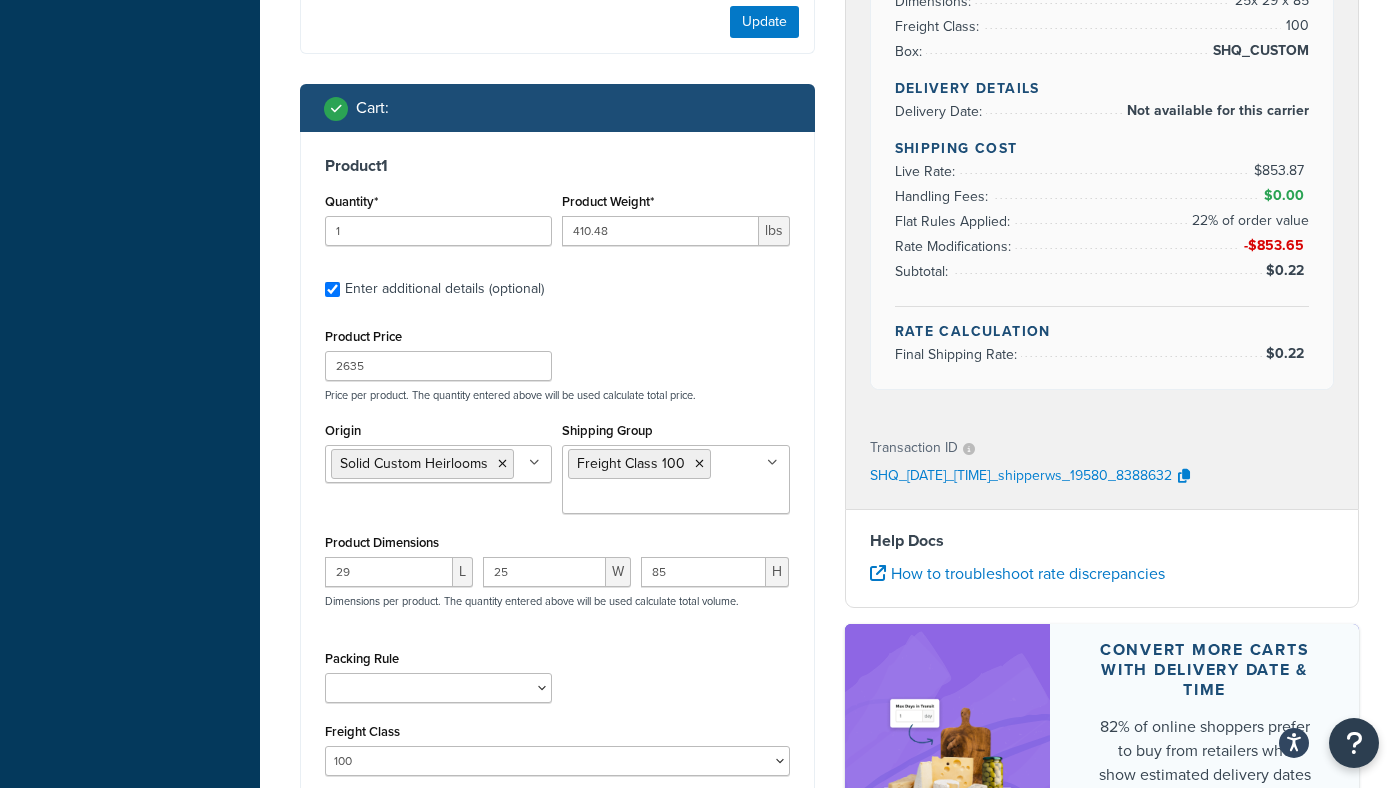 click on "Product Price   2635 Price per product. The quantity entered above will be used calculate total price." at bounding box center (557, 362) 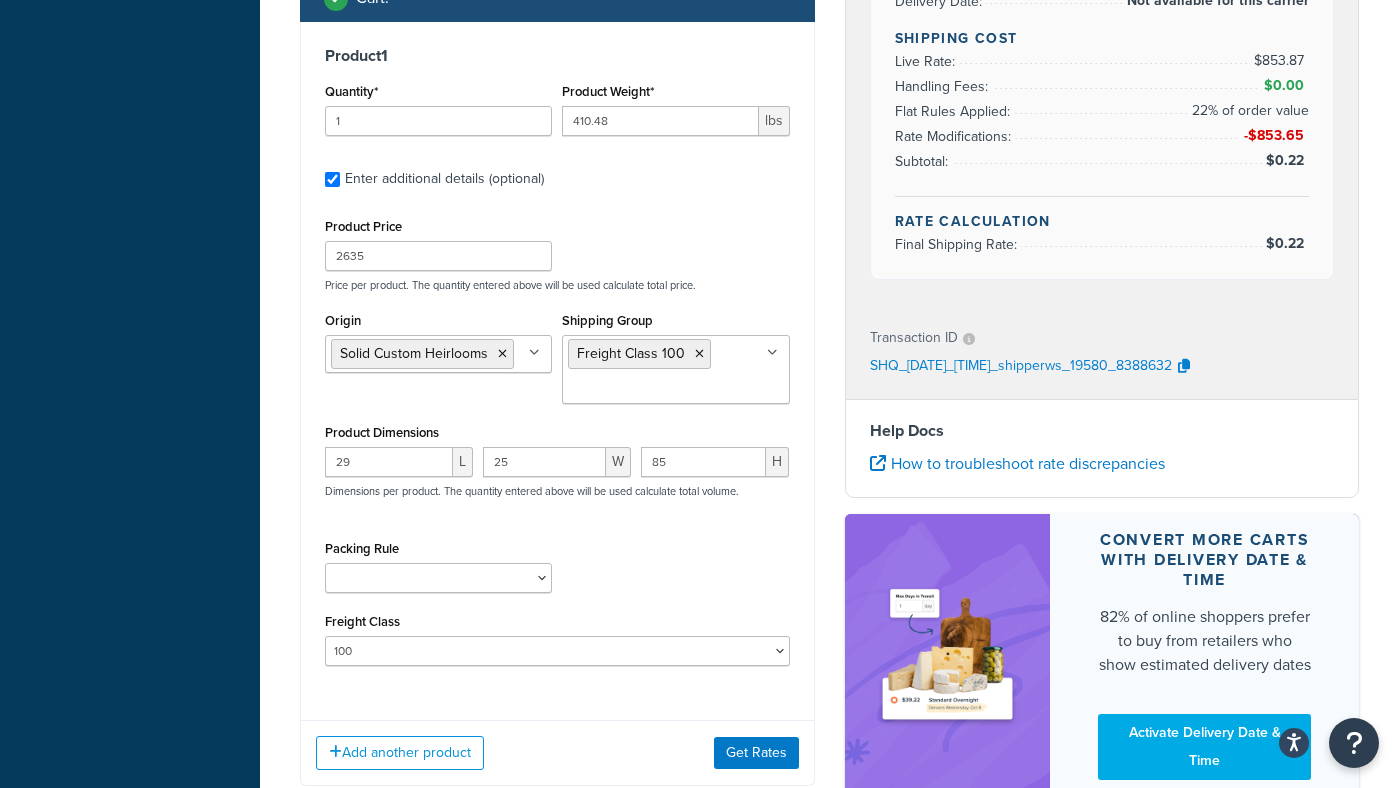 scroll, scrollTop: 863, scrollLeft: 0, axis: vertical 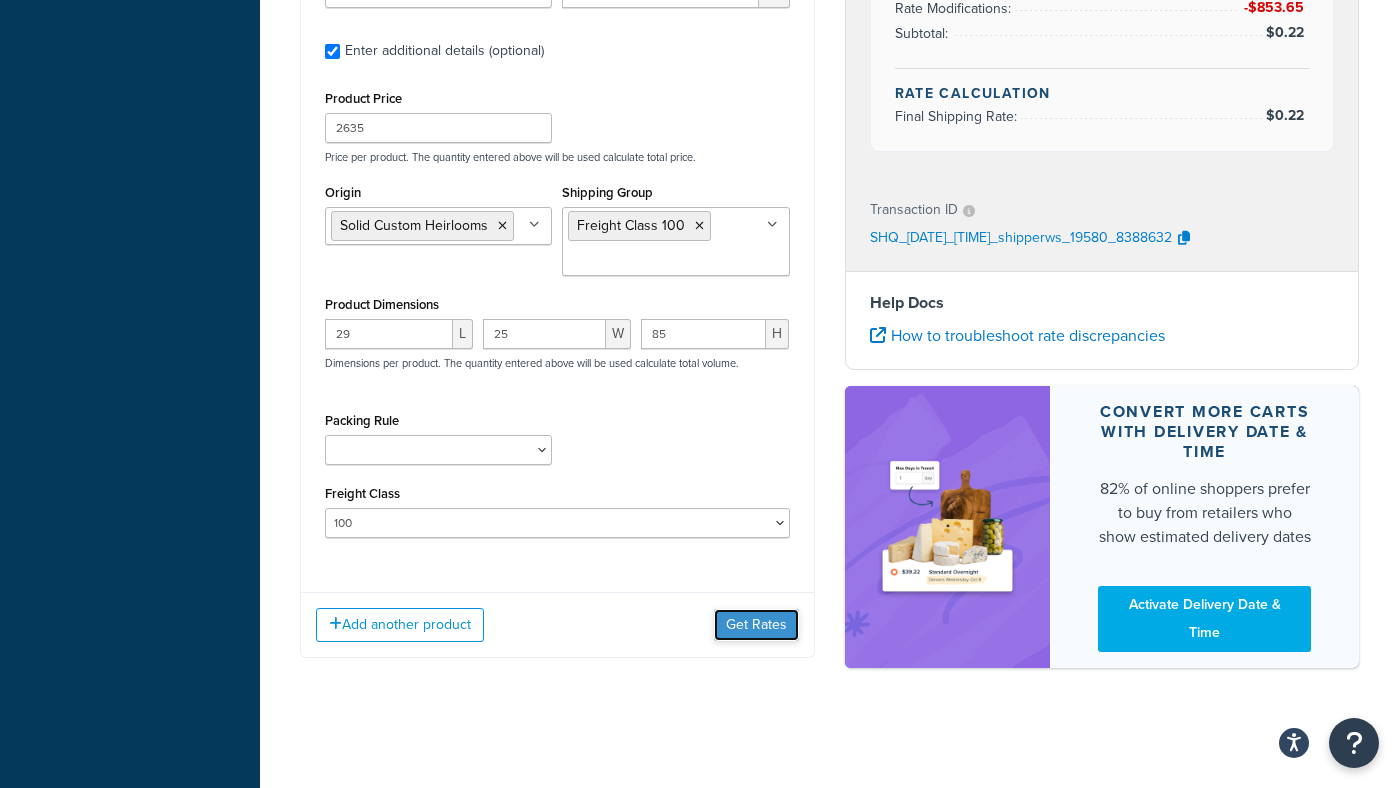 click on "Get Rates" at bounding box center (756, 625) 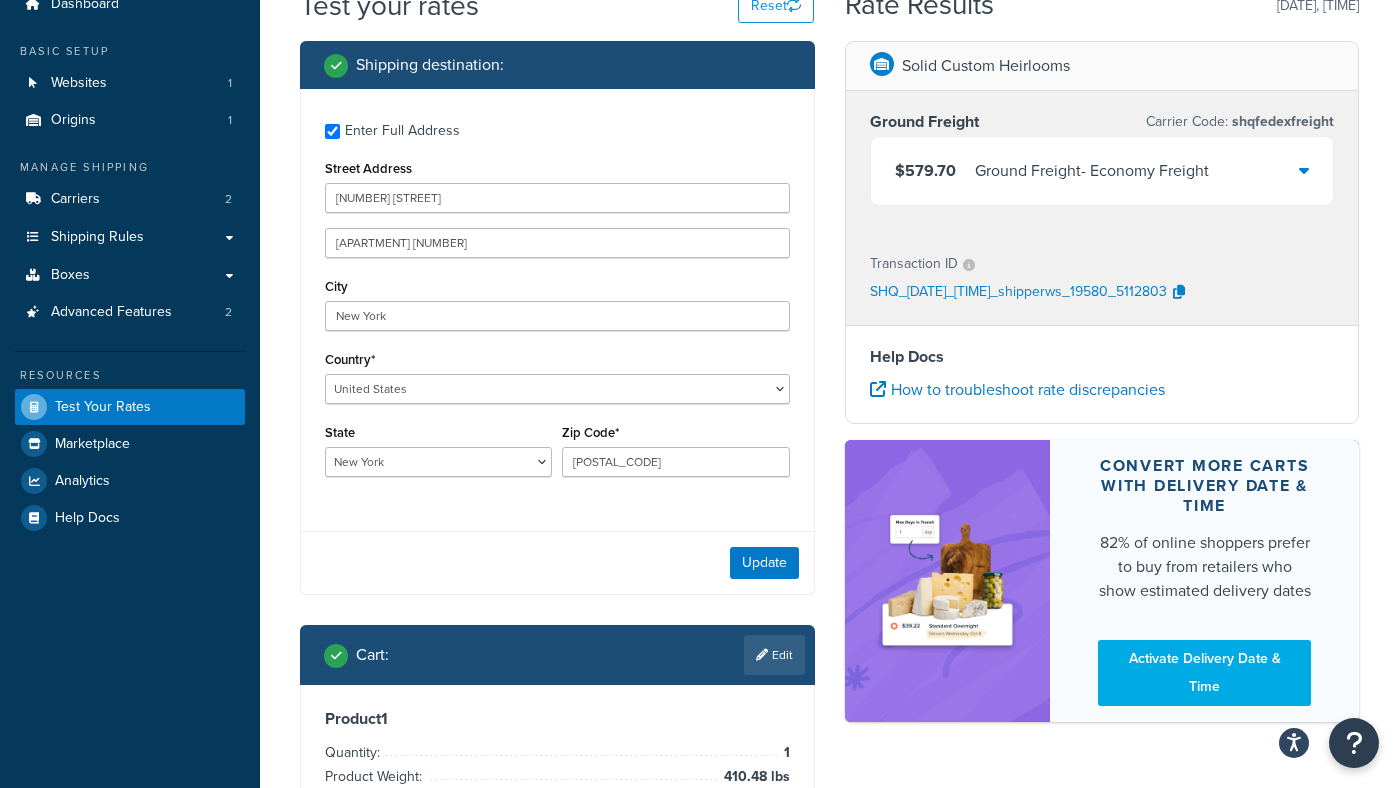 scroll, scrollTop: 77, scrollLeft: 0, axis: vertical 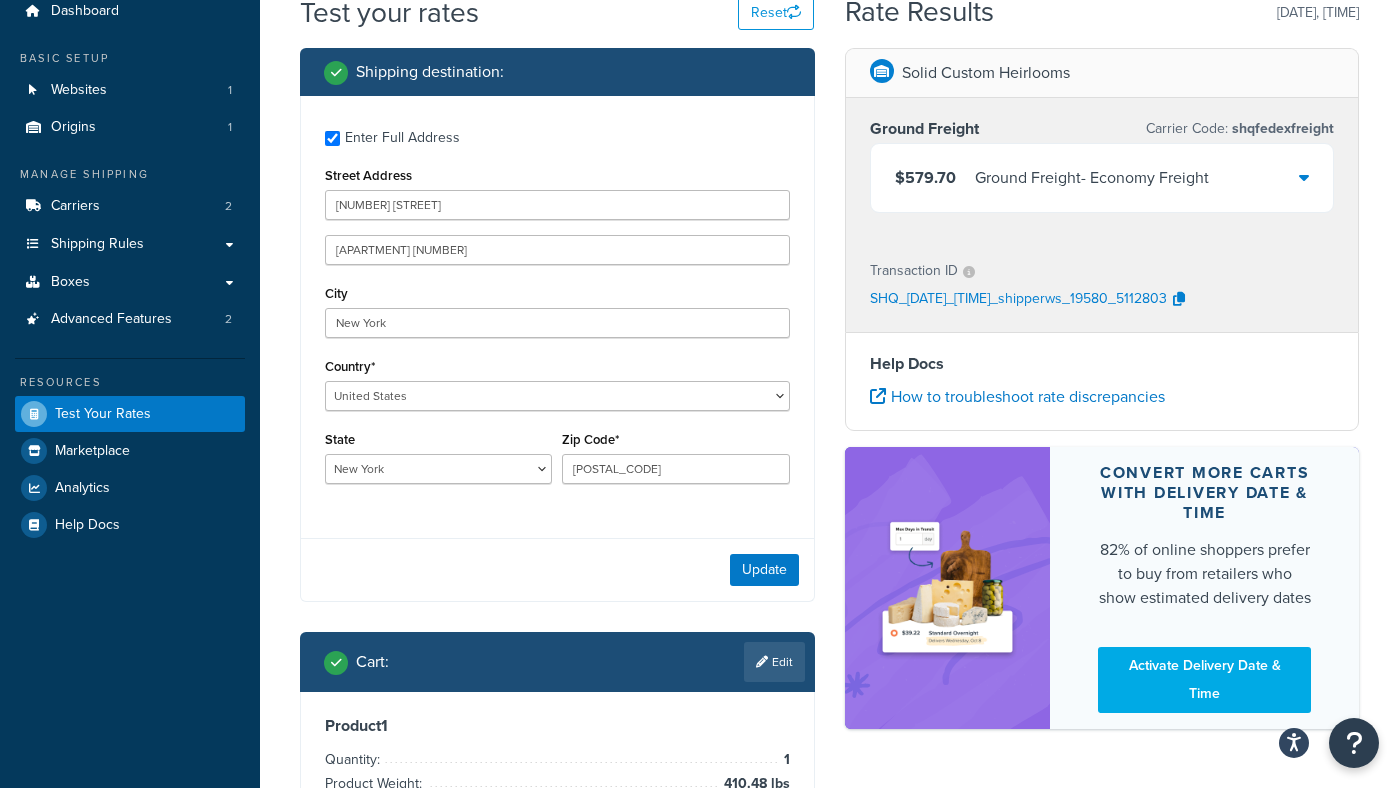 click at bounding box center [1304, 177] 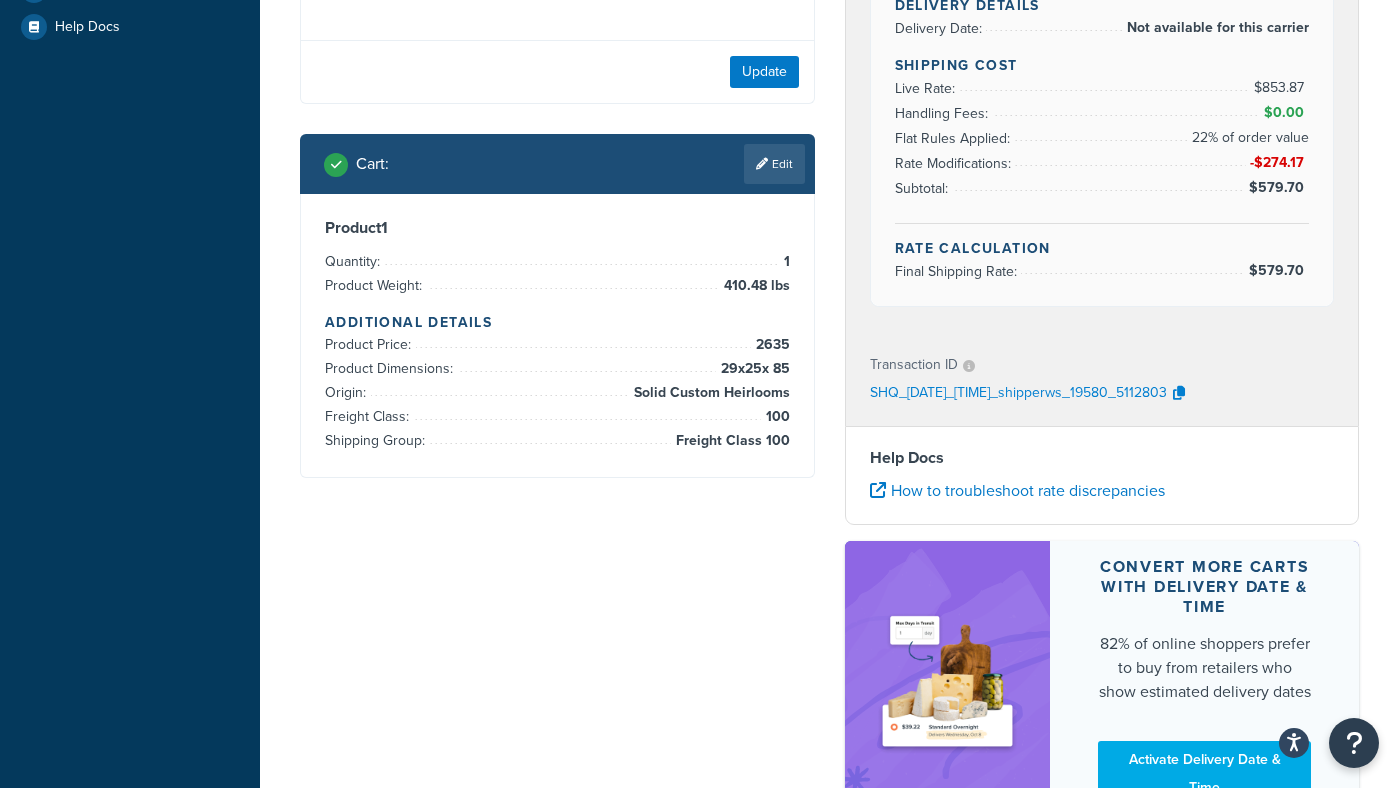 scroll, scrollTop: 681, scrollLeft: 0, axis: vertical 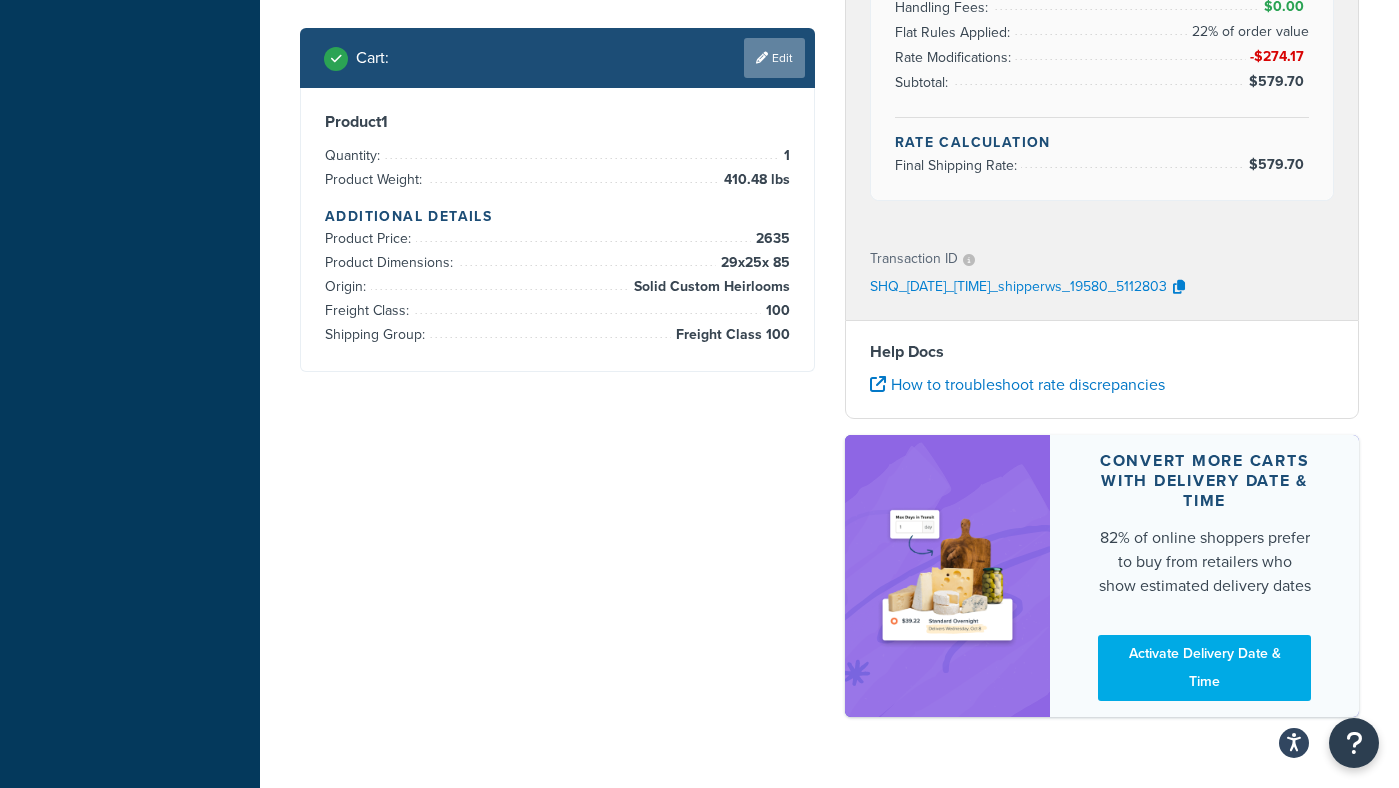 click on "Edit" at bounding box center (774, 58) 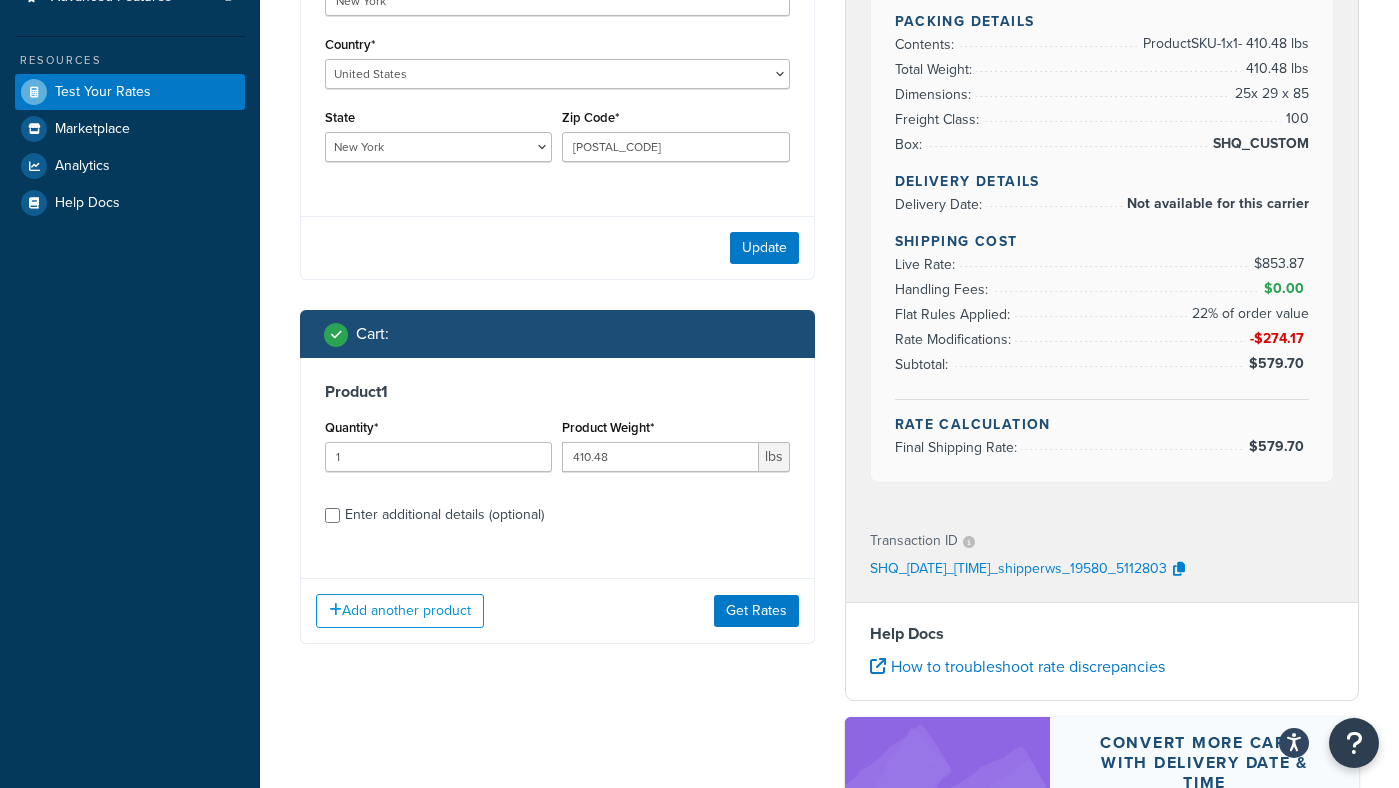 scroll, scrollTop: 429, scrollLeft: 0, axis: vertical 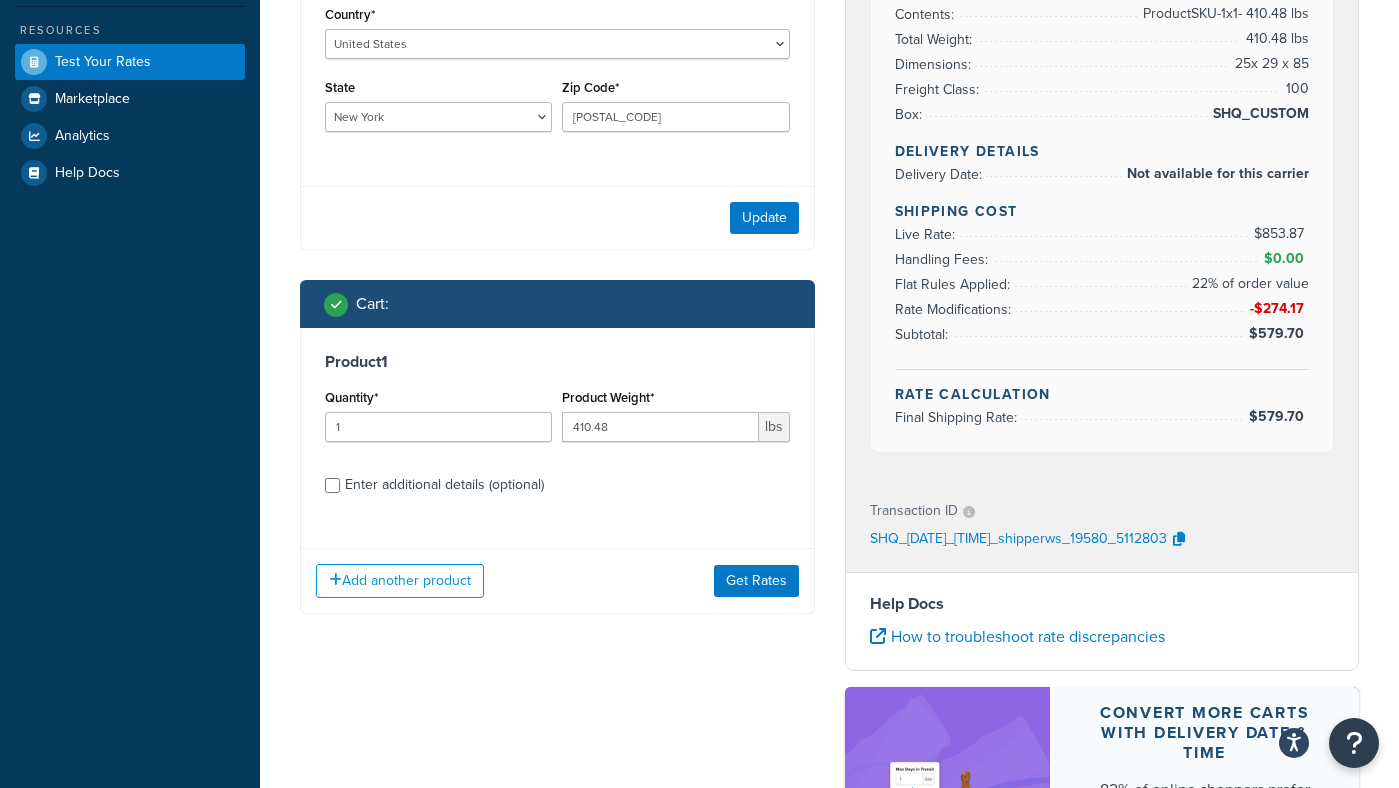click on "Enter additional details (optional)" at bounding box center (444, 485) 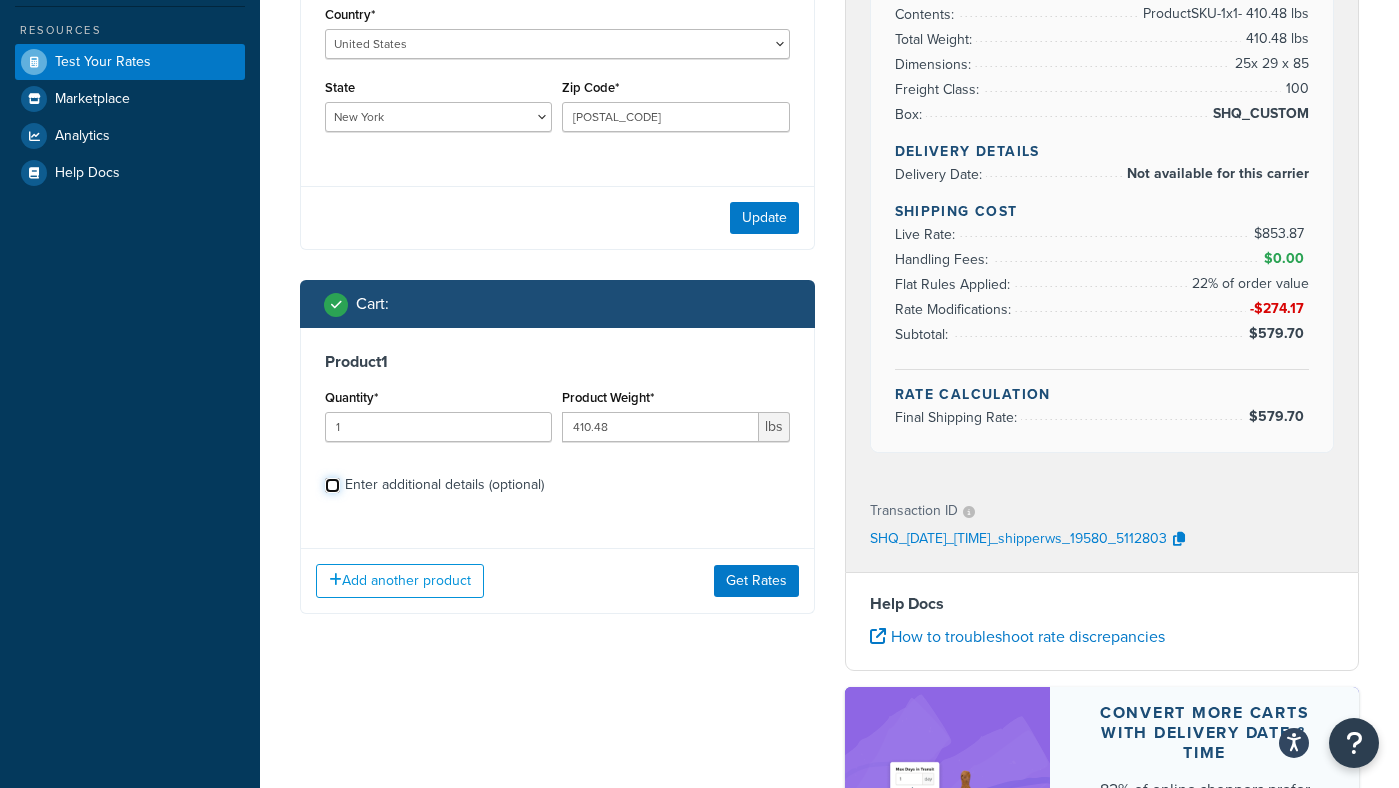 click on "Enter additional details (optional)" at bounding box center [332, 485] 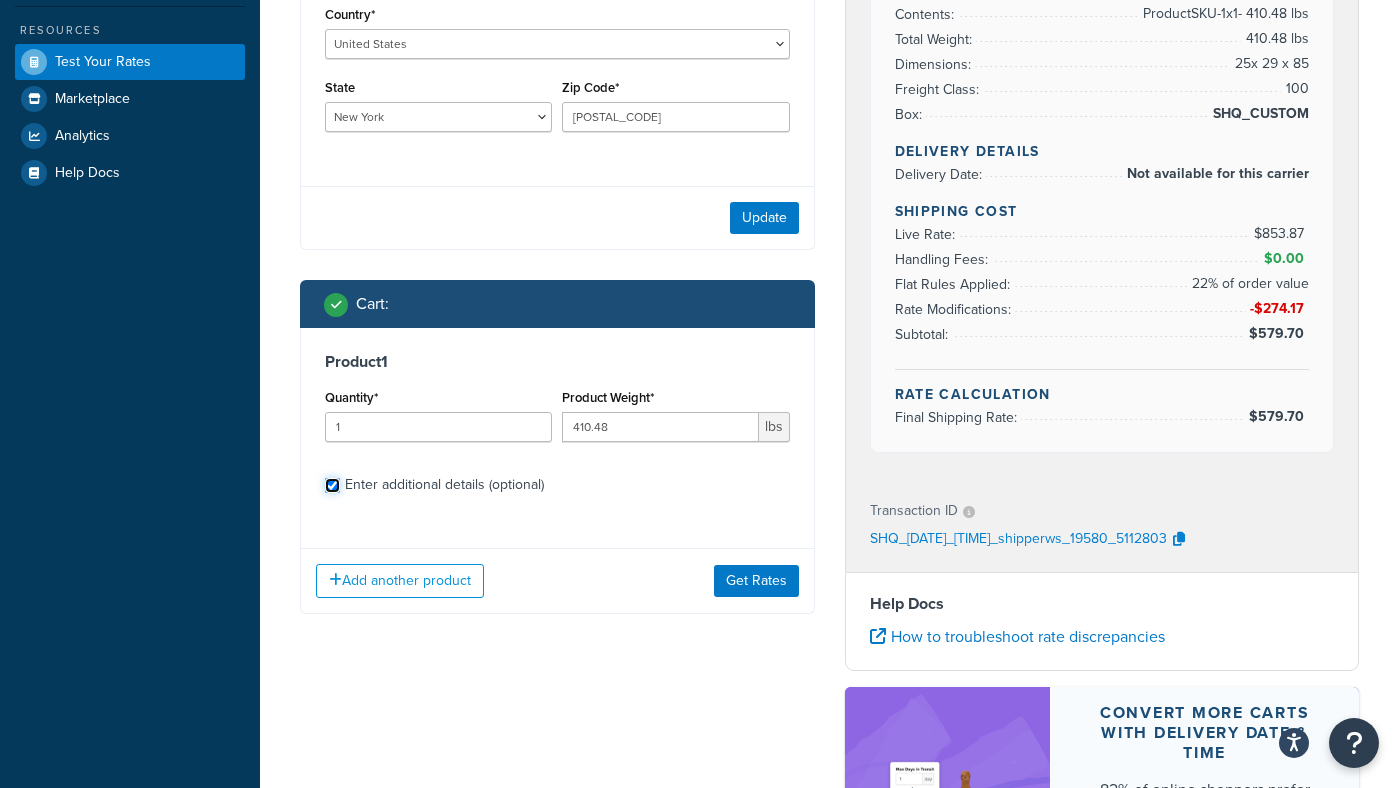 checkbox on "true" 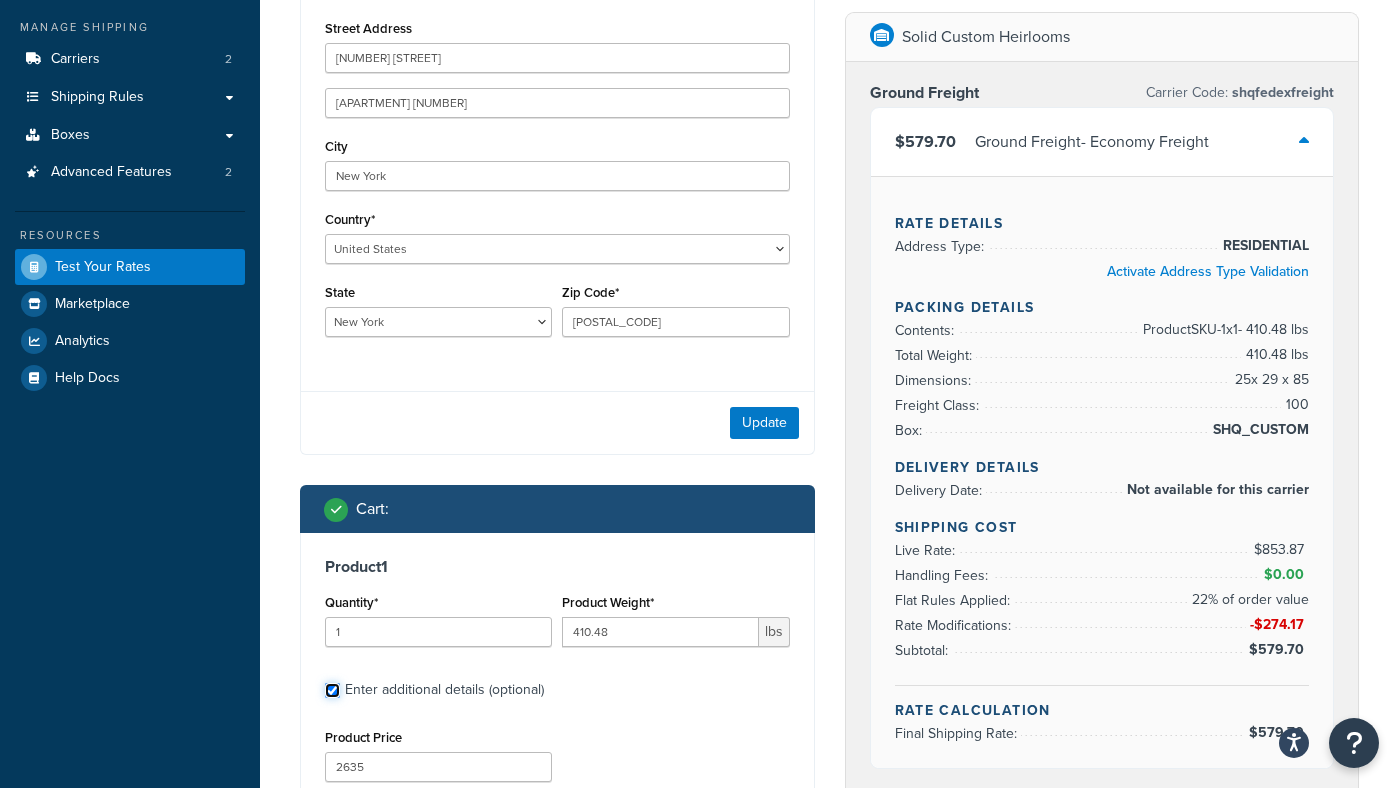 scroll, scrollTop: 0, scrollLeft: 0, axis: both 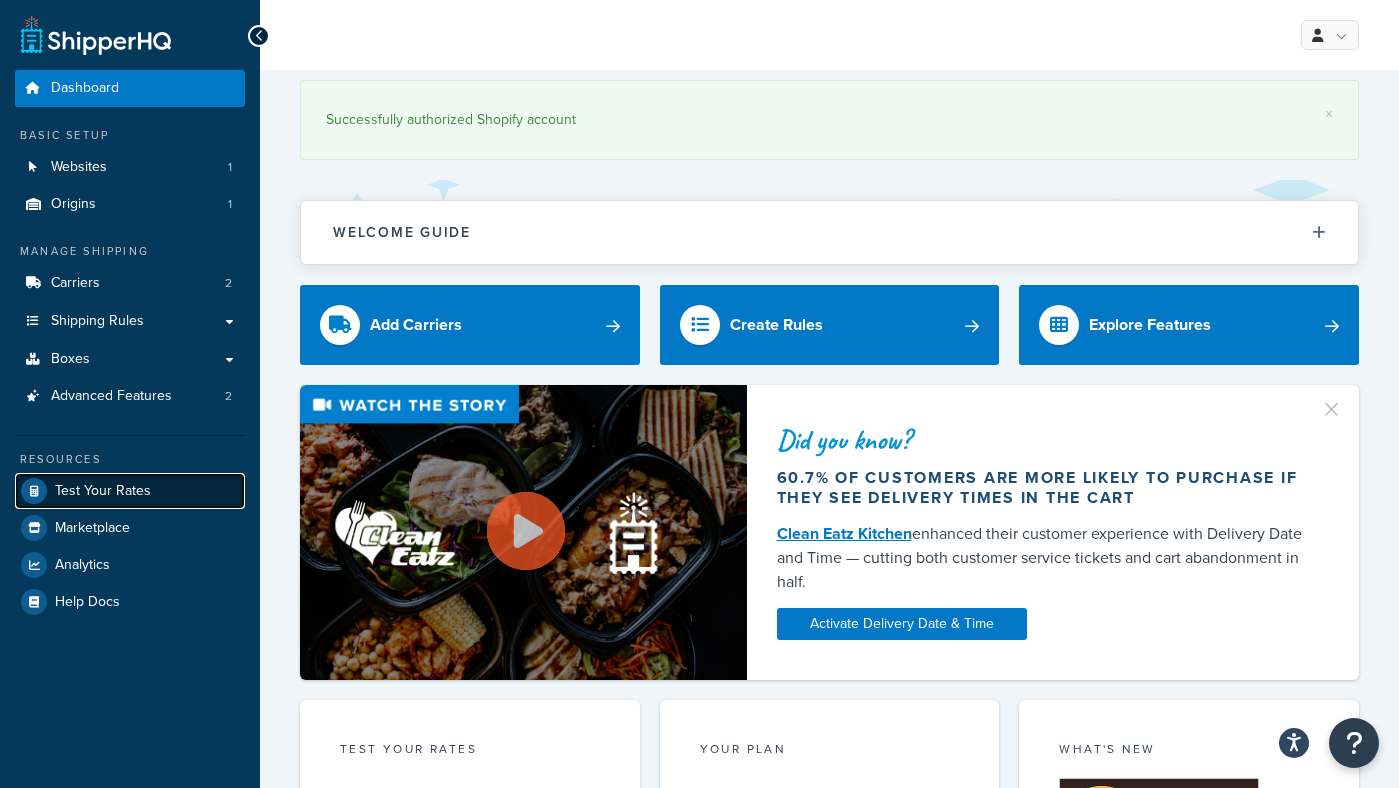 click on "Test Your Rates" at bounding box center [103, 491] 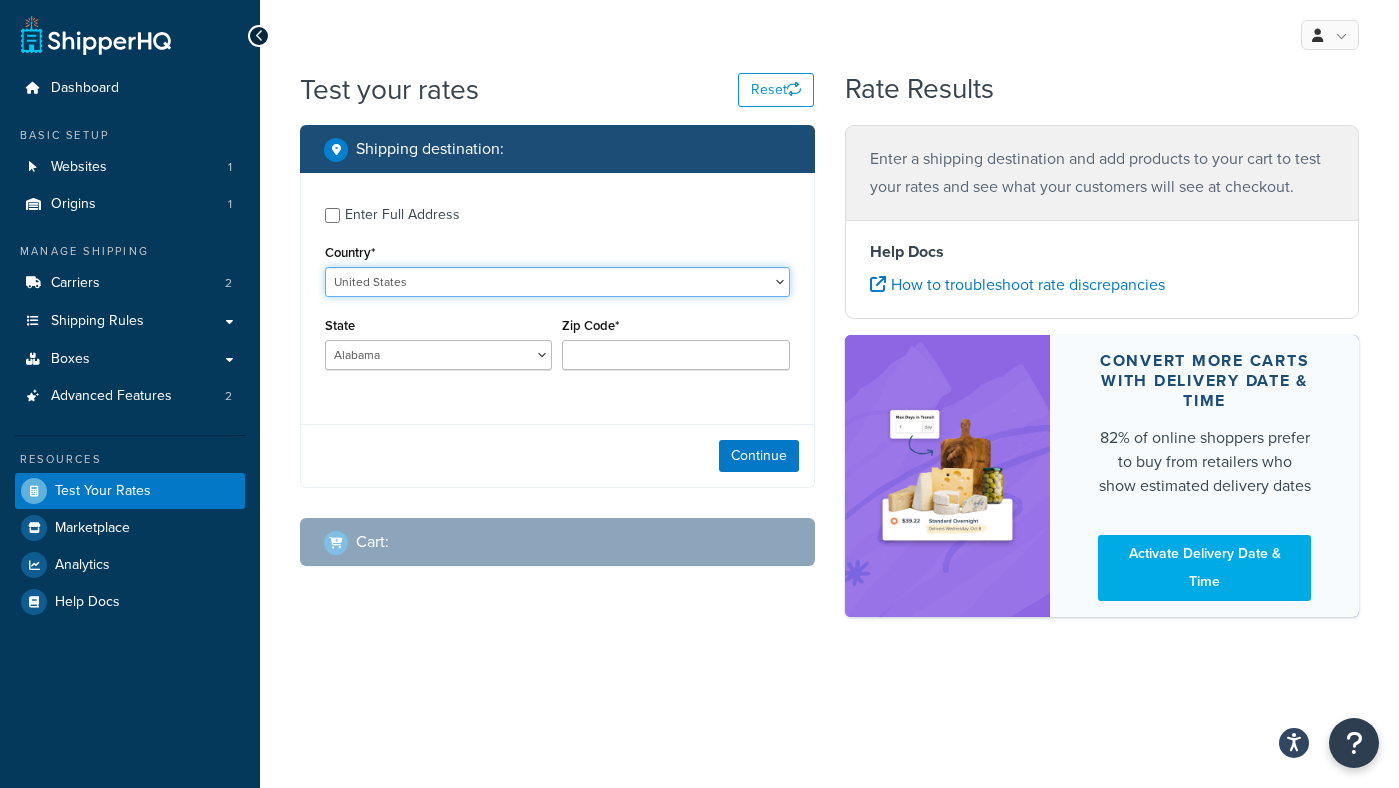 click on "United States  United Kingdom  Afghanistan  Åland Islands  Albania  Algeria  American Samoa  Andorra  Angola  Anguilla  Antarctica  Antigua and Barbuda  Argentina  Armenia  Aruba  Australia  Austria  Azerbaijan  Bahamas  Bahrain  Bangladesh  Barbados  Belarus  Belgium  Belize  Benin  Bermuda  Bhutan  Bolivia  Bonaire, Sint Eustatius and Saba  Bosnia and Herzegovina  Botswana  Bouvet Island  Brazil  British Indian Ocean Territory  Brunei Darussalam  Bulgaria  Burkina Faso  Burundi  Cambodia  Cameroon  Canada  Cape Verde  Cayman Islands  Central African Republic  Chad  Chile  China  Christmas Island  Cocos (Keeling) Islands  Colombia  Comoros  Congo  Congo, The Democratic Republic of the  Cook Islands  Costa Rica  Côte d'Ivoire  Croatia  Cuba  Curacao  Cyprus  Czech Republic  Denmark  Djibouti  Dominica  Dominican Republic  Ecuador  Egypt  El Salvador  Equatorial Guinea  Eritrea  Estonia  Ethiopia  Falkland Islands (Malvinas)  Faroe Islands  Fiji  Finland  France  French Guiana  French Polynesia  Gabon  Guam" at bounding box center [557, 282] 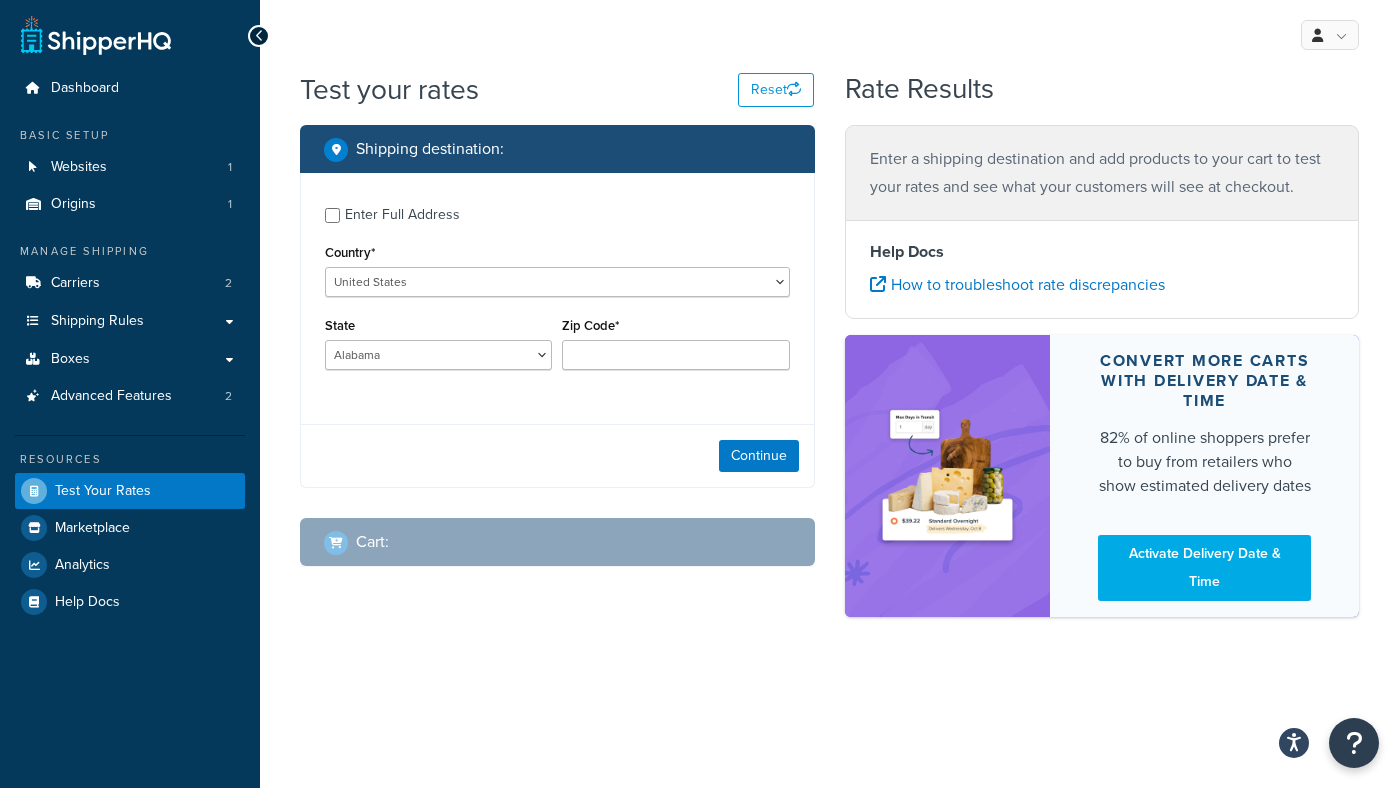 click on "Enter Full Address Country*   United States  United Kingdom  Afghanistan  Åland Islands  Albania  Algeria  American Samoa  Andorra  Angola  Anguilla  Antarctica  Antigua and Barbuda  Argentina  Armenia  Aruba  Australia  Austria  Azerbaijan  Bahamas  Bahrain  Bangladesh  Barbados  Belarus  Belgium  Belize  Benin  Bermuda  Bhutan  Bolivia  Bonaire, Sint Eustatius and Saba  Bosnia and Herzegovina  Botswana  Bouvet Island  Brazil  British Indian Ocean Territory  Brunei Darussalam  Bulgaria  Burkina Faso  Burundi  Cambodia  Cameroon  Canada  Cape Verde  Cayman Islands  Central African Republic  Chad  Chile  China  Christmas Island  Cocos (Keeling) Islands  Colombia  Comoros  Congo  Congo, The Democratic Republic of  Cook Islands  Costa Rica  Côte d'Ivoire  Croatia  Cuba  Curacao  Cyprus  Czech Republic  Denmark  Djibouti  Dominica  Dominican Republic  Ecuador  Egypt  El Salvador  Equatorial Guinea  Eritrea  Estonia  Ethiopia  Falkland Islands (Malvinas)  Faroe Islands  Fiji  Finland  France  Gabon  Ghana" at bounding box center [557, 291] 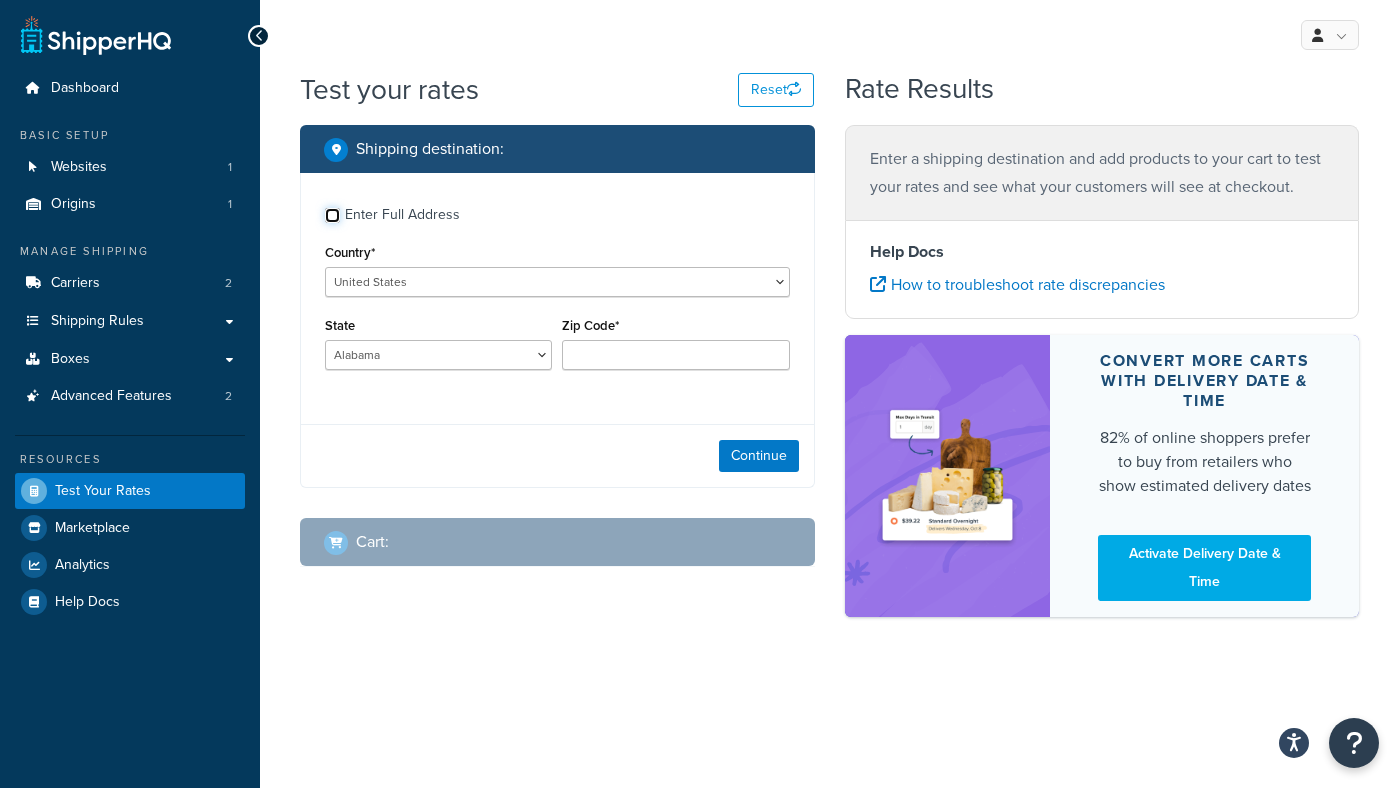 click on "Enter Full Address" at bounding box center [332, 215] 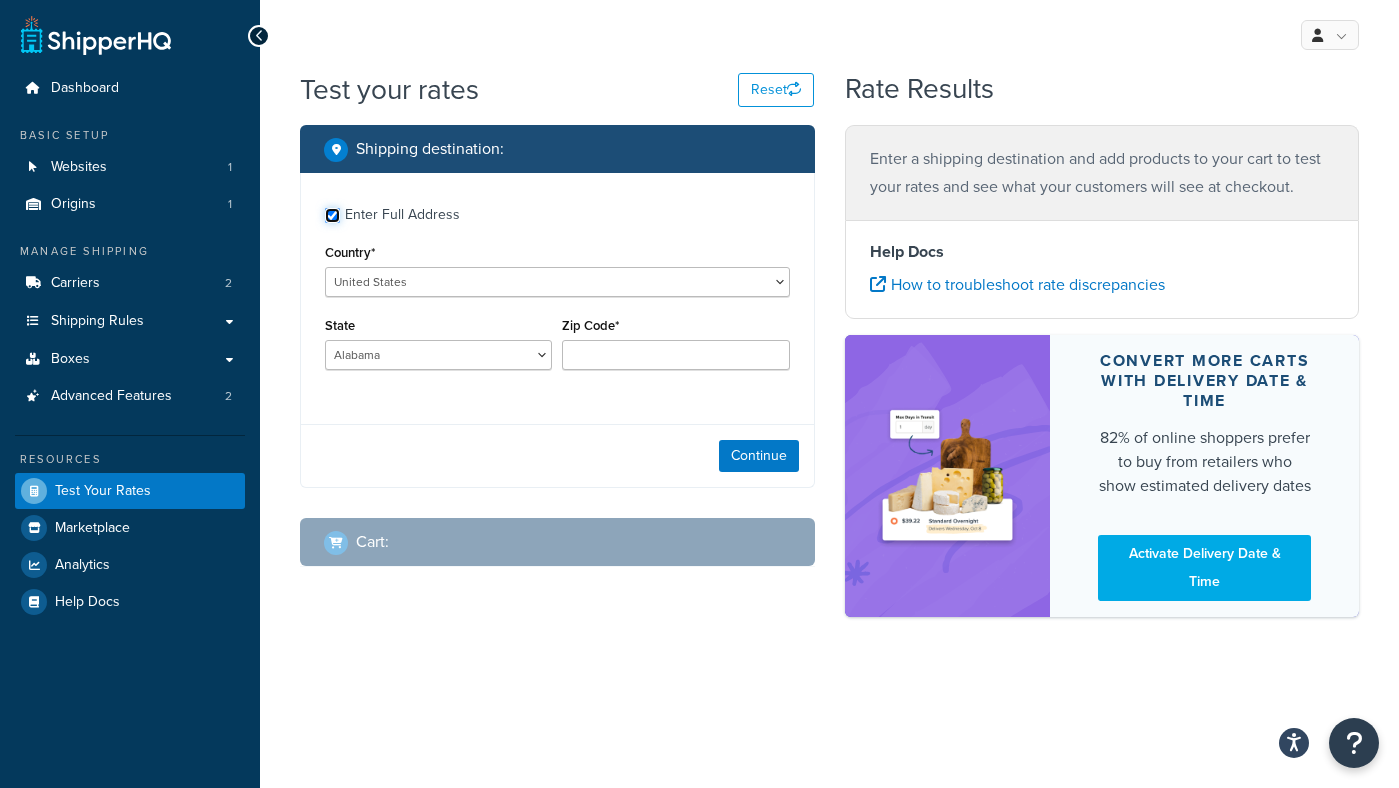 checkbox on "true" 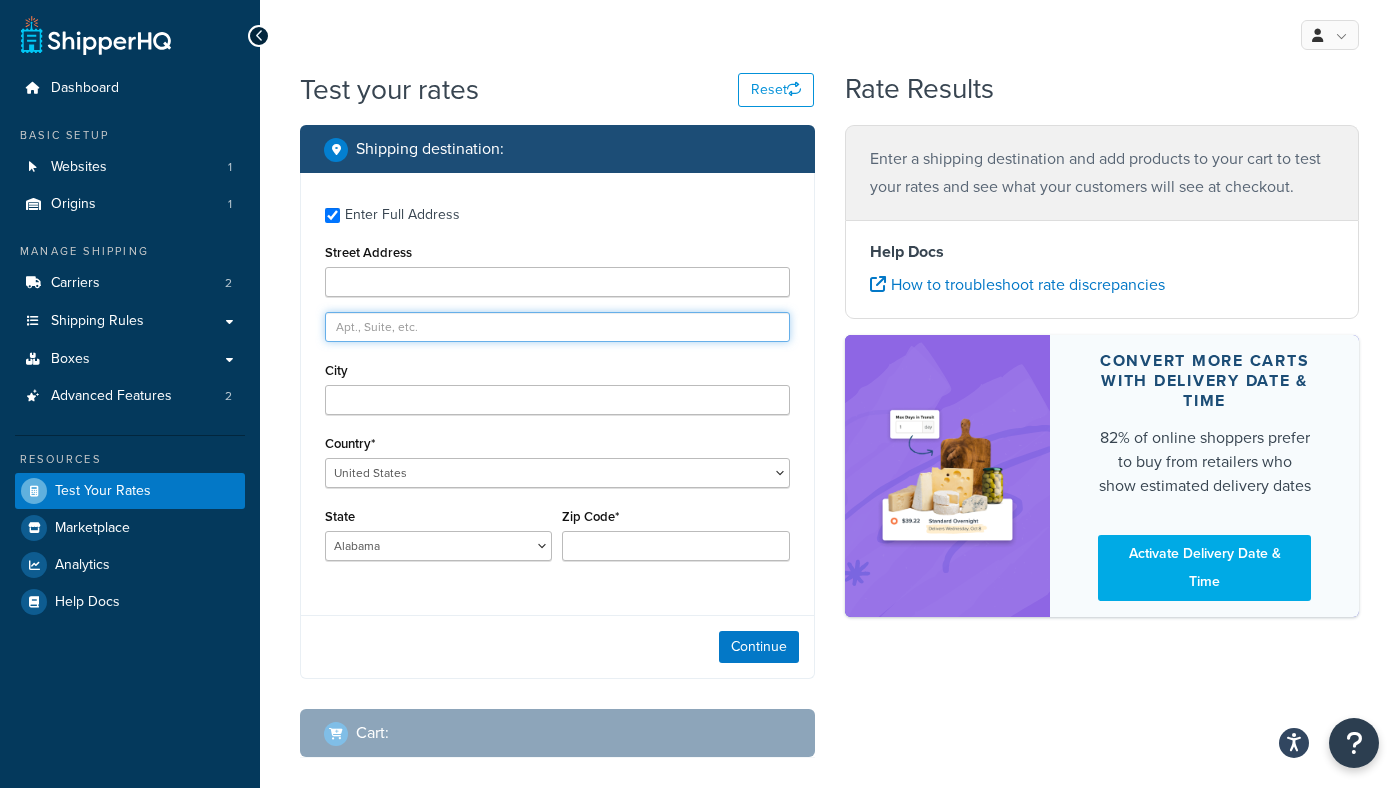 click at bounding box center [557, 327] 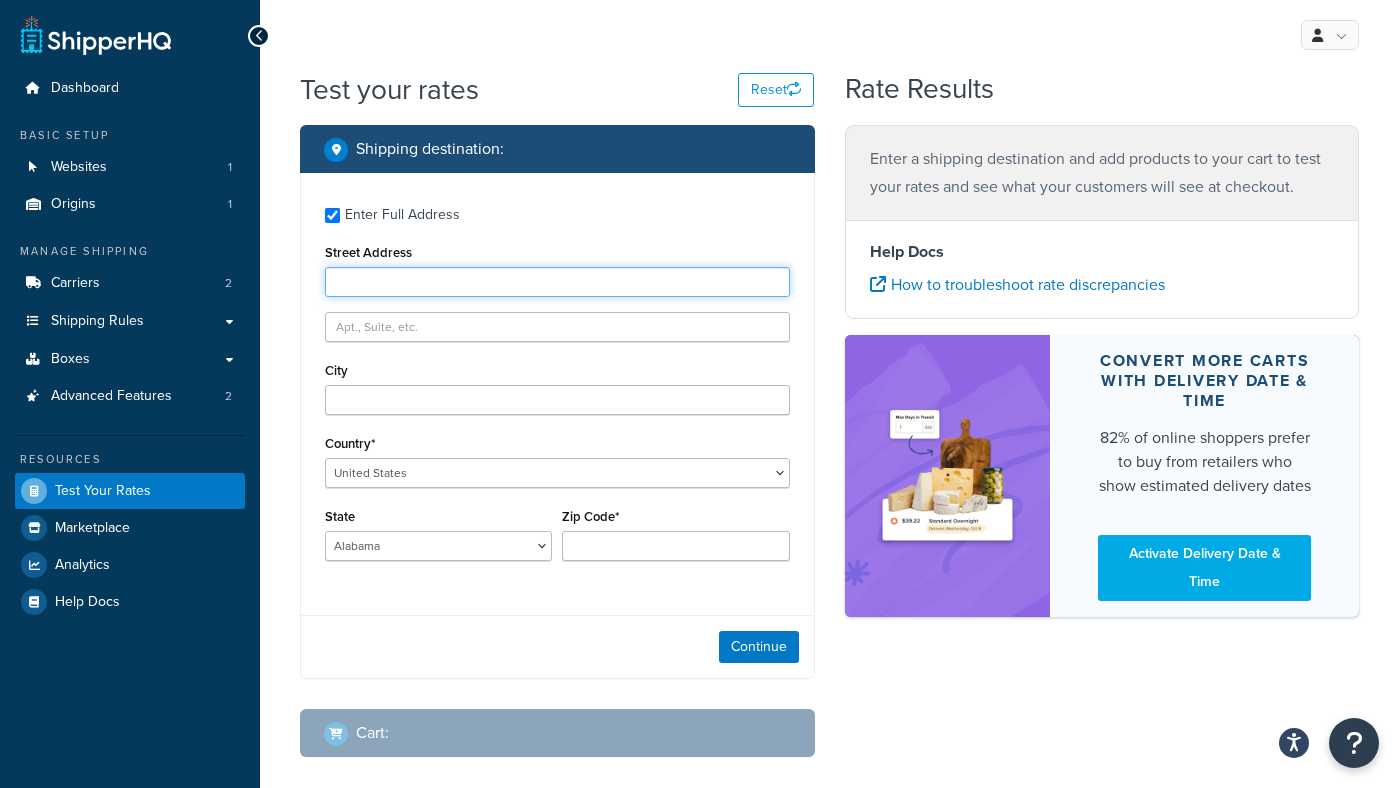 click on "Street Address" at bounding box center [557, 282] 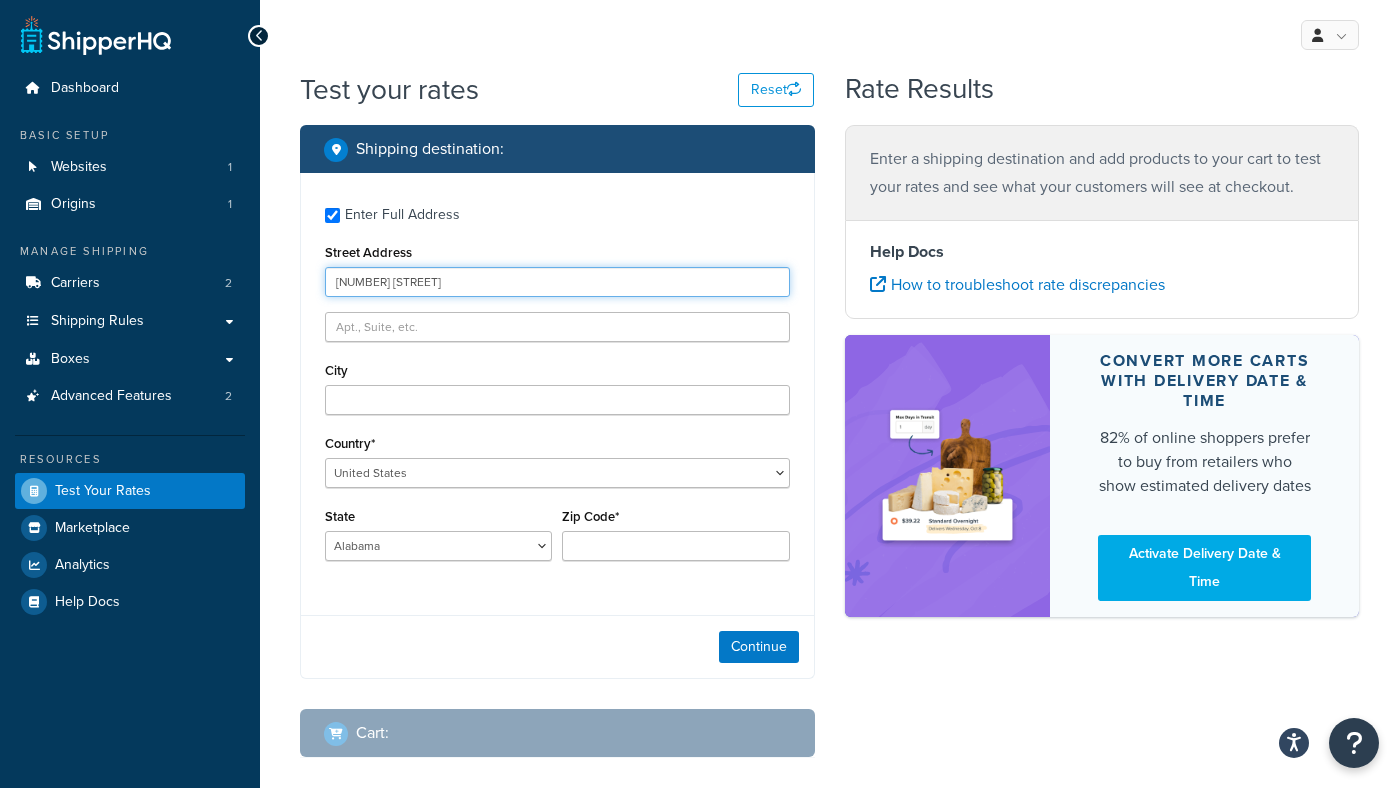 type on "811 East Alturas Street" 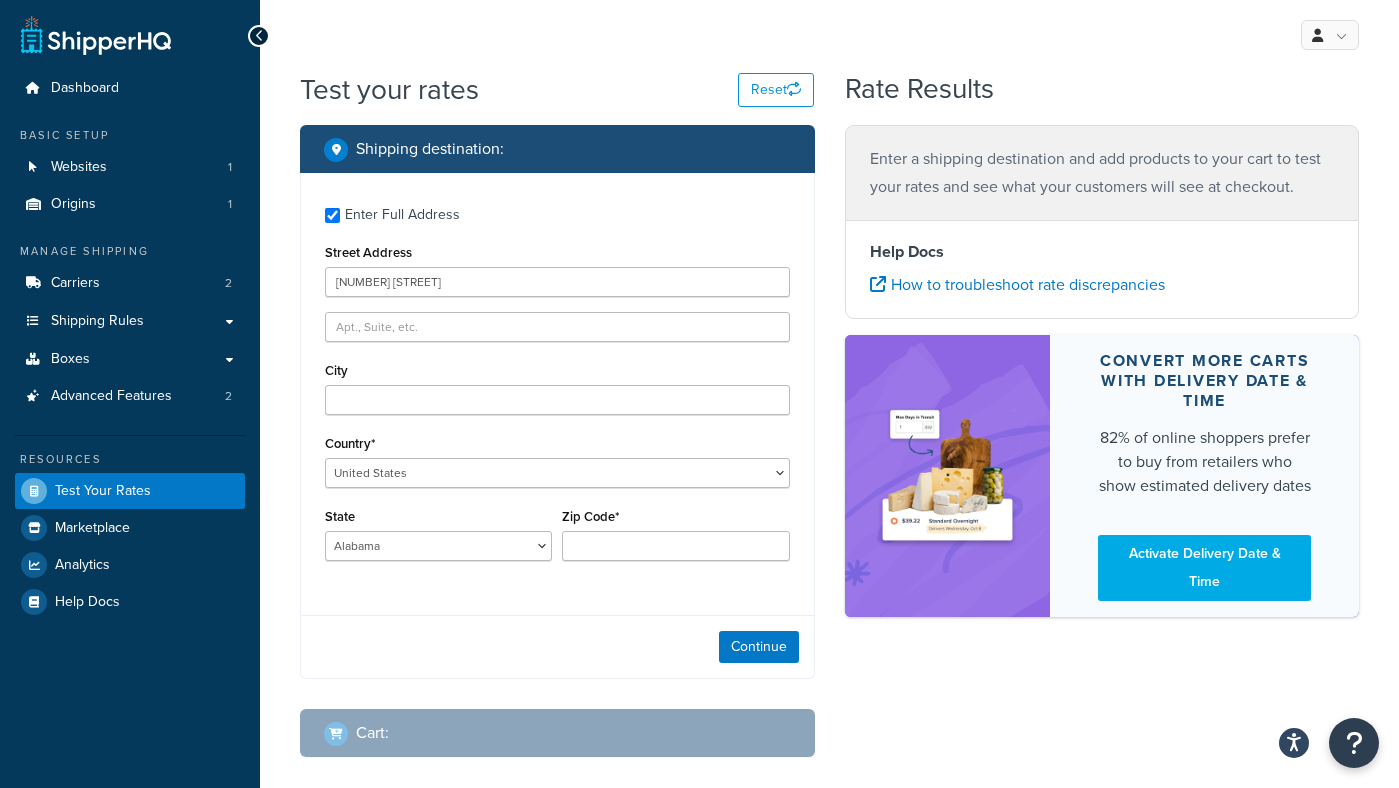 click on "Enter Full Address Street Address   811 East Alturas Street   City   Country*   United States  United Kingdom  Afghanistan  Åland Islands  Albania  Algeria  American Samoa  Andorra  Angola  Anguilla  Antarctica  Antigua and Barbuda  Argentina  Armenia  Aruba  Australia  Austria  Azerbaijan  Bahamas  Bahrain  Bangladesh  Barbados  Belarus  Belgium  Belize  Benin  Bermuda  Bhutan  Bolivia  Bonaire, Sint Eustatius and Saba  Bosnia and Herzegovina  Botswana  Bouvet Island  Brazil  British Indian Ocean Territory  Brunei Darussalam  Bulgaria  Burkina Faso  Burundi  Cambodia  Cameroon  Canada  Cape Verde  Cayman Islands  Central African Republic  Chad  Chile  China  Christmas Island  Cocos (Keeling) Islands  Colombia  Comoros  Congo  Congo, The Democratic Republic of the  Cook Islands  Costa Rica  Côte d'Ivoire  Croatia  Cuba  Curacao  Cyprus  Czech Republic  Denmark  Djibouti  Dominica  Dominican Republic  Ecuador  Egypt  El Salvador  Equatorial Guinea  Eritrea  Estonia  Ethiopia  Falkland Islands (Malvinas)" at bounding box center [557, 386] 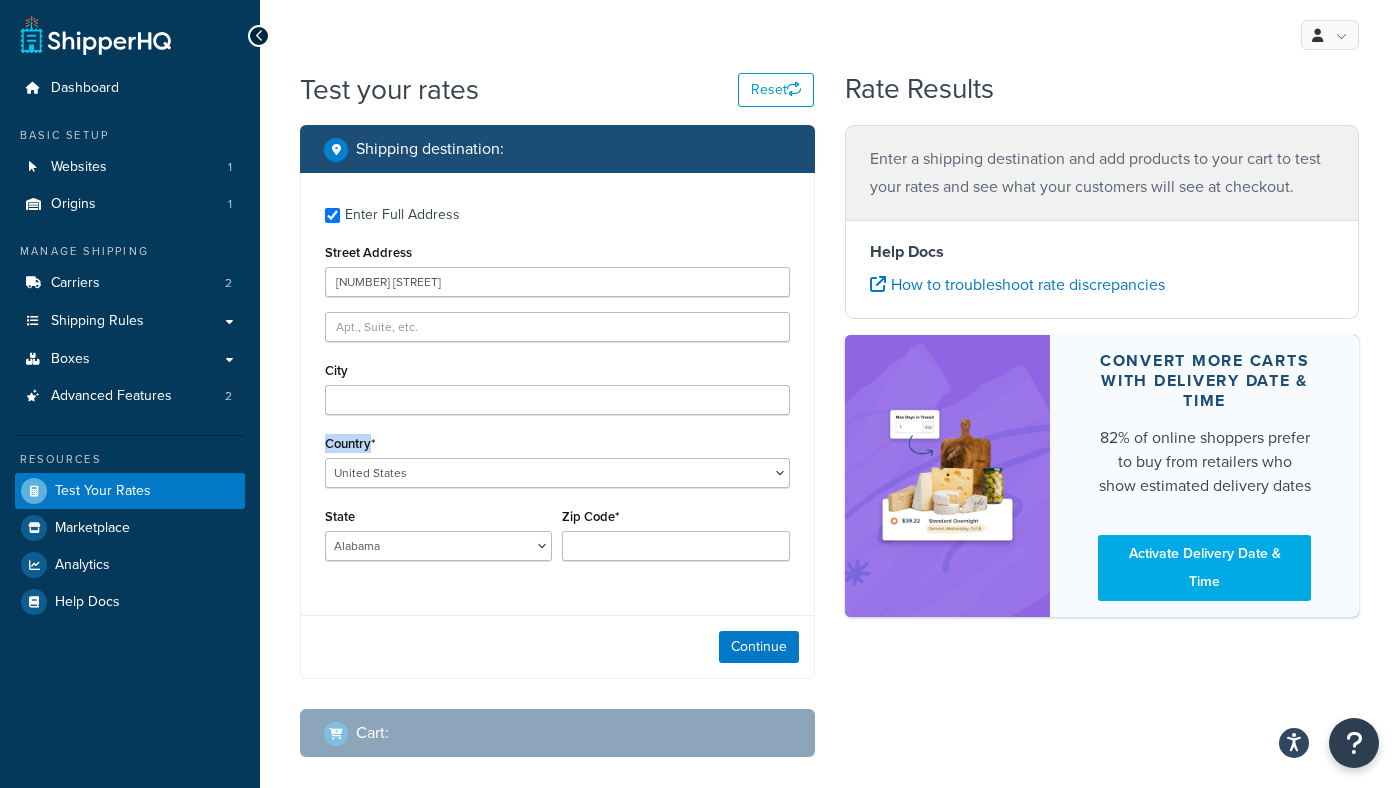 click on "Enter Full Address Street Address   811 East Alturas Street   City   Country*   United States  United Kingdom  Afghanistan  Åland Islands  Albania  Algeria  American Samoa  Andorra  Angola  Anguilla  Antarctica  Antigua and Barbuda  Argentina  Armenia  Aruba  Australia  Austria  Azerbaijan  Bahamas  Bahrain  Bangladesh  Barbados  Belarus  Belgium  Belize  Benin  Bermuda  Bhutan  Bolivia  Bonaire, Sint Eustatius and Saba  Bosnia and Herzegovina  Botswana  Bouvet Island  Brazil  British Indian Ocean Territory  Brunei Darussalam  Bulgaria  Burkina Faso  Burundi  Cambodia  Cameroon  Canada  Cape Verde  Cayman Islands  Central African Republic  Chad  Chile  China  Christmas Island  Cocos (Keeling) Islands  Colombia  Comoros  Congo  Congo, The Democratic Republic of the  Cook Islands  Costa Rica  Côte d'Ivoire  Croatia  Cuba  Curacao  Cyprus  Czech Republic  Denmark  Djibouti  Dominica  Dominican Republic  Ecuador  Egypt  El Salvador  Equatorial Guinea  Eritrea  Estonia  Ethiopia  Falkland Islands (Malvinas)" at bounding box center [557, 386] 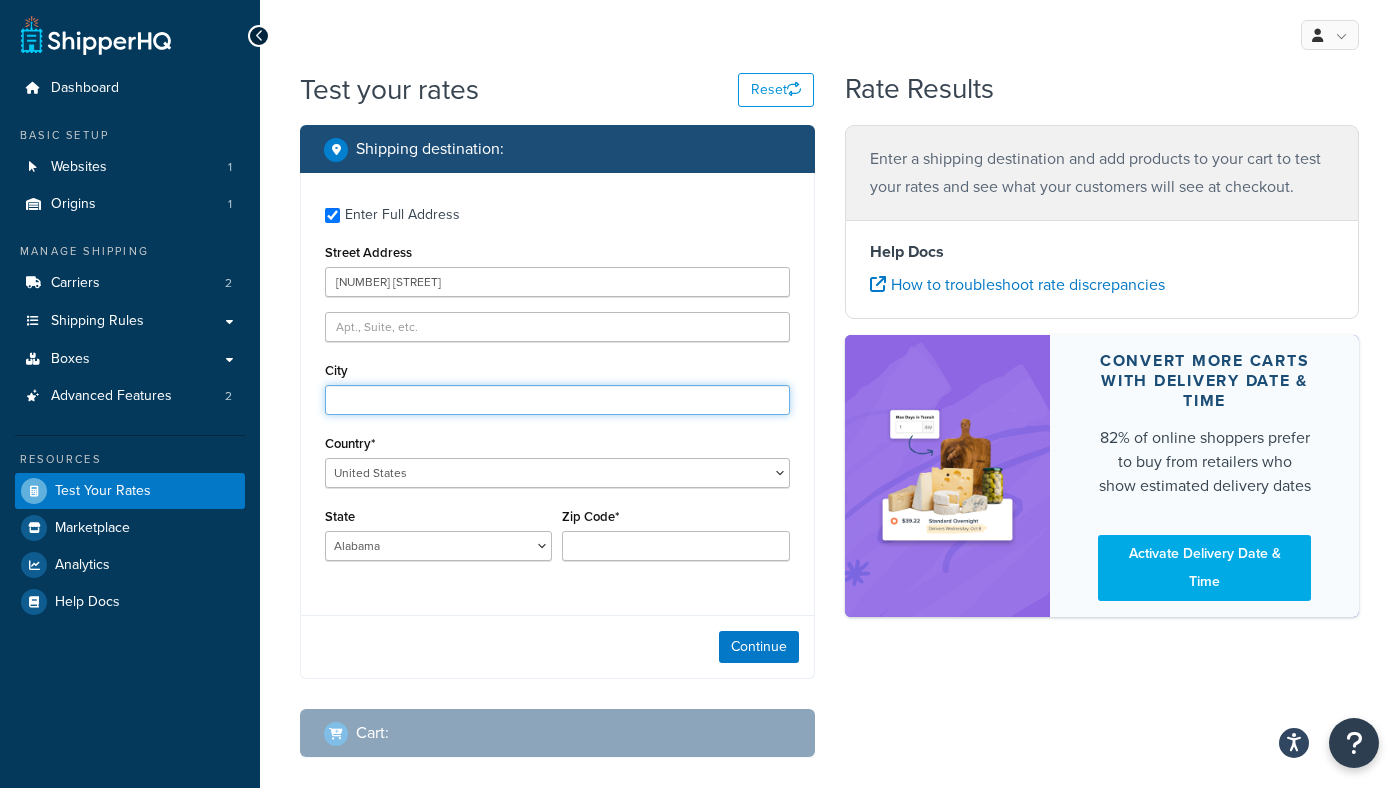 click on "City" at bounding box center (557, 400) 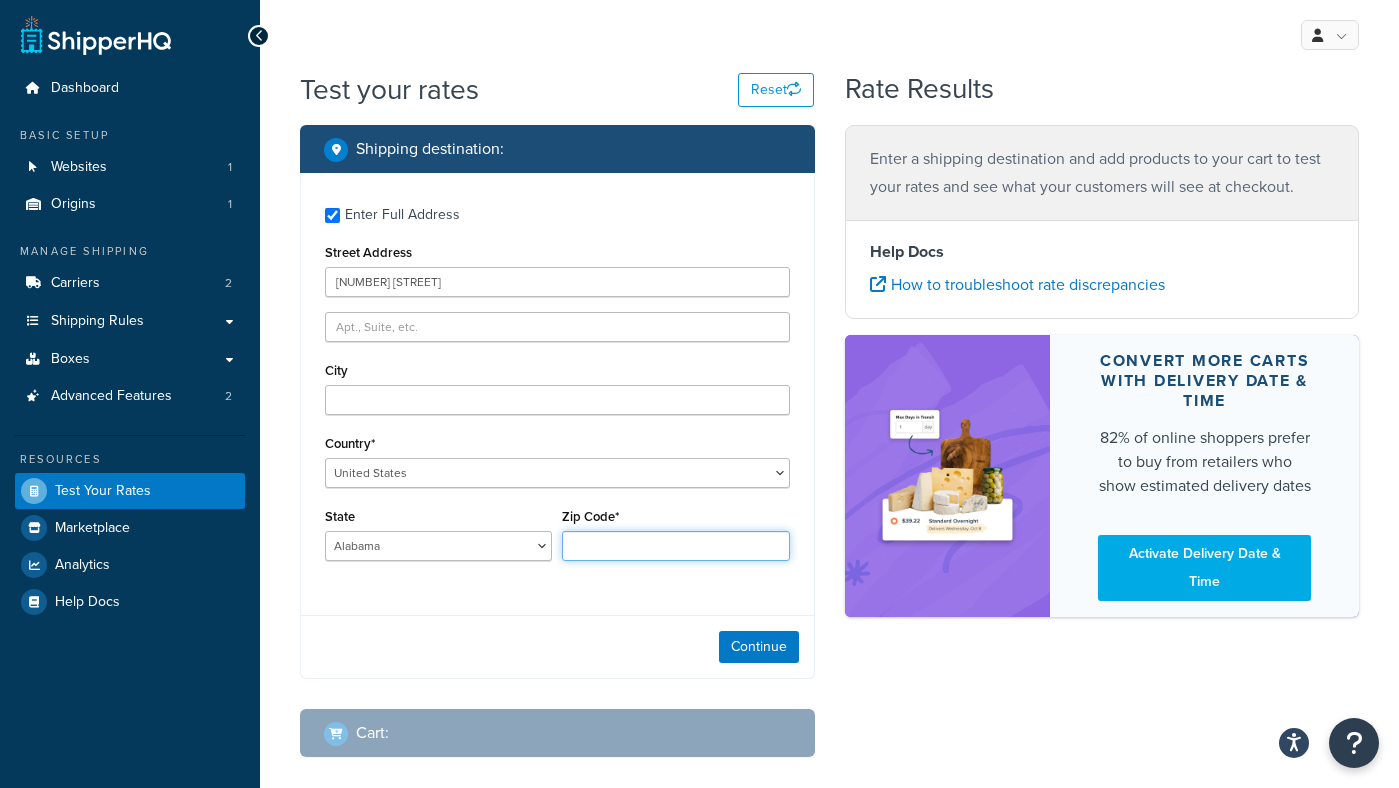click on "Zip Code*" at bounding box center (675, 546) 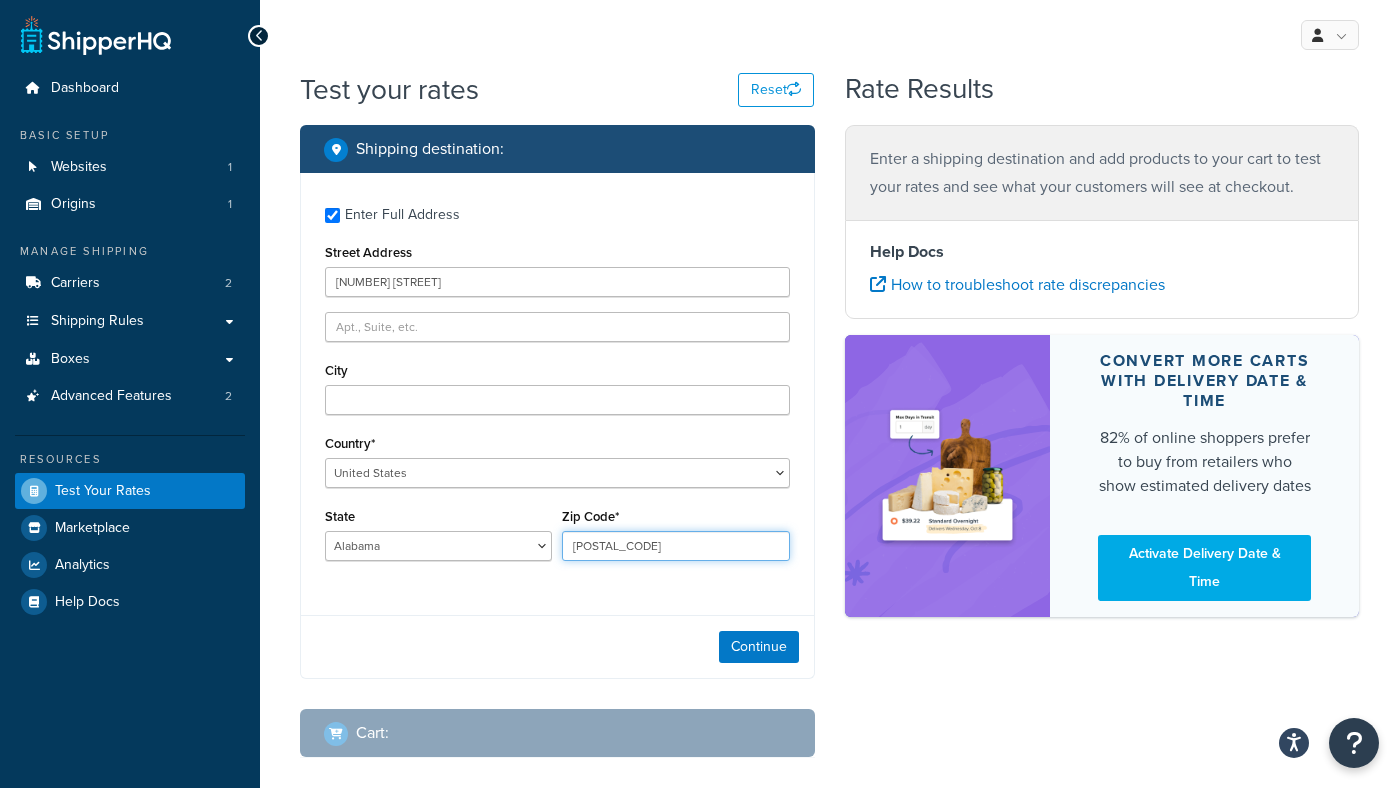 type on "85719" 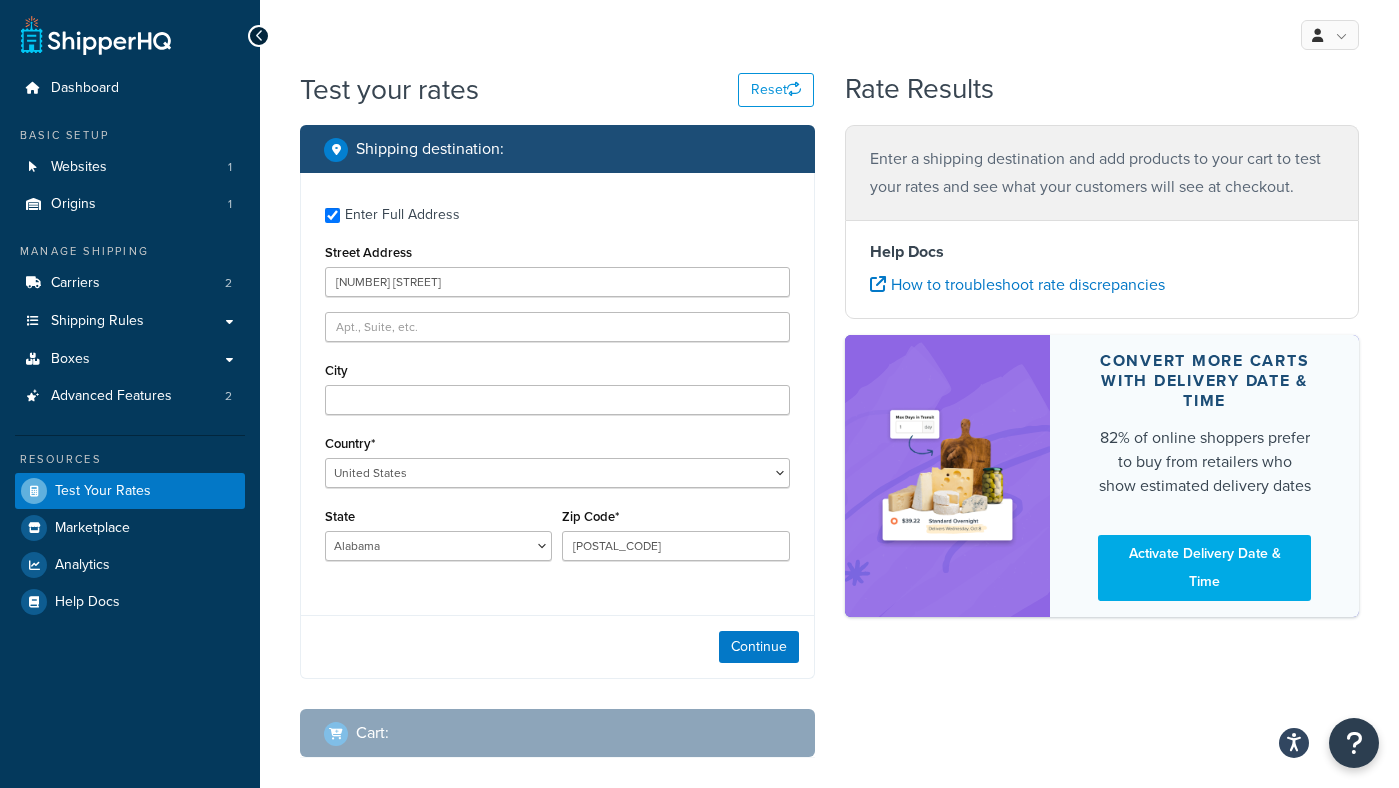 click on "Enter Full Address Street Address   811 East Alturas Street   City   Country*   United States  United Kingdom  Afghanistan  Åland Islands  Albania  Algeria  American Samoa  Andorra  Angola  Anguilla  Antarctica  Antigua and Barbuda  Argentina  Armenia  Aruba  Australia  Austria  Azerbaijan  Bahamas  Bahrain  Bangladesh  Barbados  Belarus  Belgium  Belize  Benin  Bermuda  Bhutan  Bolivia  Bonaire, Sint Eustatius and Saba  Bosnia and Herzegovina  Botswana  Bouvet Island  Brazil  British Indian Ocean Territory  Brunei Darussalam  Bulgaria  Burkina Faso  Burundi  Cambodia  Cameroon  Canada  Cape Verde  Cayman Islands  Central African Republic  Chad  Chile  China  Christmas Island  Cocos (Keeling) Islands  Colombia  Comoros  Congo  Congo, The Democratic Republic of the  Cook Islands  Costa Rica  Côte d'Ivoire  Croatia  Cuba  Curacao  Cyprus  Czech Republic  Denmark  Djibouti  Dominica  Dominican Republic  Ecuador  Egypt  El Salvador  Equatorial Guinea  Eritrea  Estonia  Ethiopia  Falkland Islands (Malvinas)" at bounding box center [557, 426] 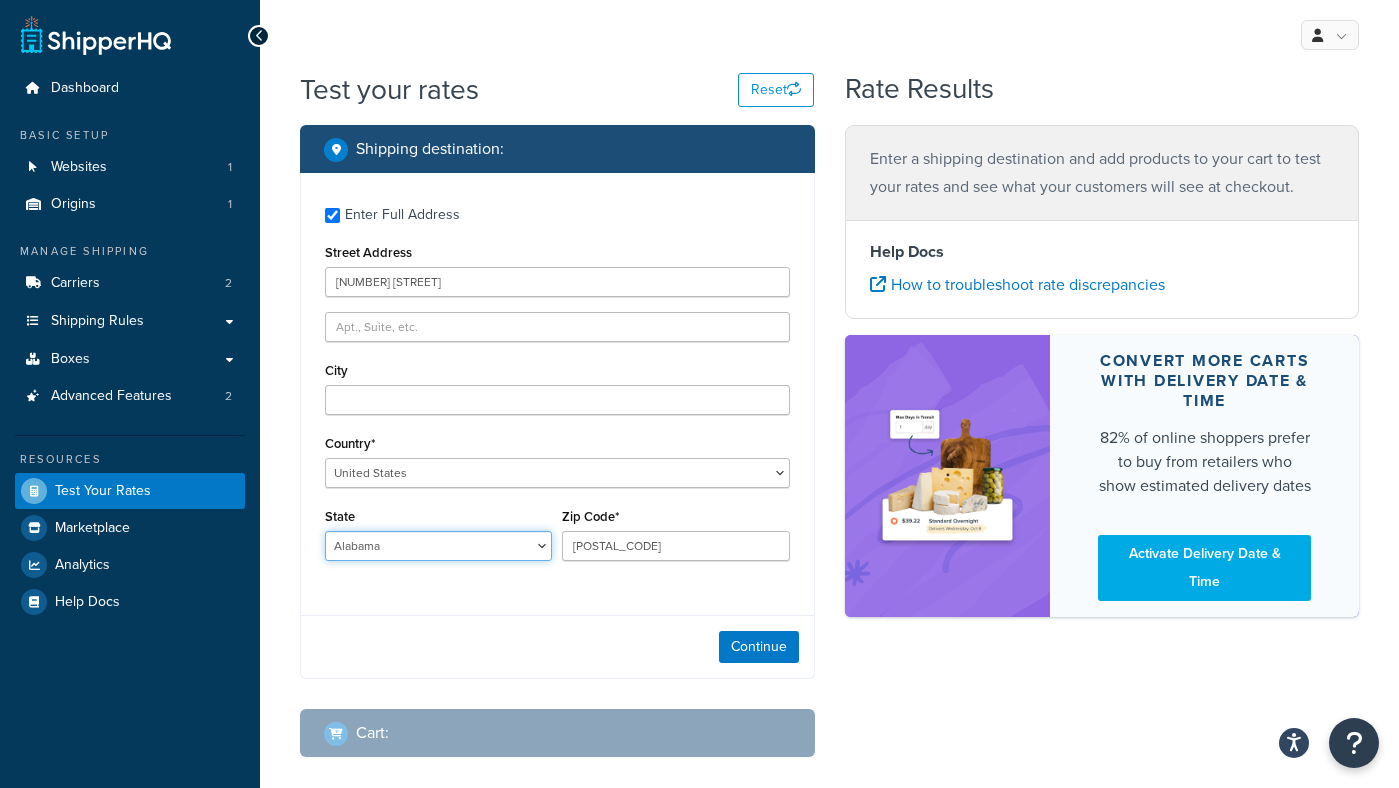 click on "Alabama  Alaska  American Samoa  Arizona  Arkansas  Armed Forces Americas  Armed Forces Europe, Middle East, Africa, Canada  Armed Forces Pacific  California  Colorado  Connecticut  Delaware  District of Columbia  Federated States of Micronesia  Florida  Georgia  Guam  Hawaii  Idaho  Illinois  Indiana  Iowa  Kansas  Kentucky  Louisiana  Maine  Marshall Islands  Maryland  Massachusetts  Michigan  Minnesota  Mississippi  Missouri  Montana  Nebraska  Nevada  New Hampshire  New Jersey  New Mexico  New York  North Carolina  North Dakota  Northern Mariana Islands  Ohio  Oklahoma  Oregon  Palau  Pennsylvania  Puerto Rico  Rhode Island  South Carolina  South Dakota  Tennessee  Texas  United States Minor Outlying Islands  Utah  Vermont  Virgin Islands  Virginia  Washington  West Virginia  Wisconsin  Wyoming" at bounding box center (438, 546) 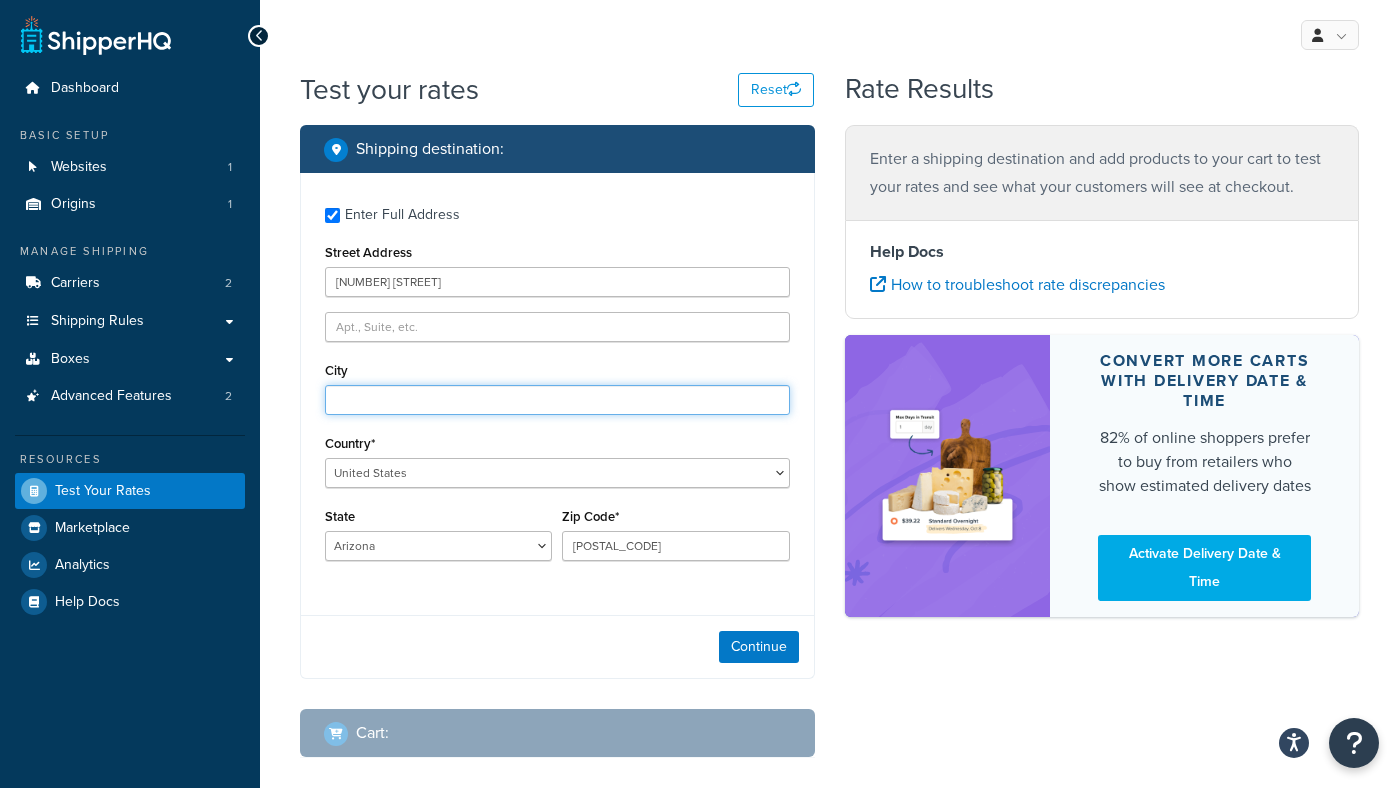 click on "City" at bounding box center (557, 400) 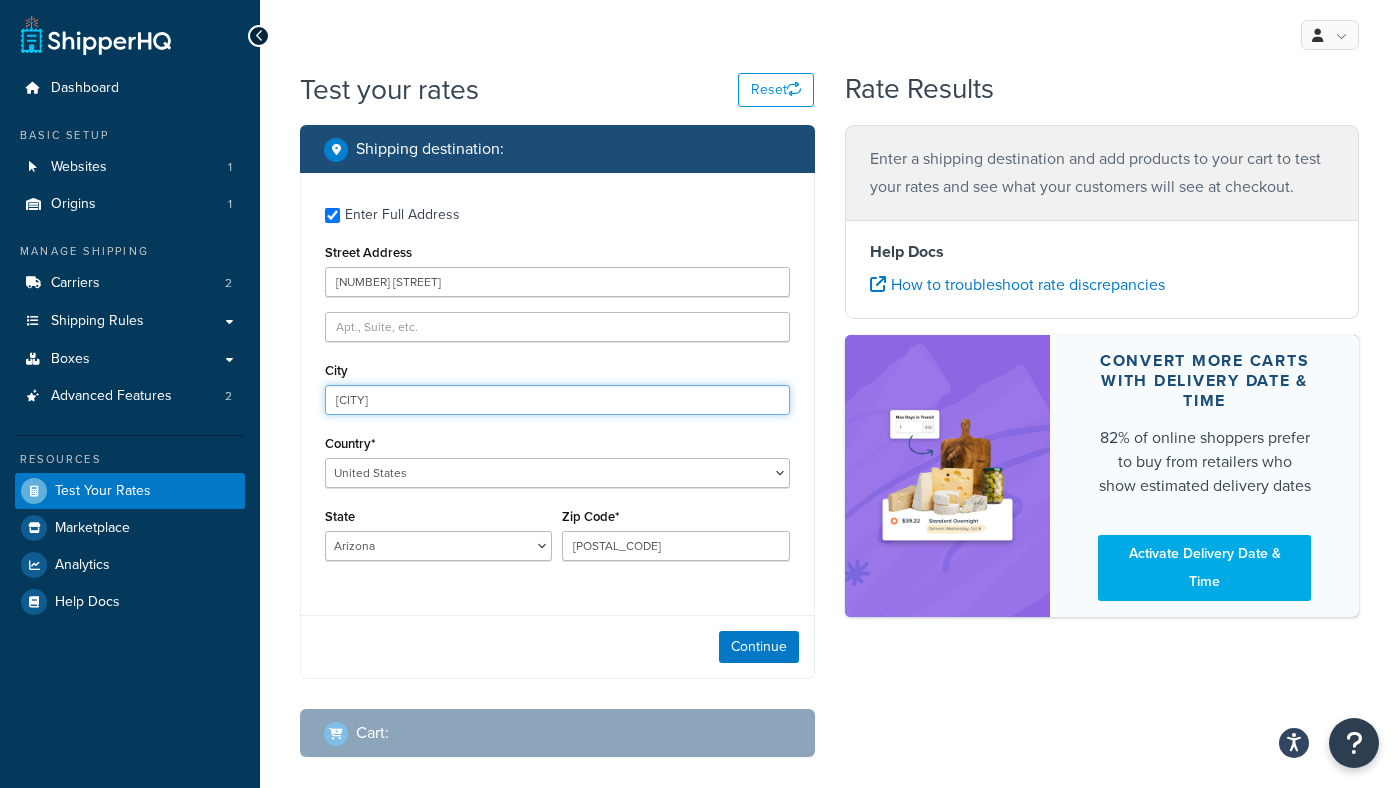 click on "tuscon" at bounding box center (557, 400) 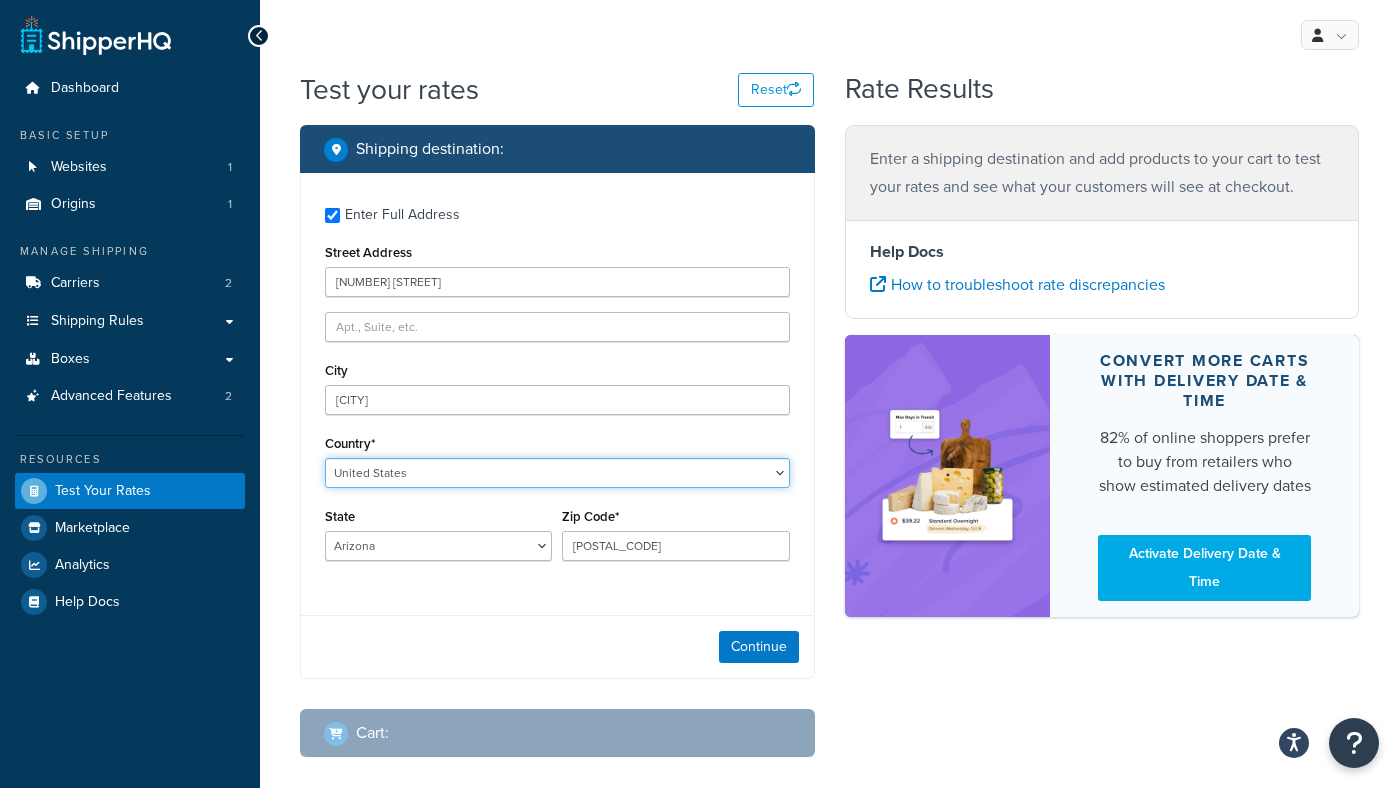 click on "United States  United Kingdom  Afghanistan  Åland Islands  Albania  Algeria  American Samoa  Andorra  Angola  Anguilla  Antarctica  Antigua and Barbuda  Argentina  Armenia  Aruba  Australia  Austria  Azerbaijan  Bahamas  Bahrain  Bangladesh  Barbados  Belarus  Belgium  Belize  Benin  Bermuda  Bhutan  Bolivia  Bonaire, Sint Eustatius and Saba  Bosnia and Herzegovina  Botswana  Bouvet Island  Brazil  British Indian Ocean Territory  Brunei Darussalam  Bulgaria  Burkina Faso  Burundi  Cambodia  Cameroon  Canada  Cape Verde  Cayman Islands  Central African Republic  Chad  Chile  China  Christmas Island  Cocos (Keeling) Islands  Colombia  Comoros  Congo  Congo, The Democratic Republic of the  Cook Islands  Costa Rica  Côte d'Ivoire  Croatia  Cuba  Curacao  Cyprus  Czech Republic  Denmark  Djibouti  Dominica  Dominican Republic  Ecuador  Egypt  El Salvador  Equatorial Guinea  Eritrea  Estonia  Ethiopia  Falkland Islands (Malvinas)  Faroe Islands  Fiji  Finland  France  French Guiana  French Polynesia  Gabon  Guam" at bounding box center [557, 473] 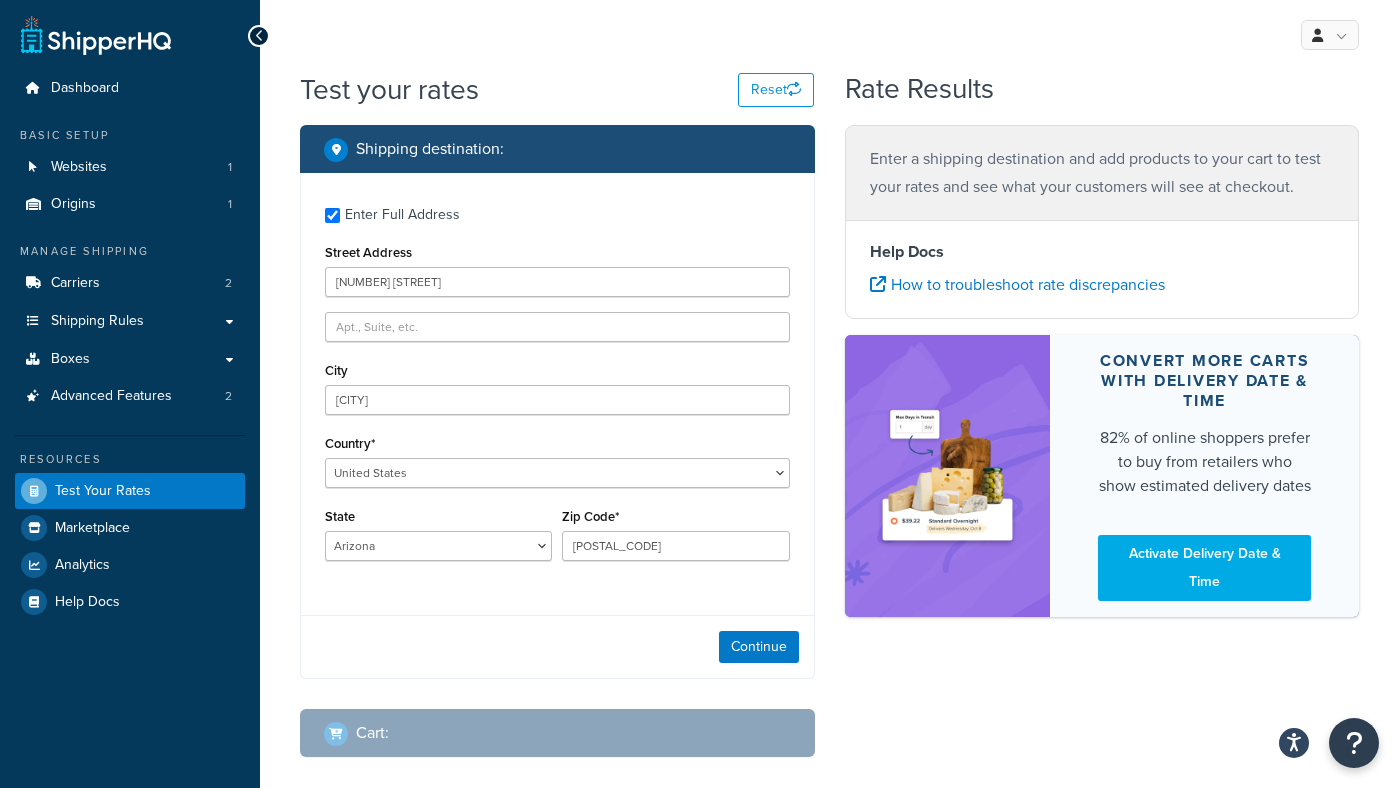 click on "Continue" at bounding box center (557, 646) 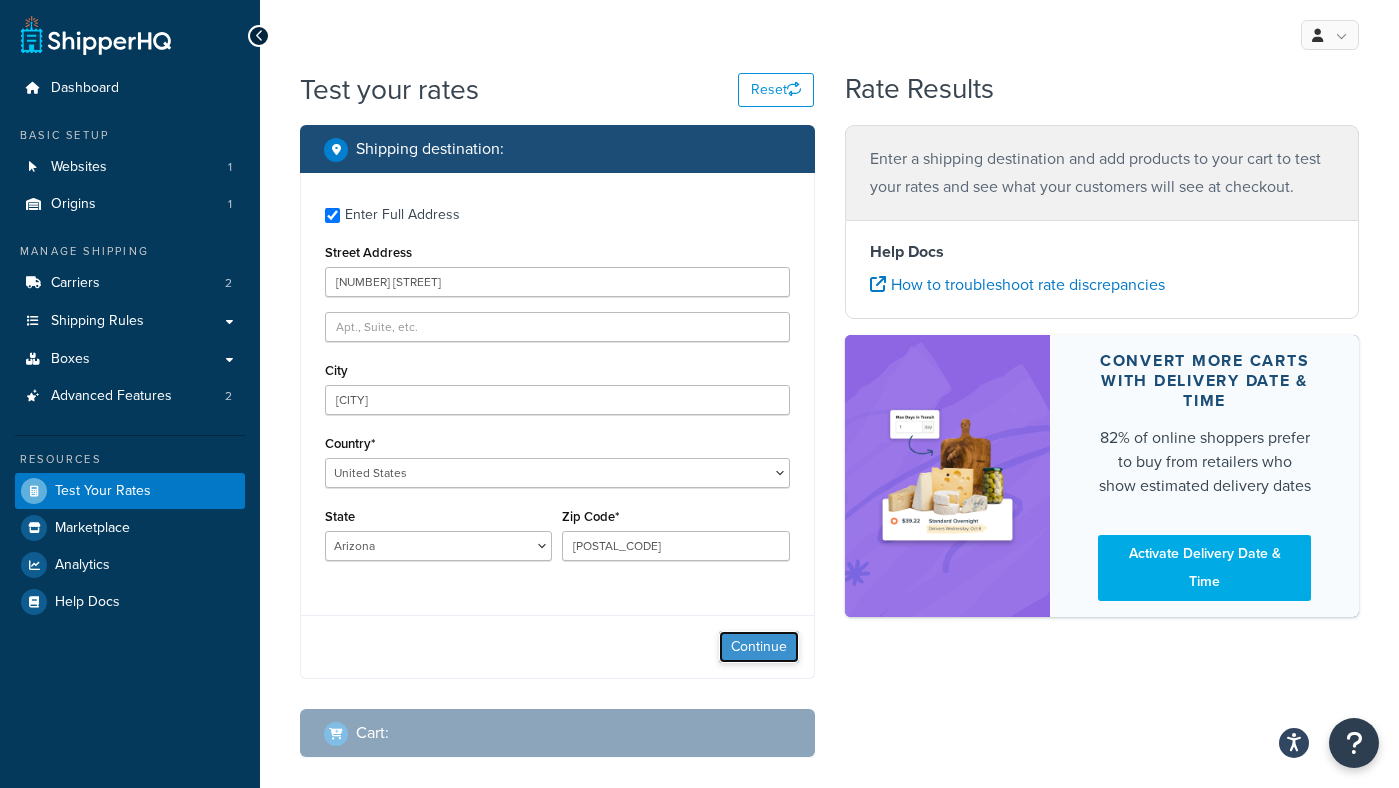 click on "Continue" at bounding box center [759, 647] 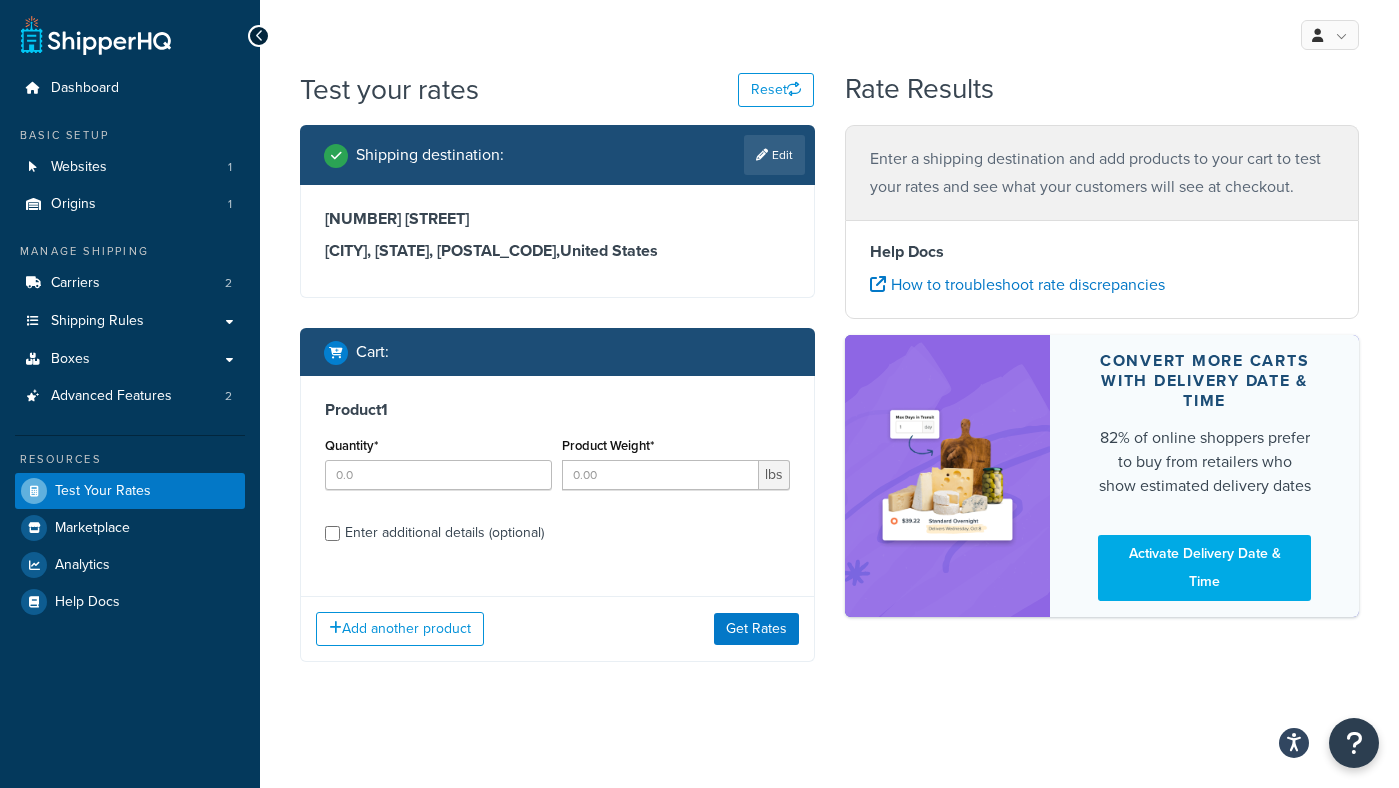 scroll, scrollTop: 4, scrollLeft: 0, axis: vertical 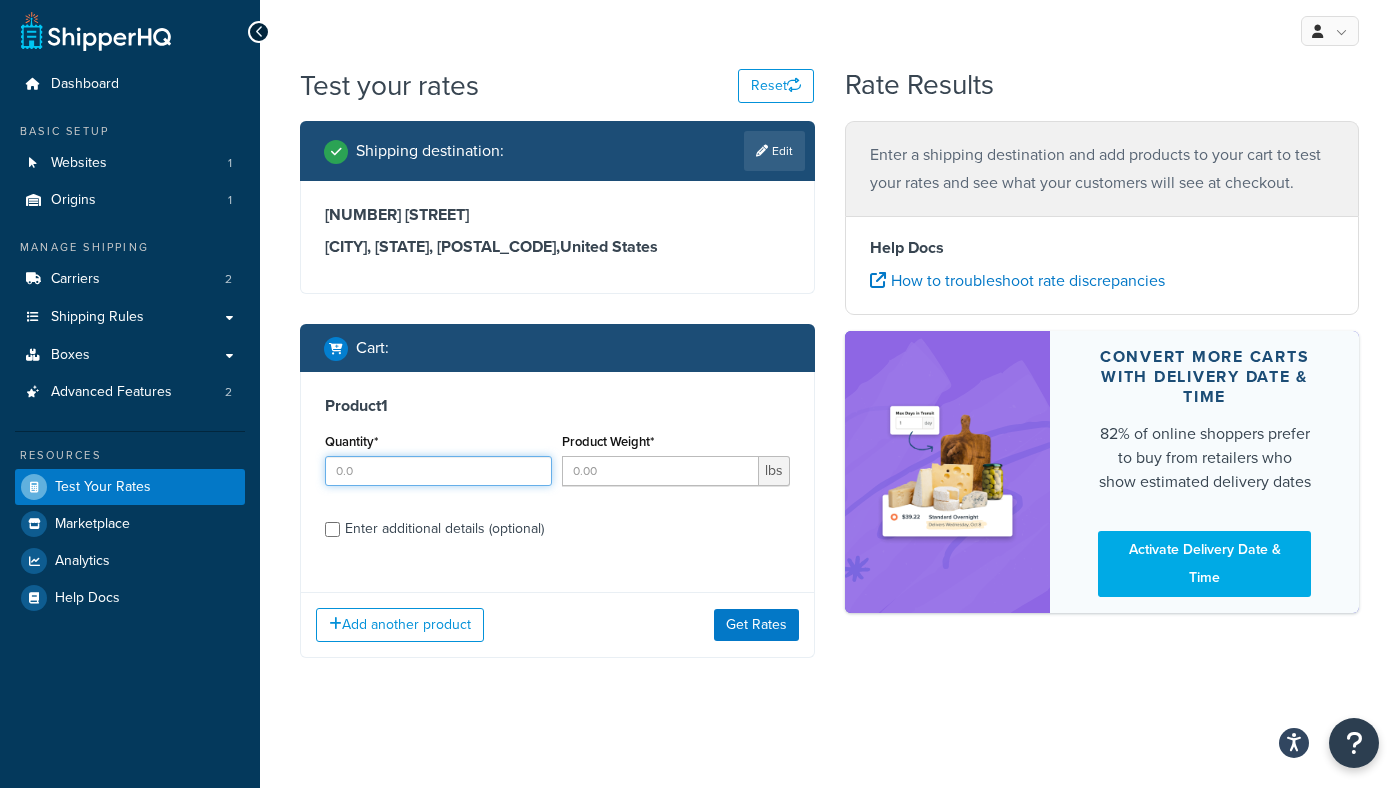 click on "Quantity*" at bounding box center (438, 471) 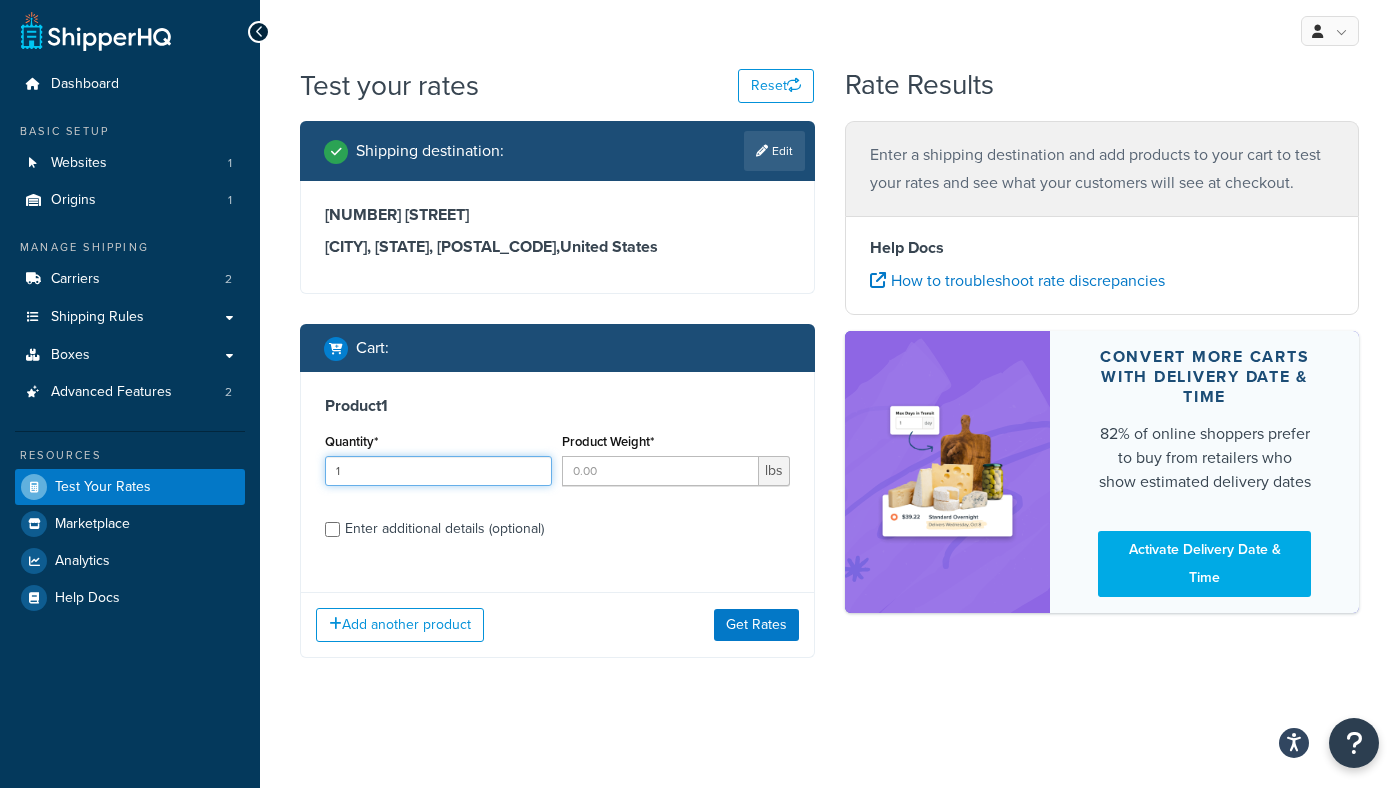 type on "1" 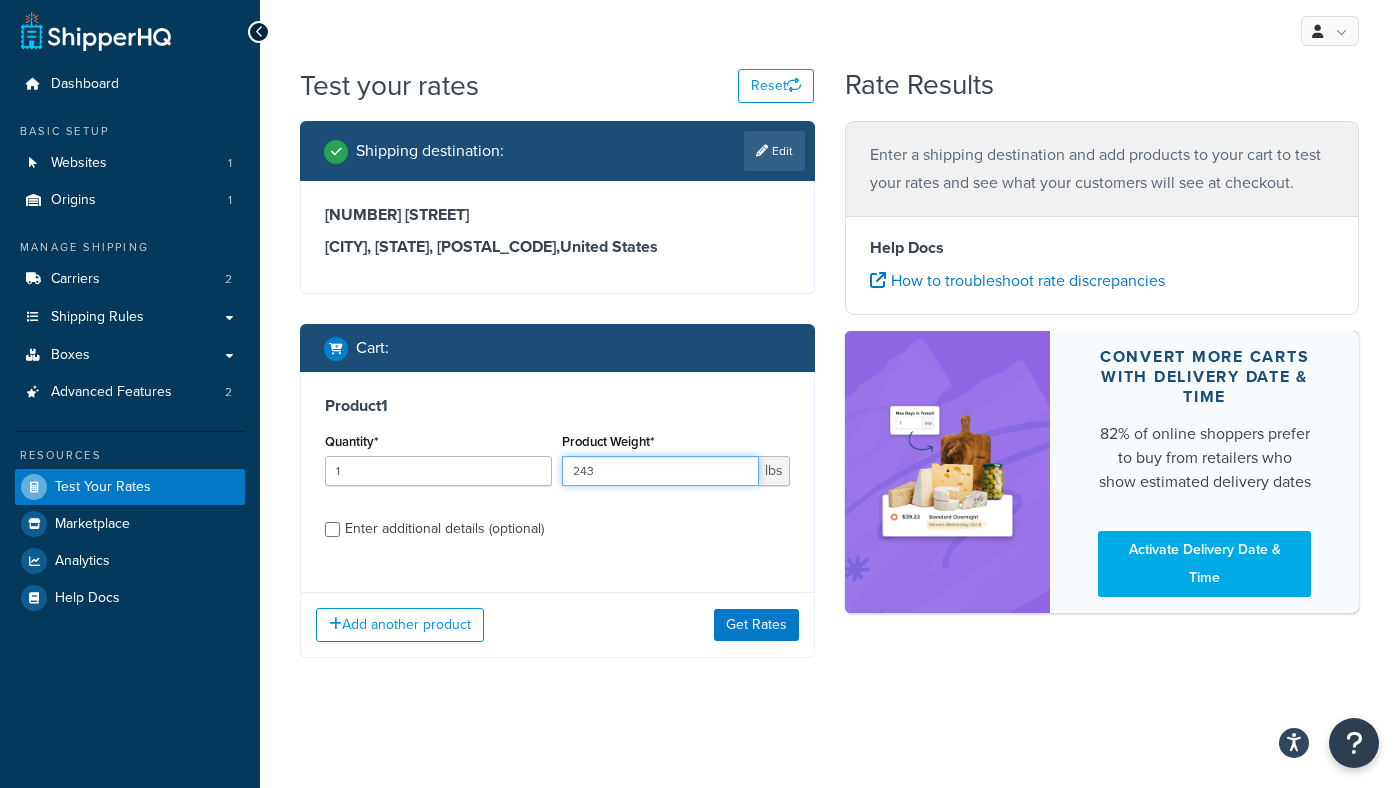 type on "243" 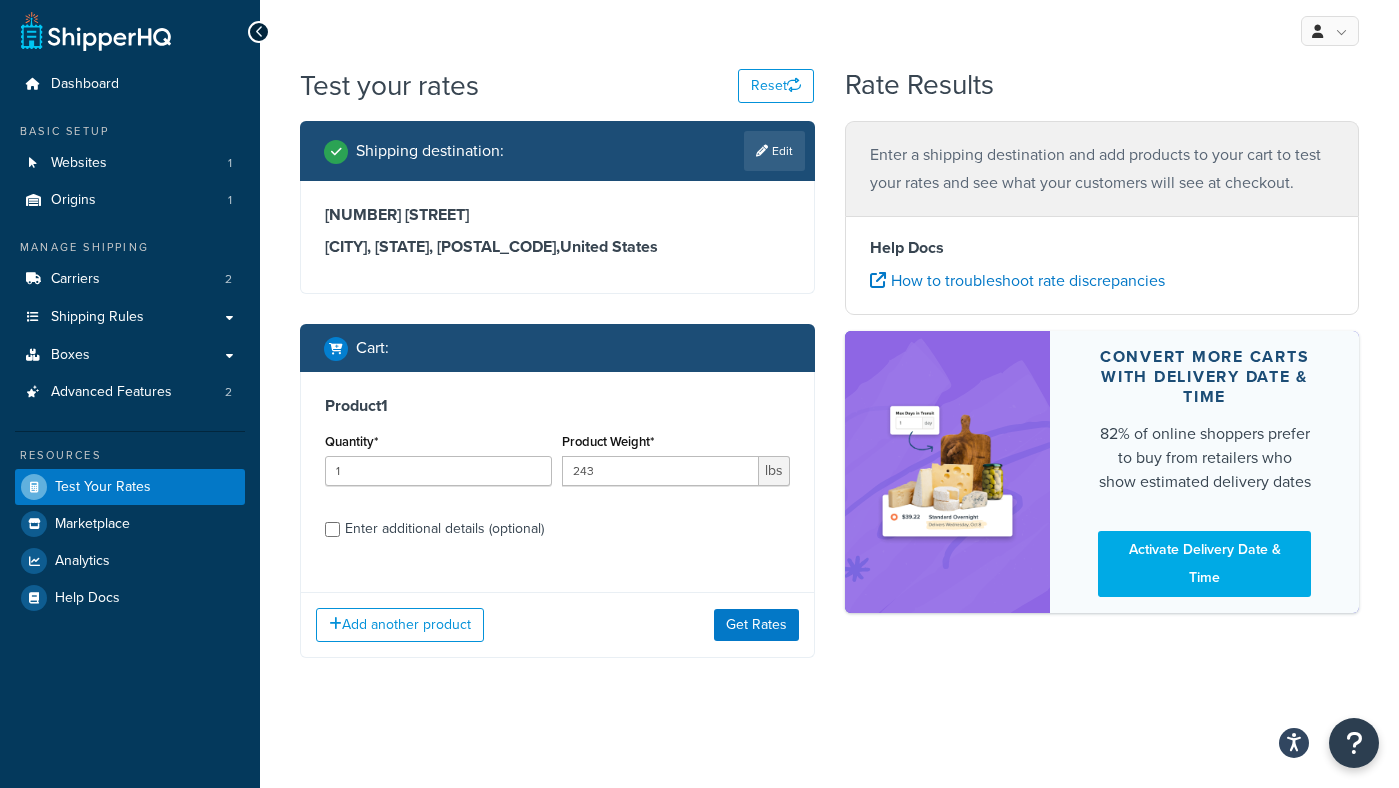 click on "Enter additional details (optional)" at bounding box center [444, 529] 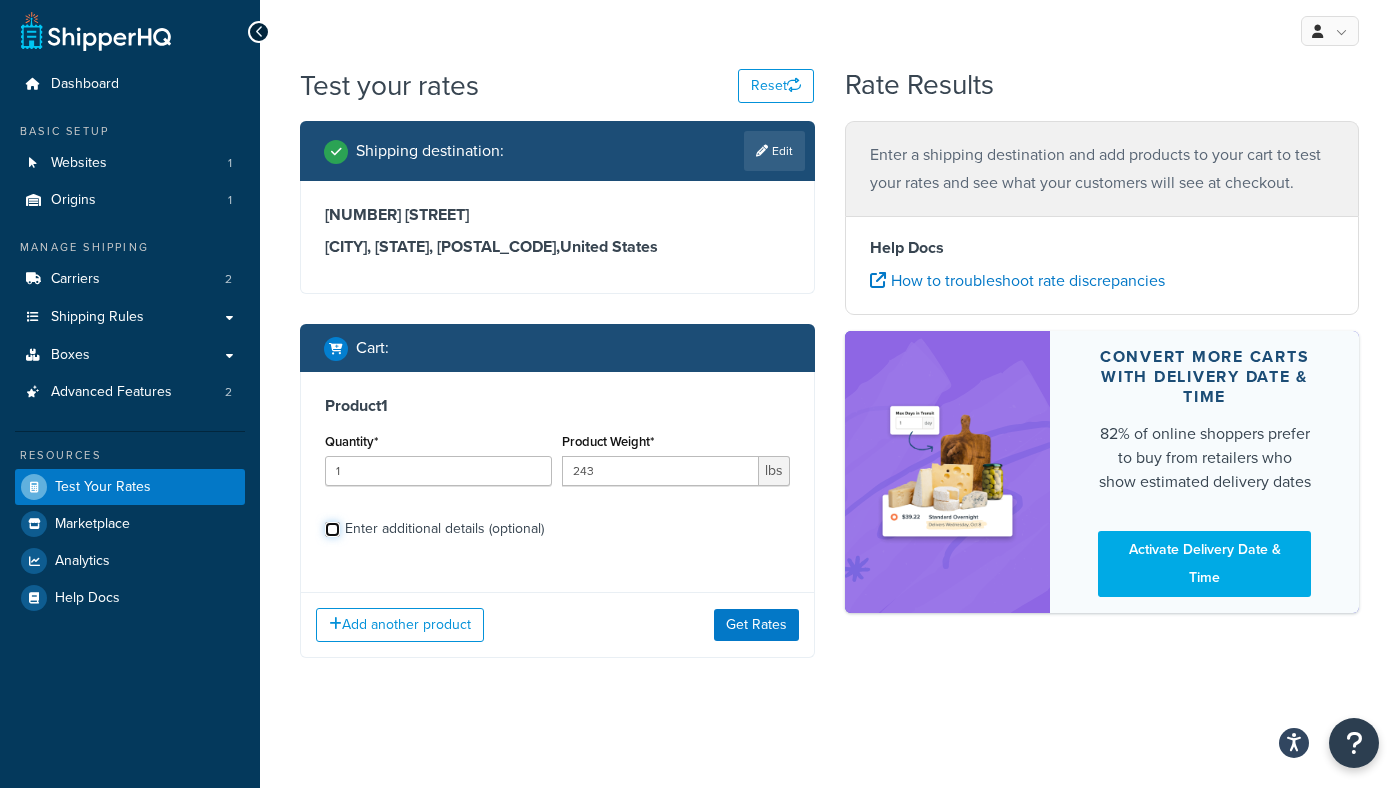 click on "Enter additional details (optional)" at bounding box center (332, 529) 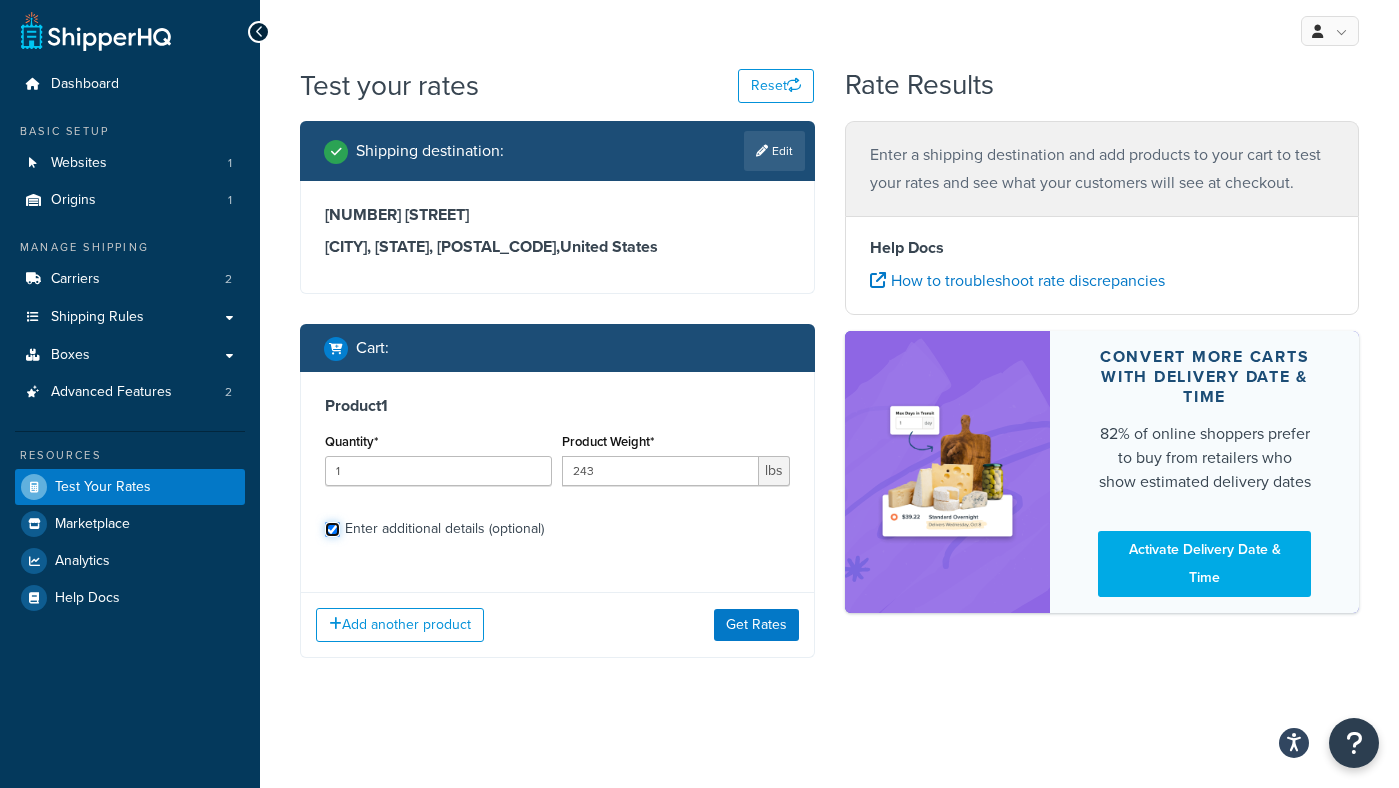 checkbox on "true" 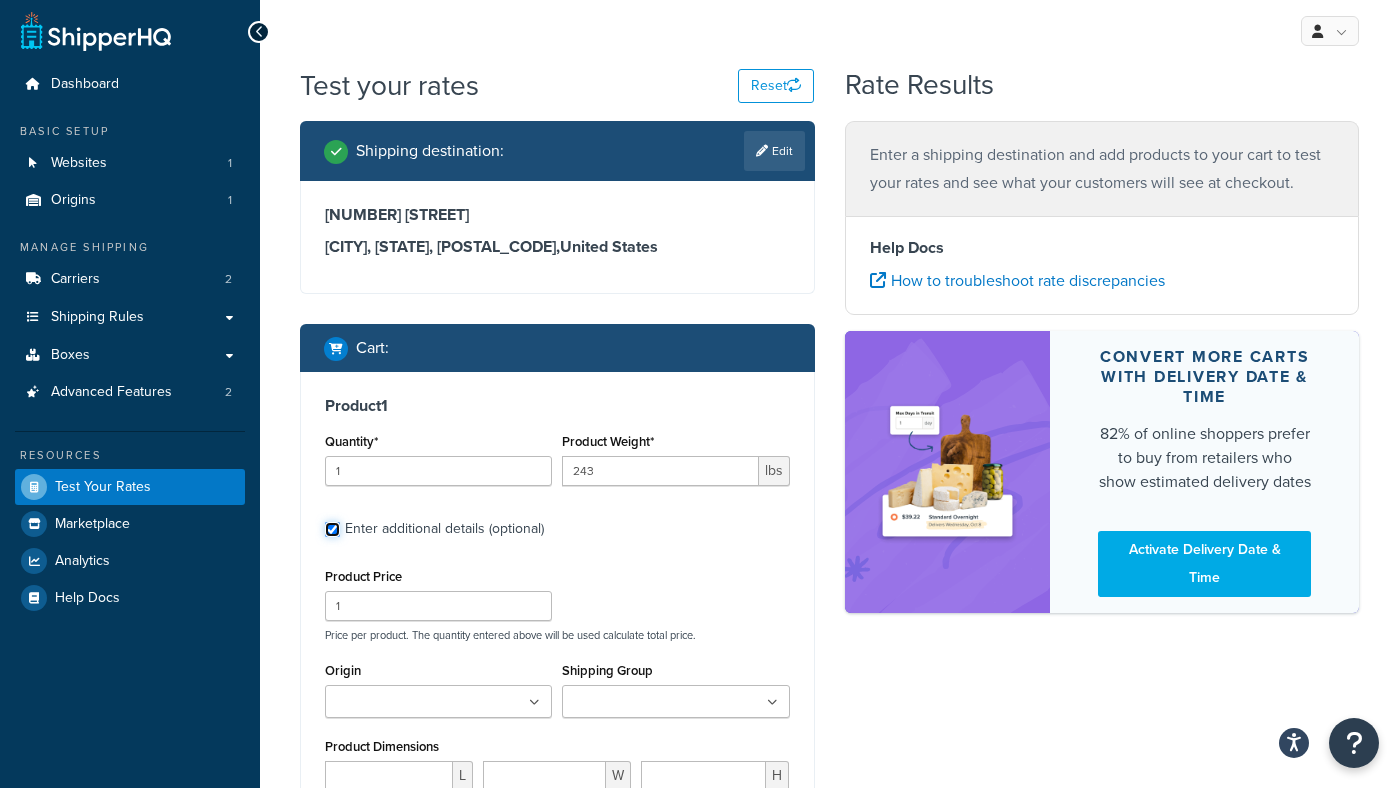 scroll, scrollTop: 157, scrollLeft: 0, axis: vertical 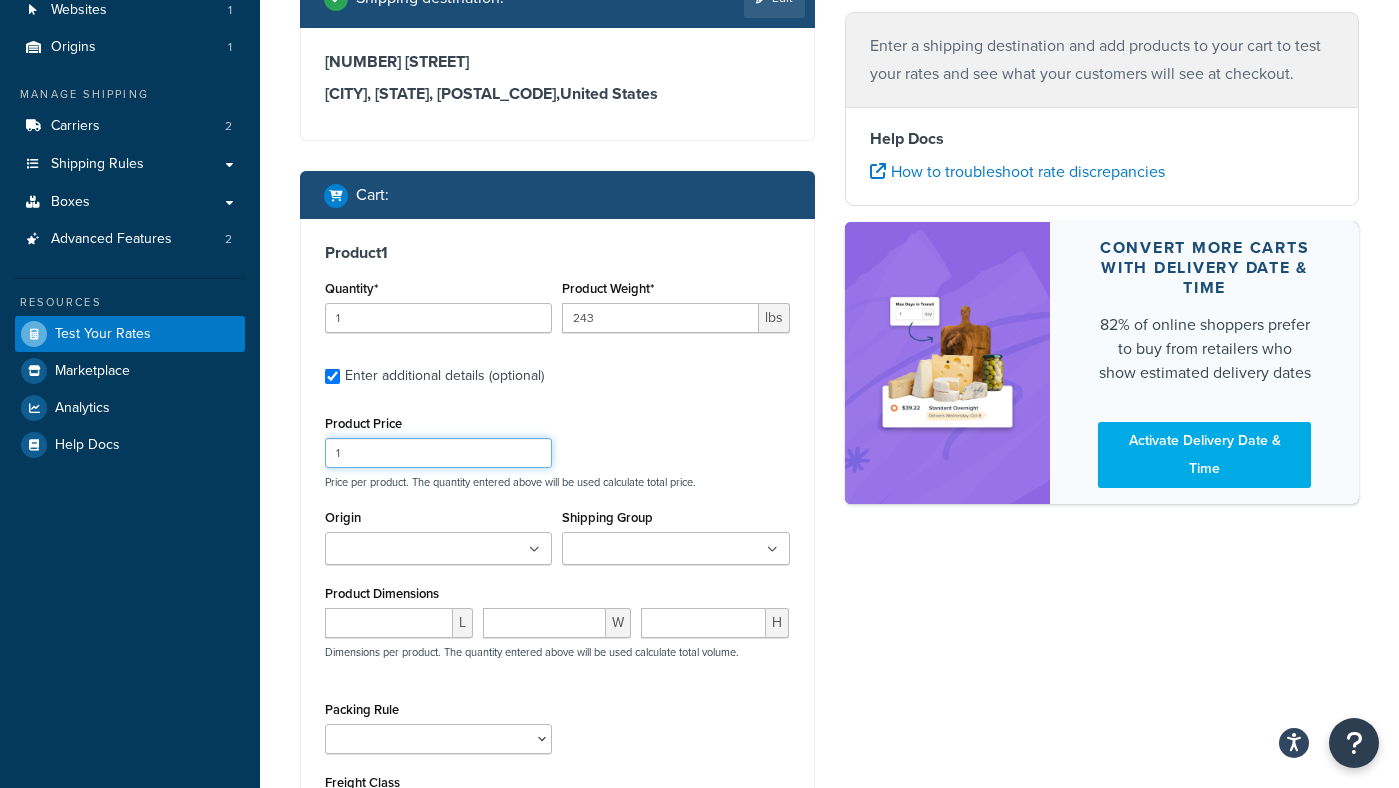 click on "1" at bounding box center (438, 453) 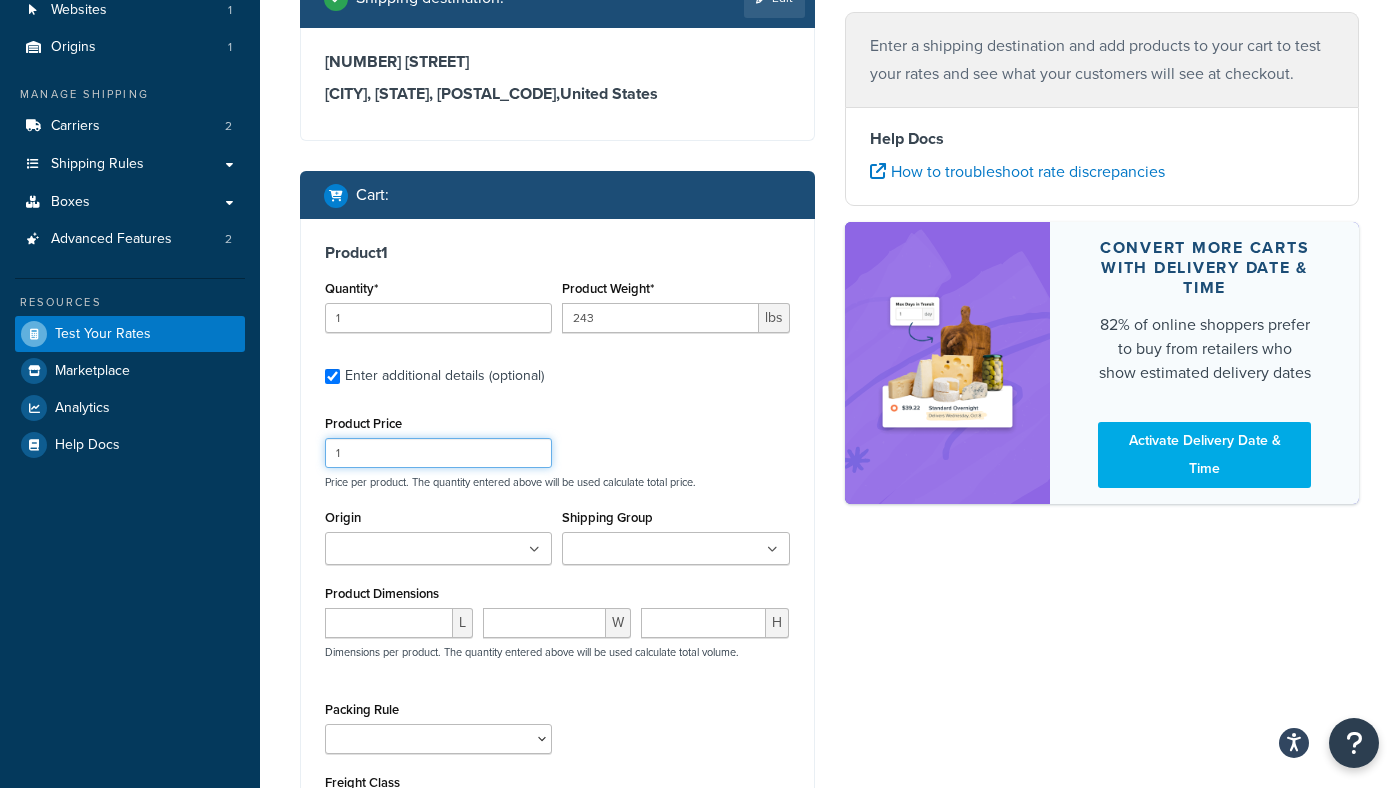 click on "1" at bounding box center (438, 453) 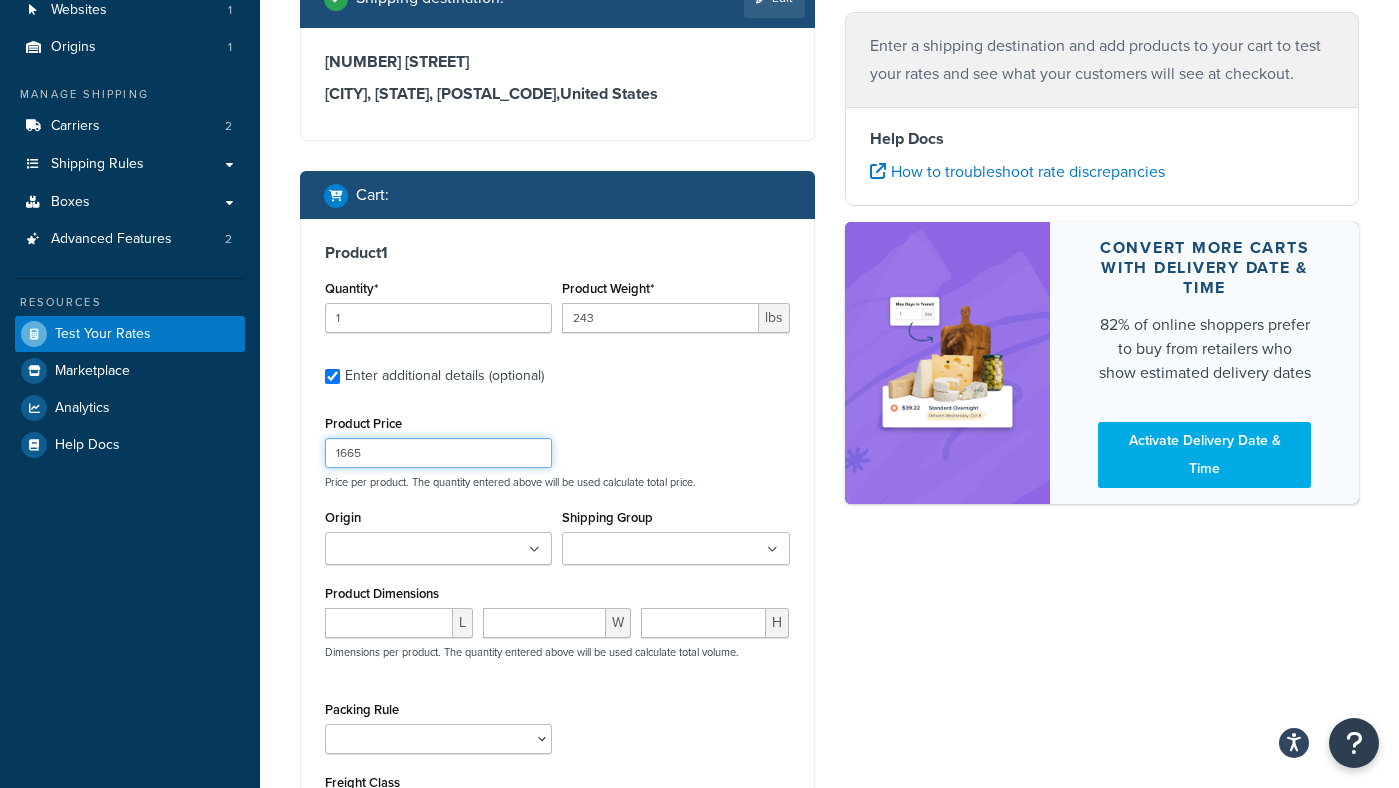 type on "1665" 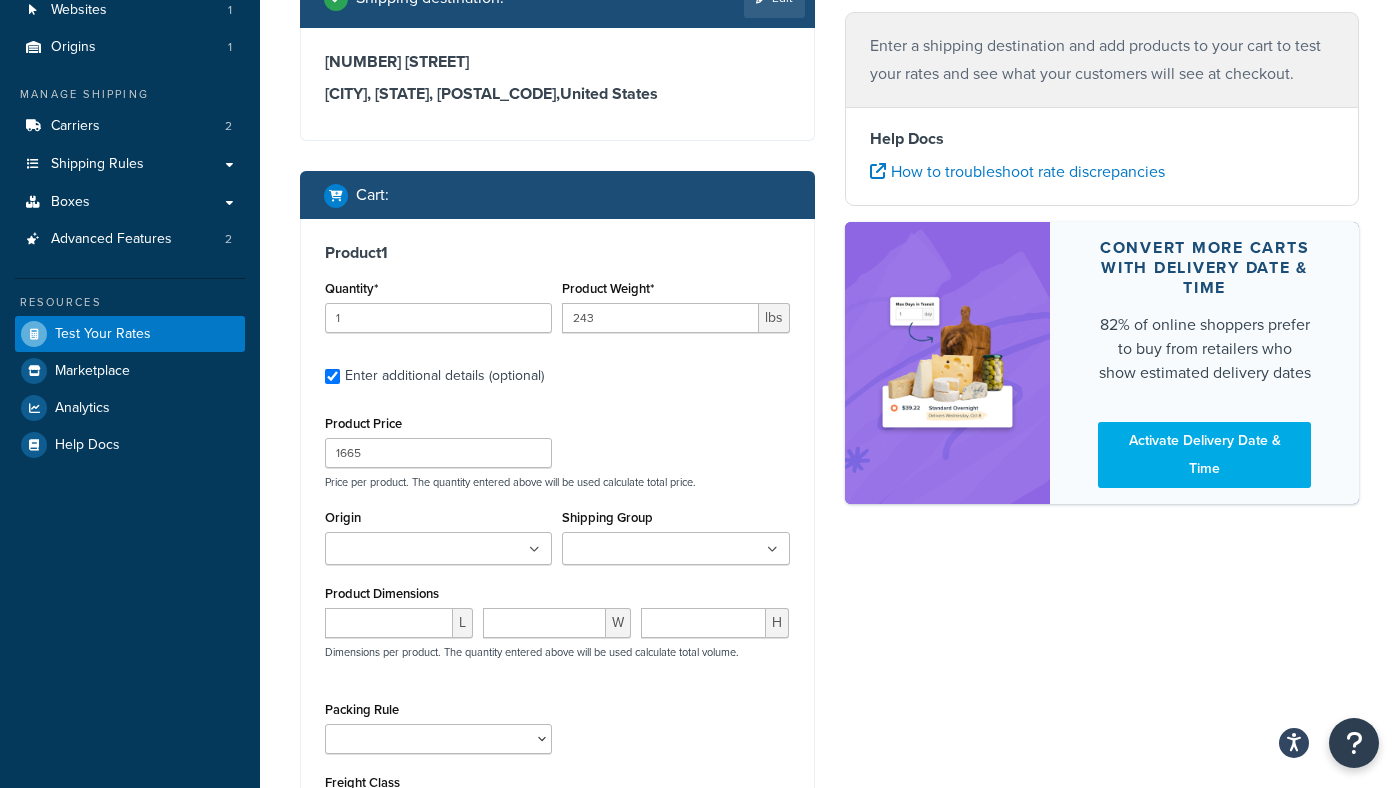 click on "Origin   Solid Custom Heirlooms" at bounding box center [438, 534] 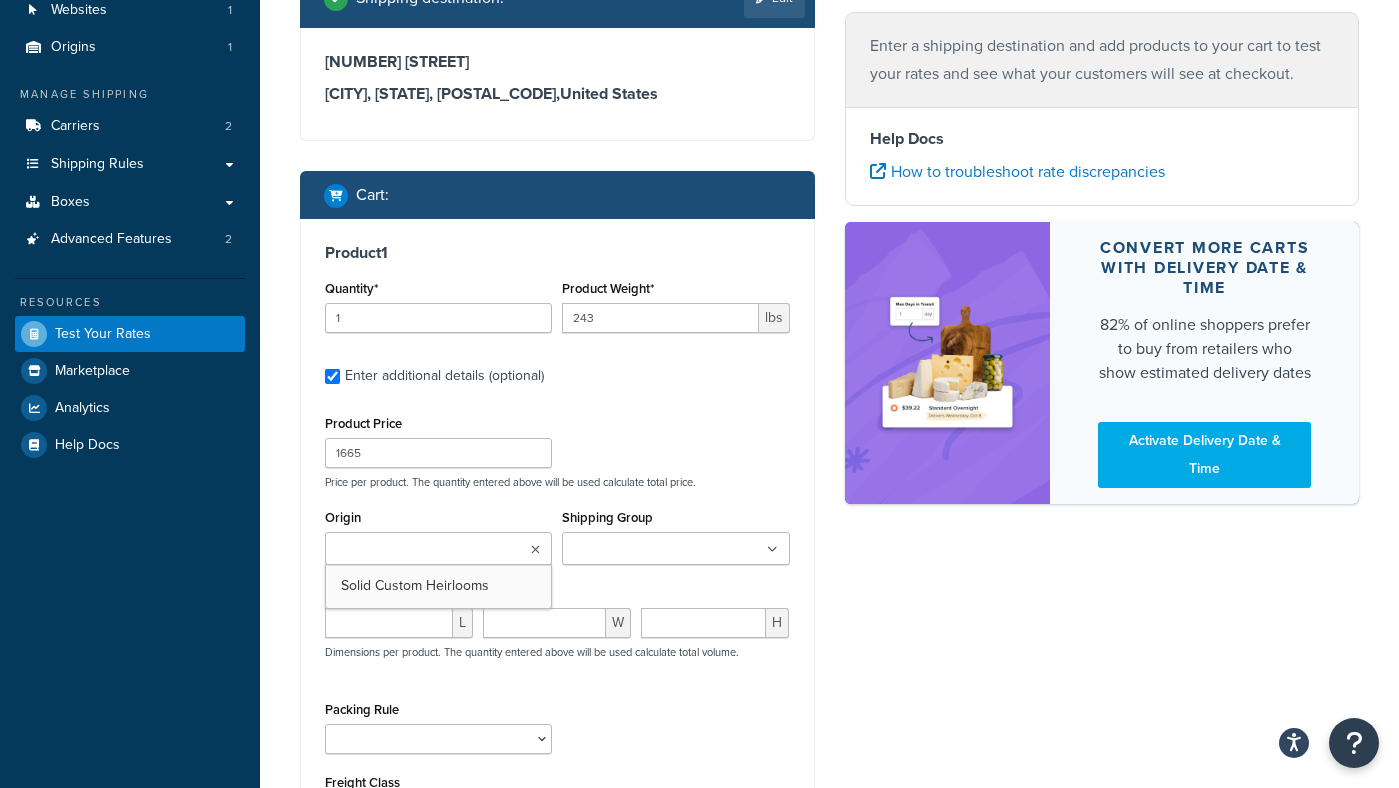 click on "Origin" at bounding box center [419, 550] 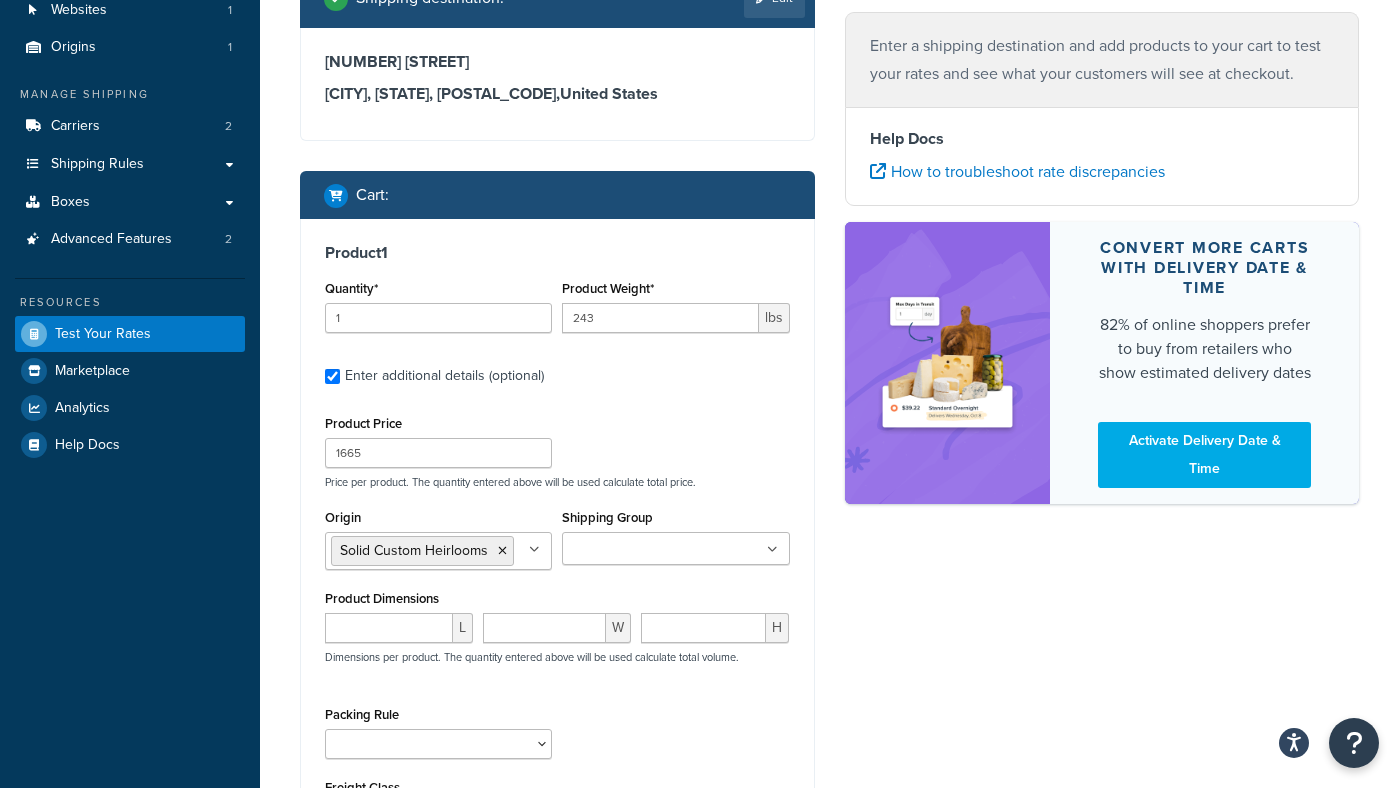 click on "Shipping Group" at bounding box center [656, 550] 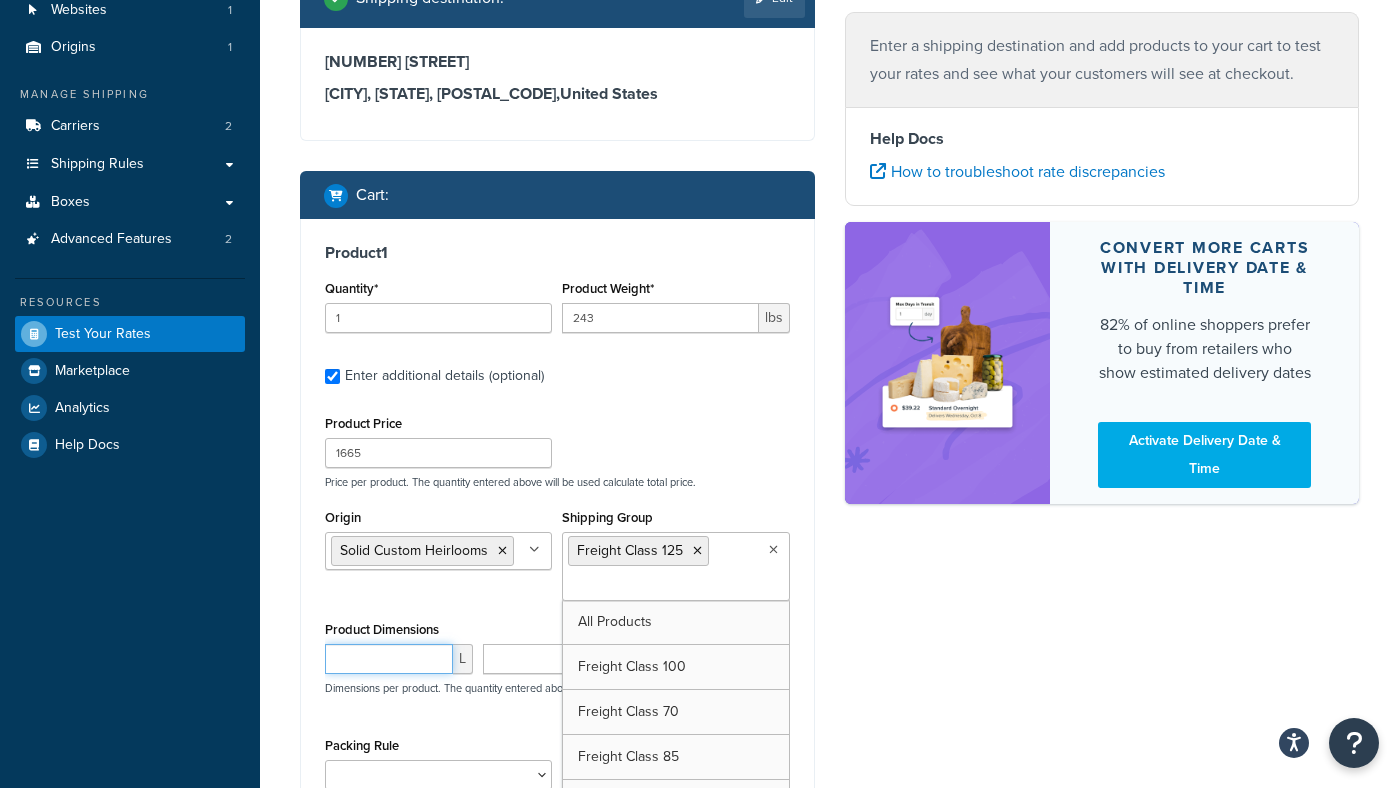 click at bounding box center (389, 659) 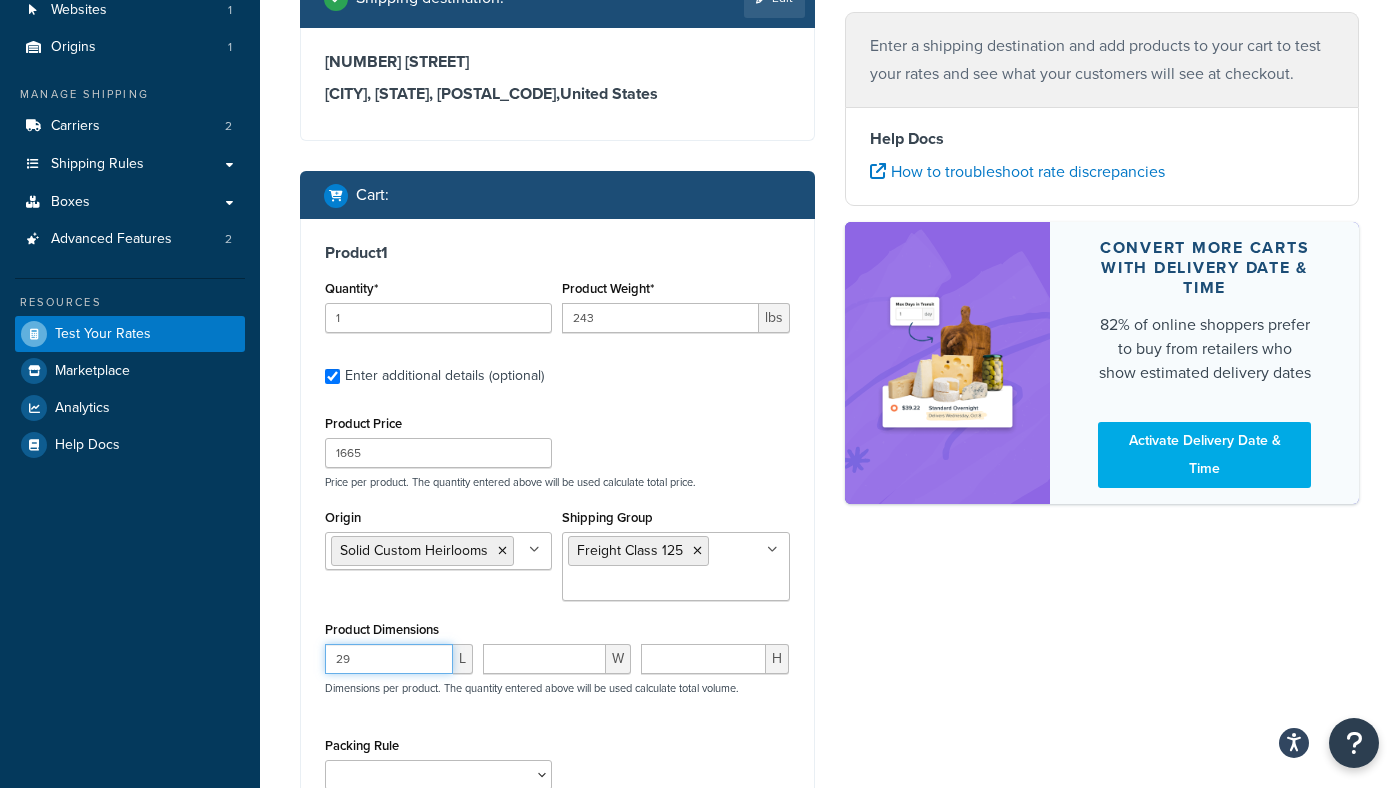 type on "29" 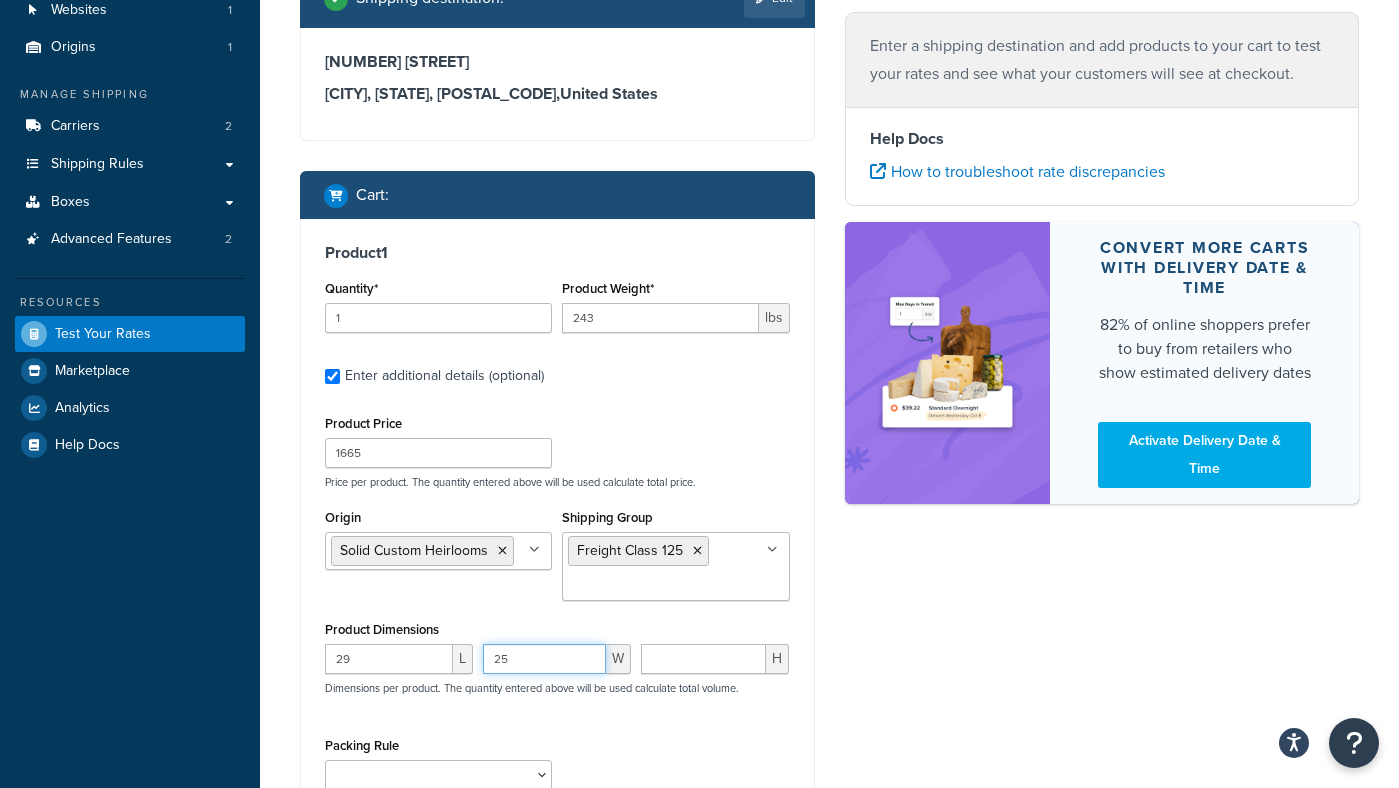 type on "25" 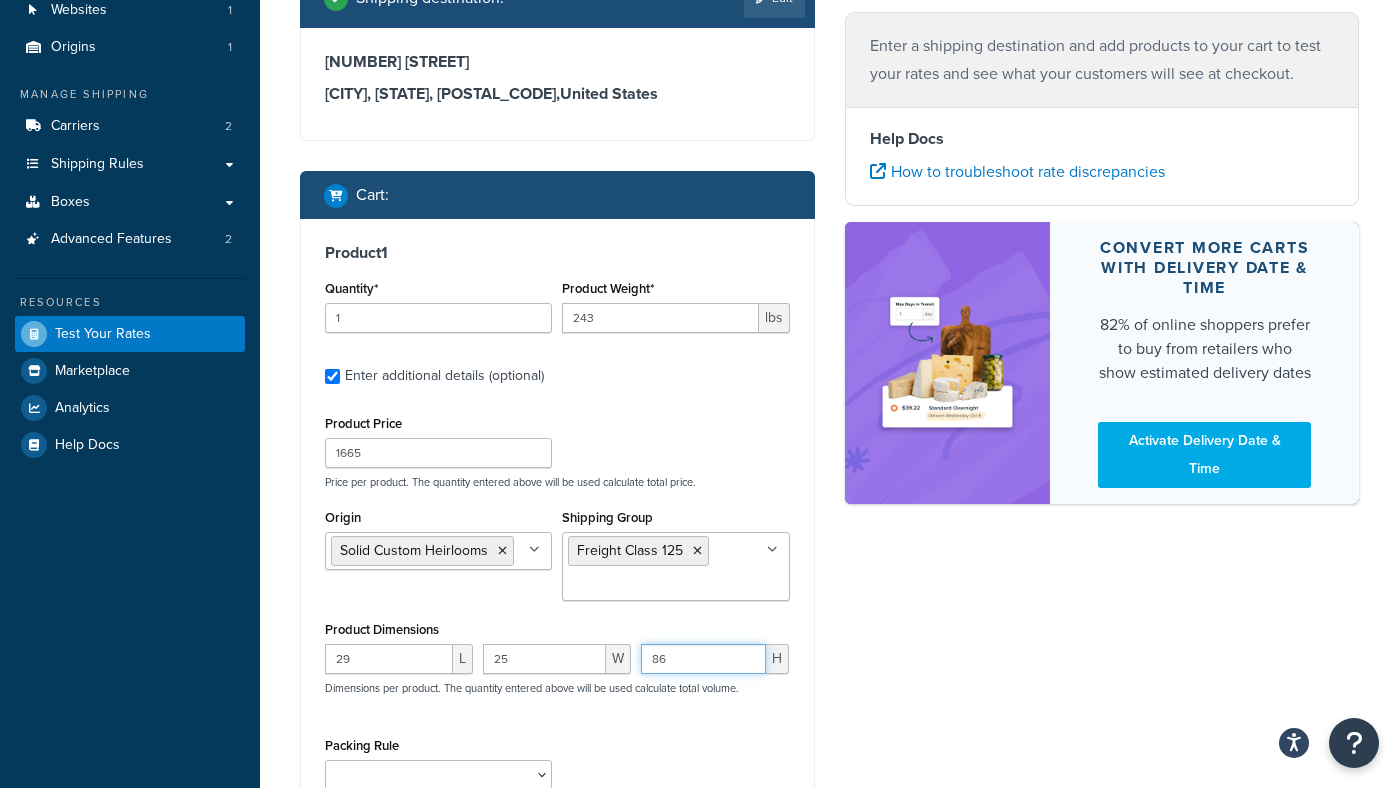 type on "86" 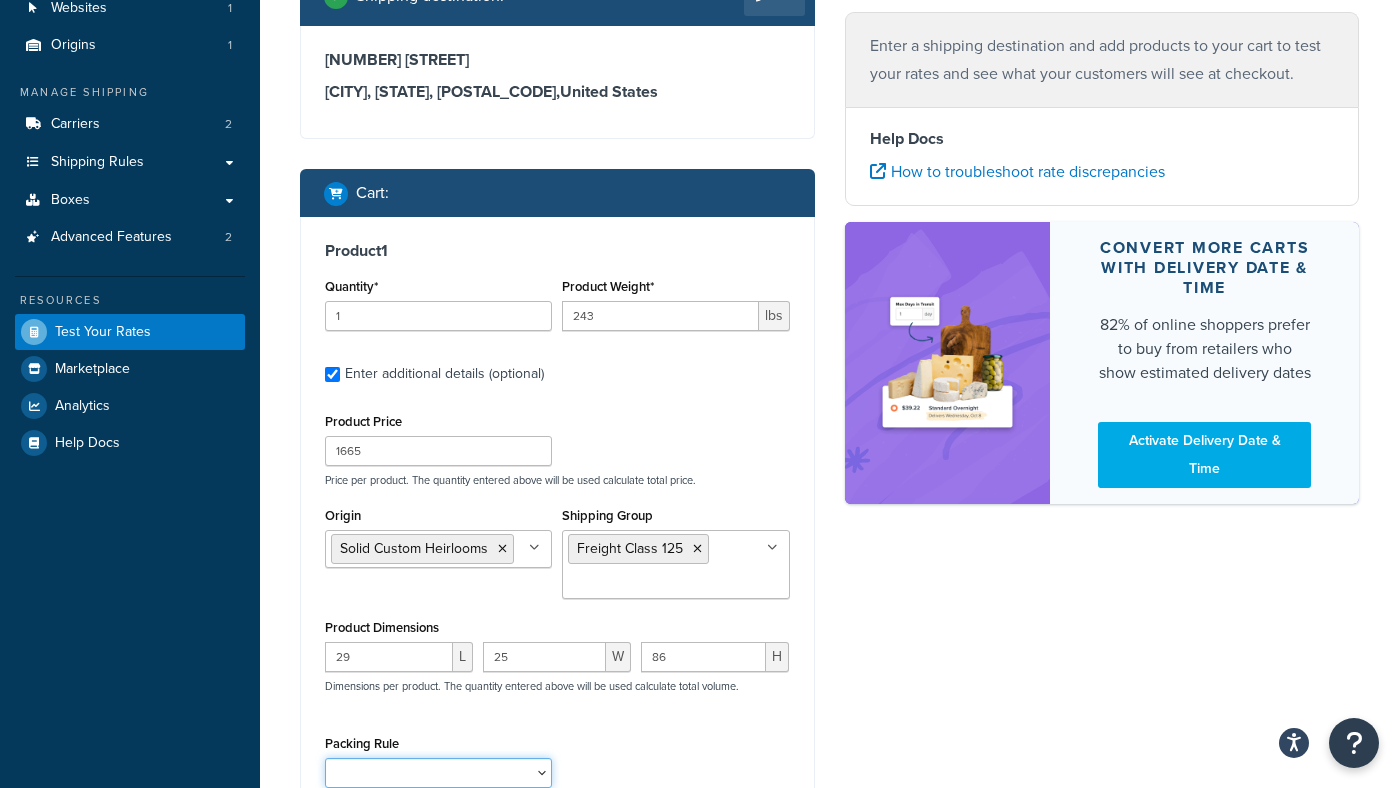 scroll, scrollTop: 482, scrollLeft: 0, axis: vertical 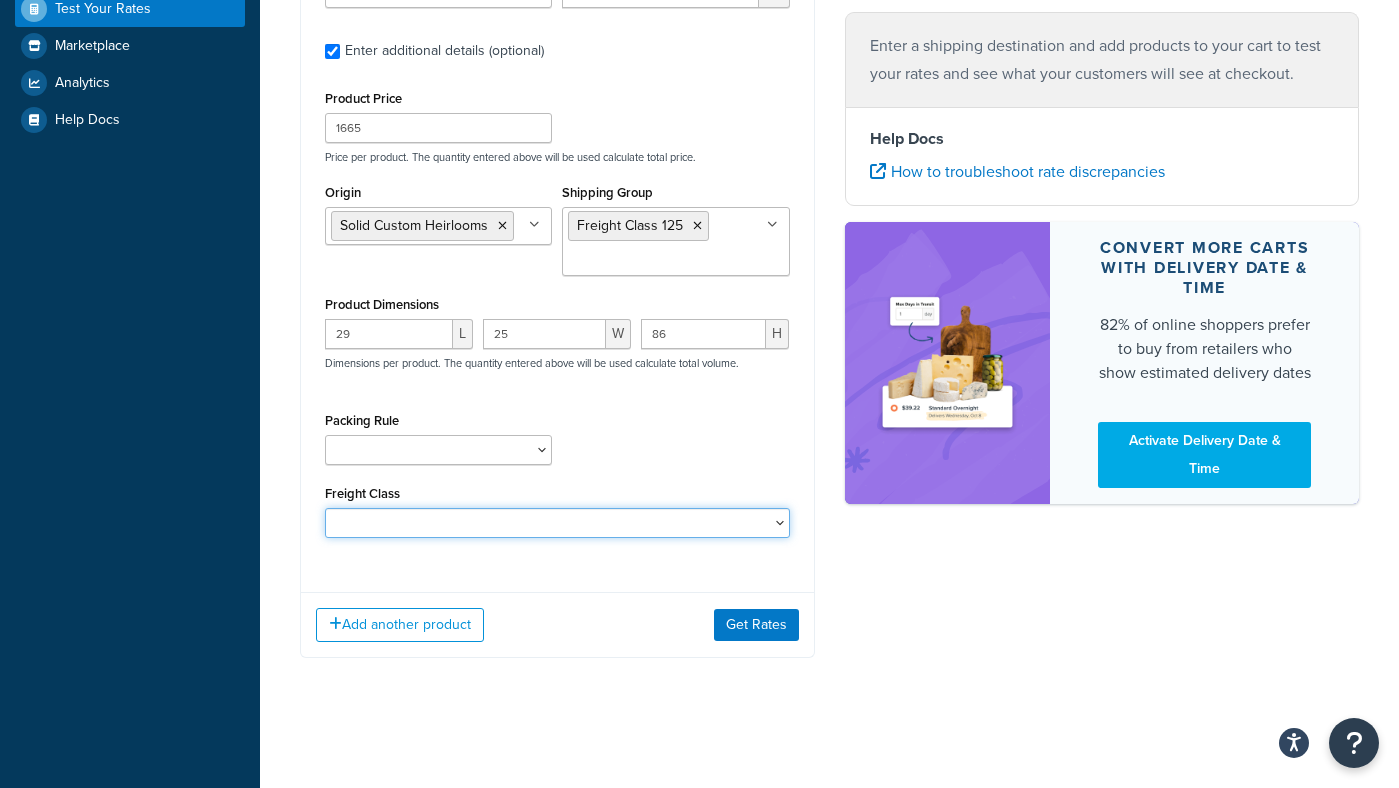 click on "50  55  60  65  70  77.5  85  92.5  100  110  125  150  175  200  250  300  400  500" at bounding box center [557, 523] 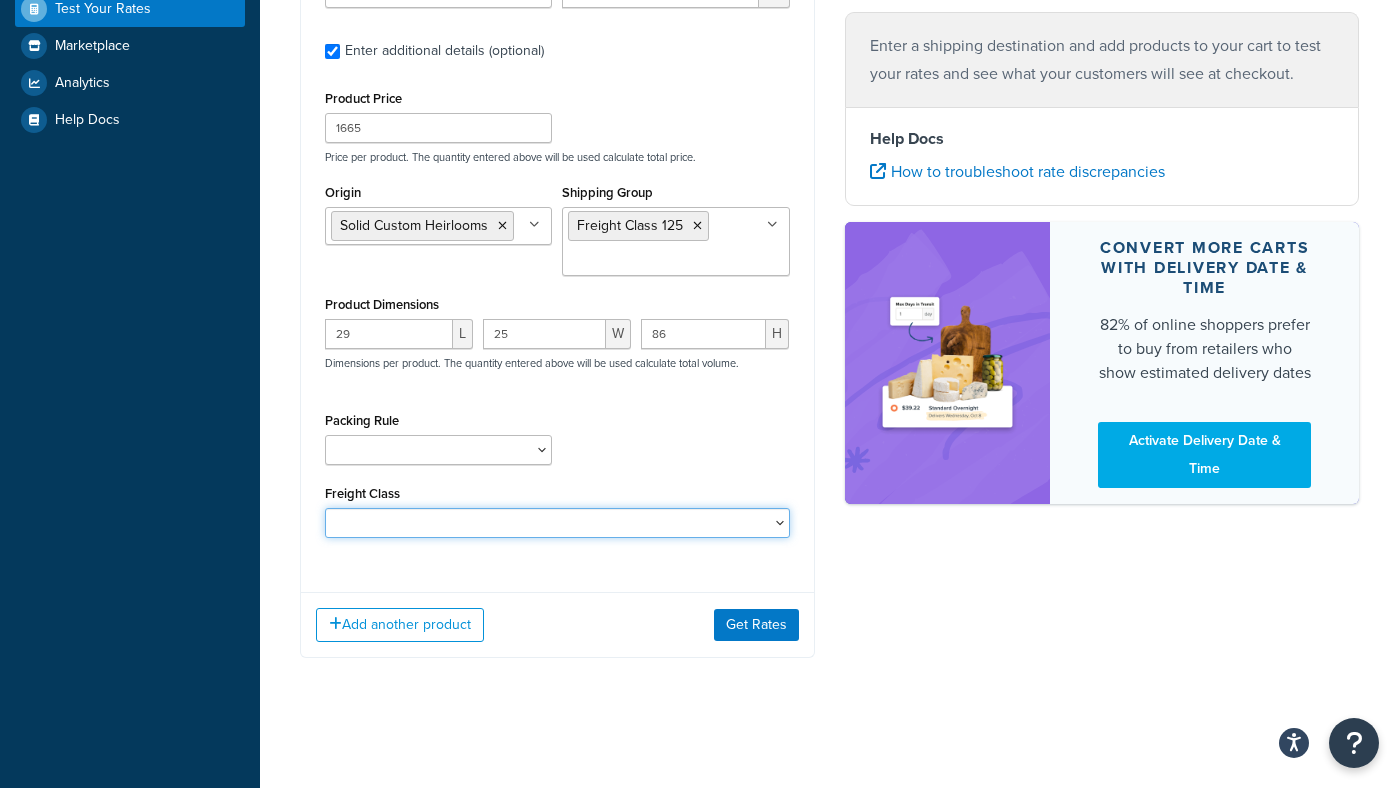 select on "125" 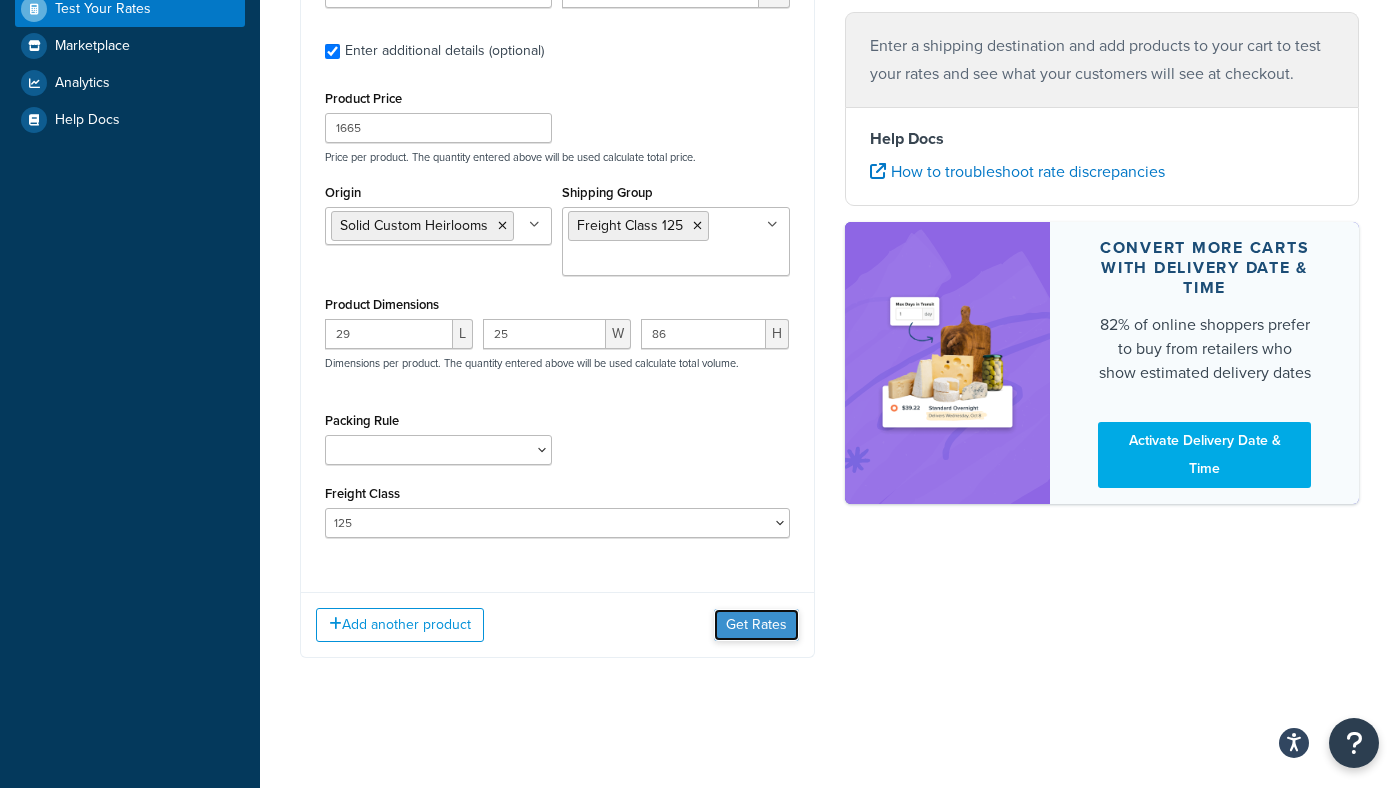 click on "Get Rates" at bounding box center (756, 625) 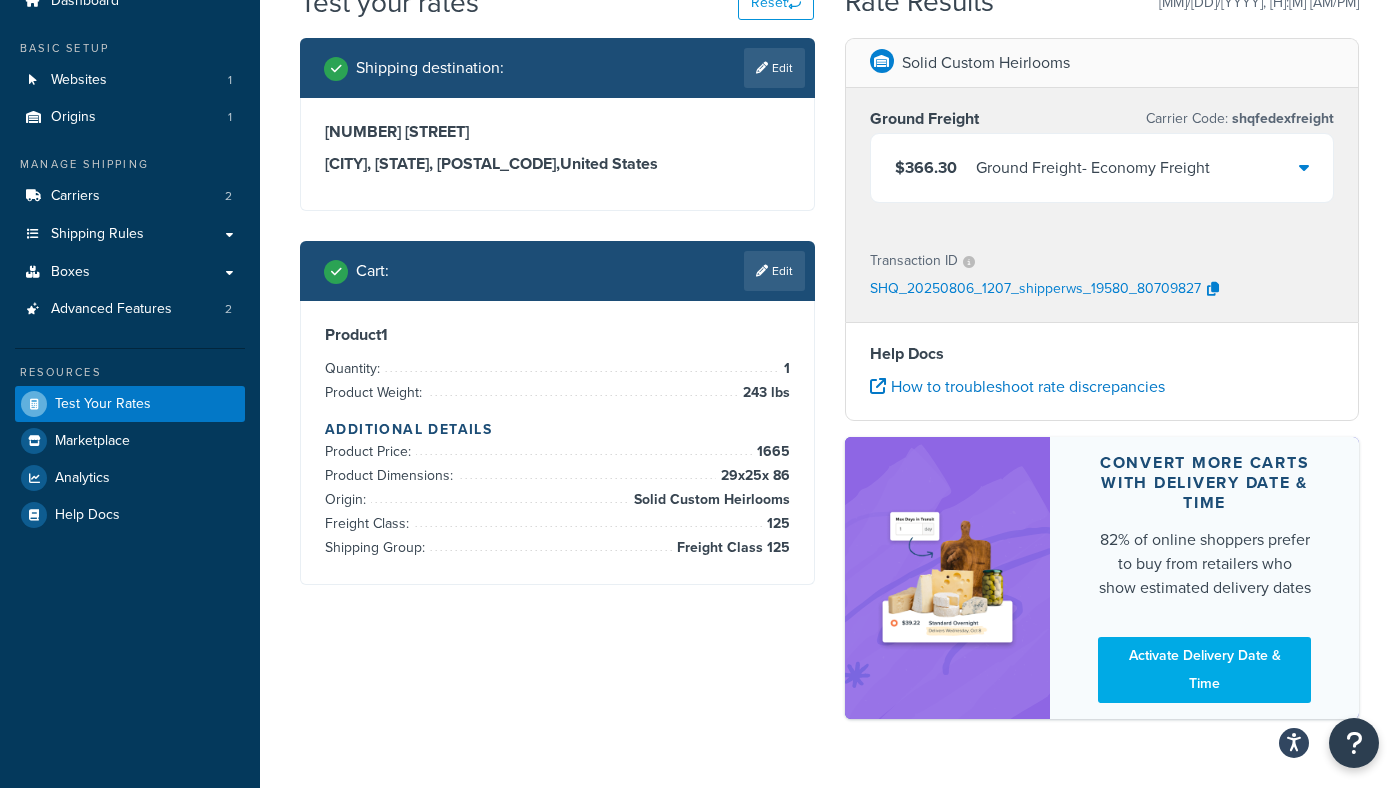 scroll, scrollTop: 0, scrollLeft: 0, axis: both 